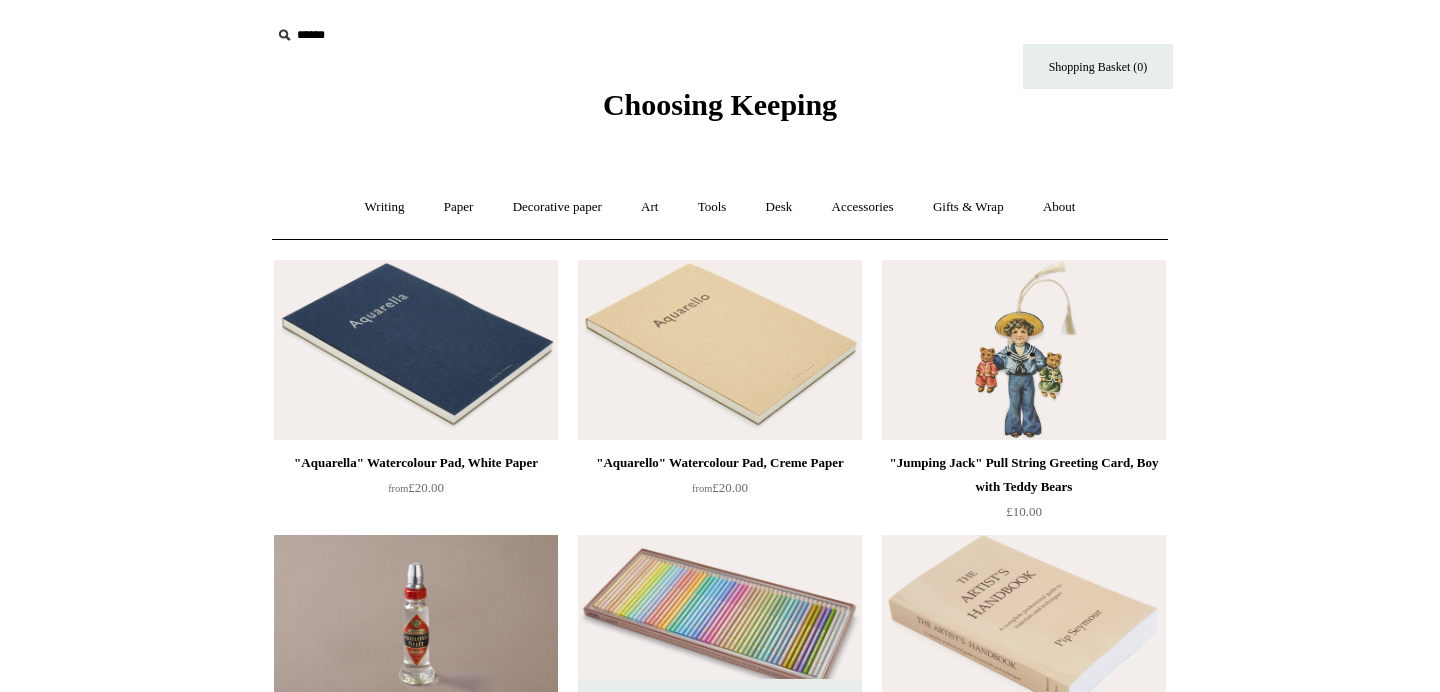 scroll, scrollTop: 0, scrollLeft: 0, axis: both 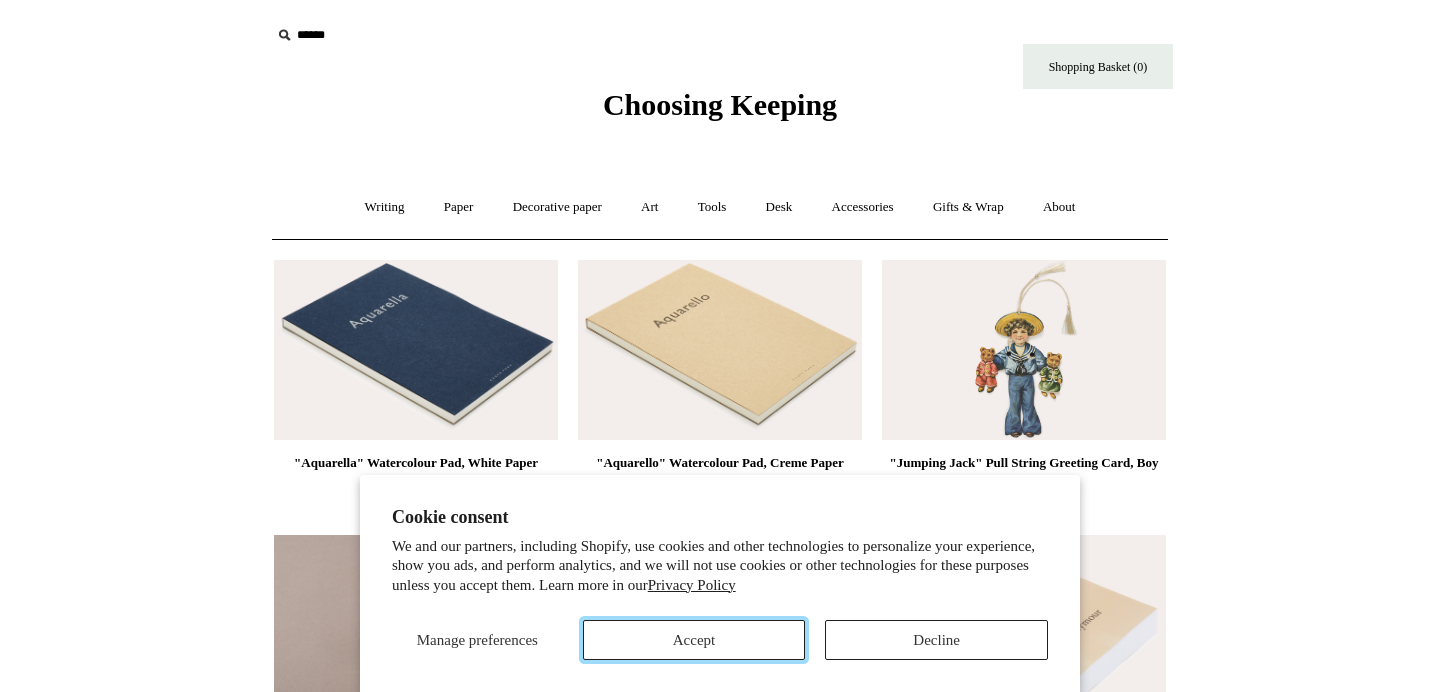 click on "Accept" at bounding box center (694, 640) 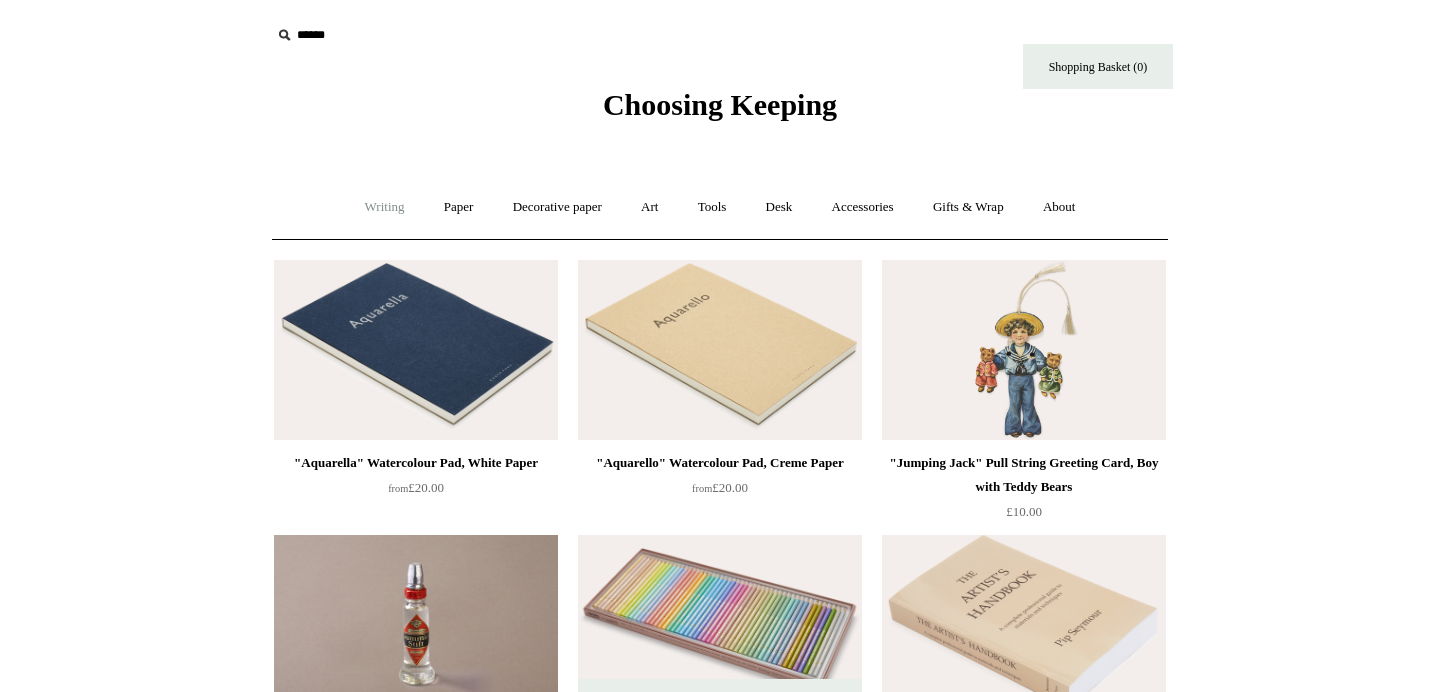 click on "Writing +" at bounding box center (385, 207) 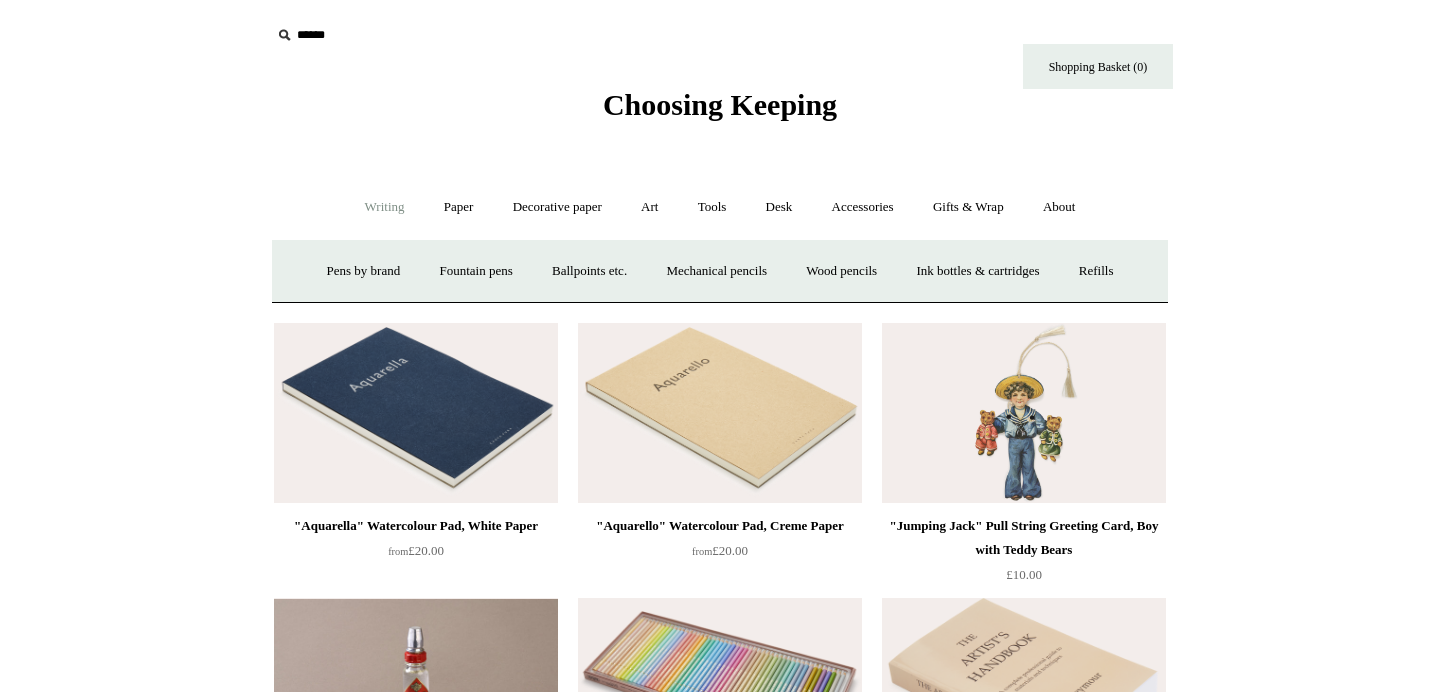 click on "Writing -" at bounding box center [385, 207] 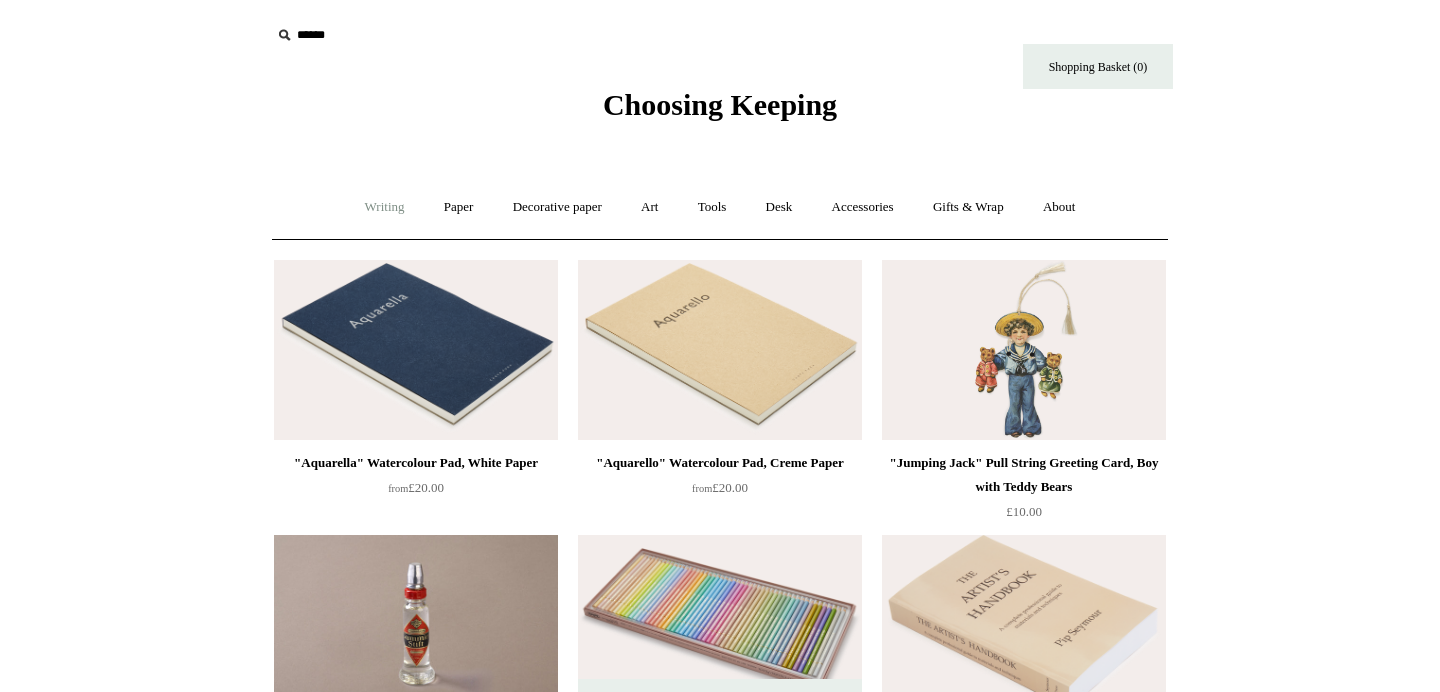 click on "Writing +" at bounding box center (385, 207) 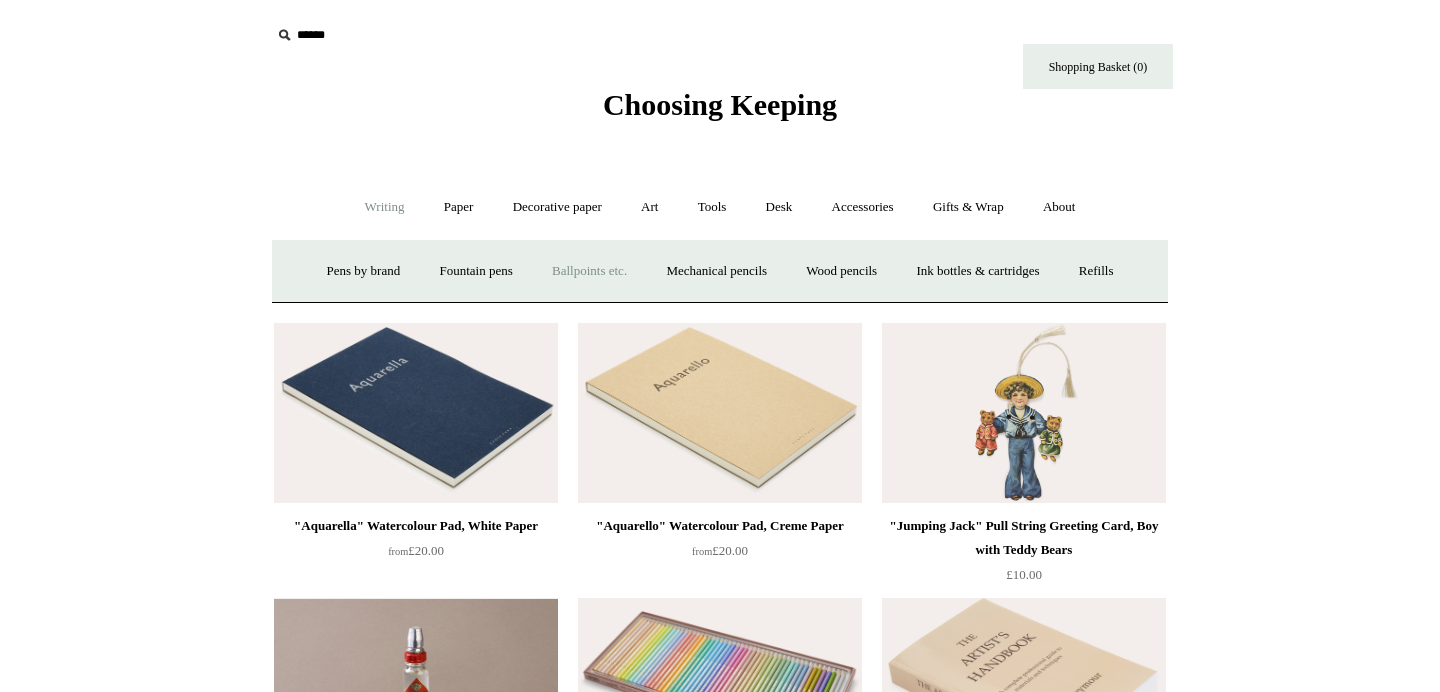 click on "Ballpoints etc. +" at bounding box center [589, 271] 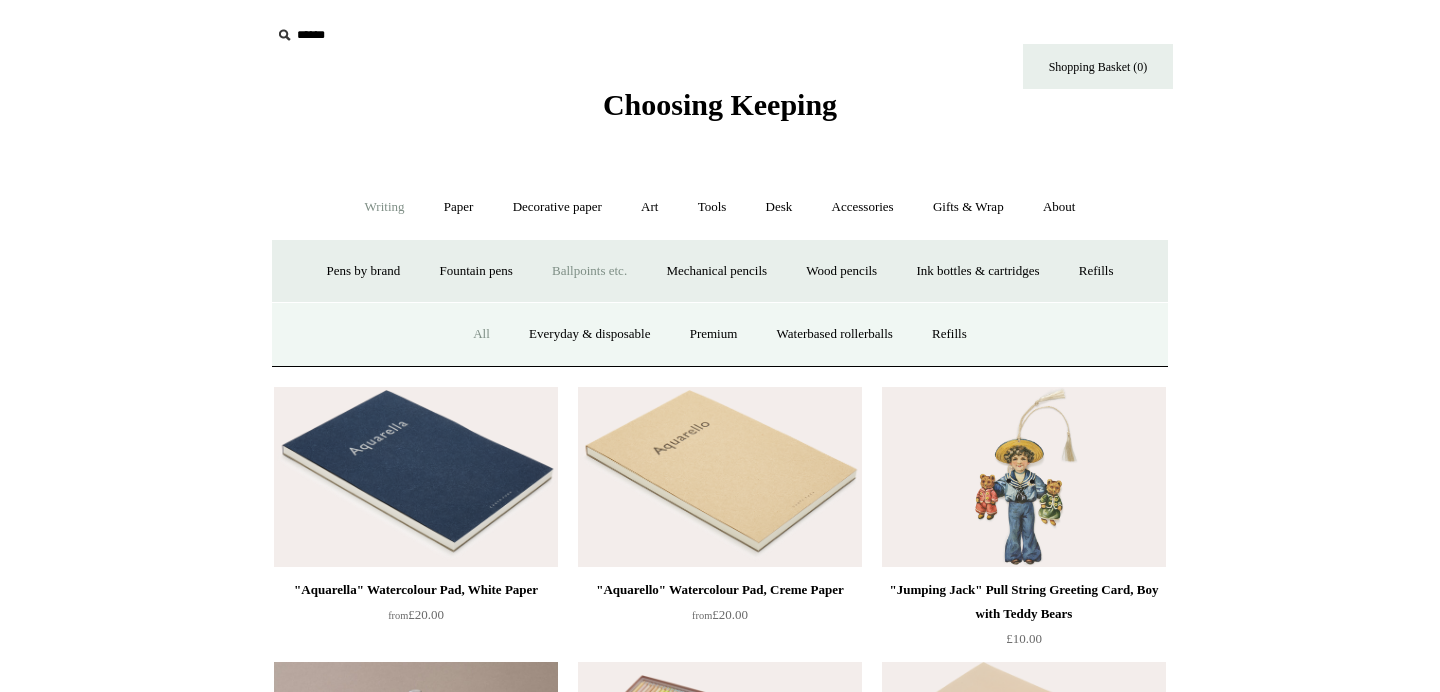 click on "All" at bounding box center [481, 334] 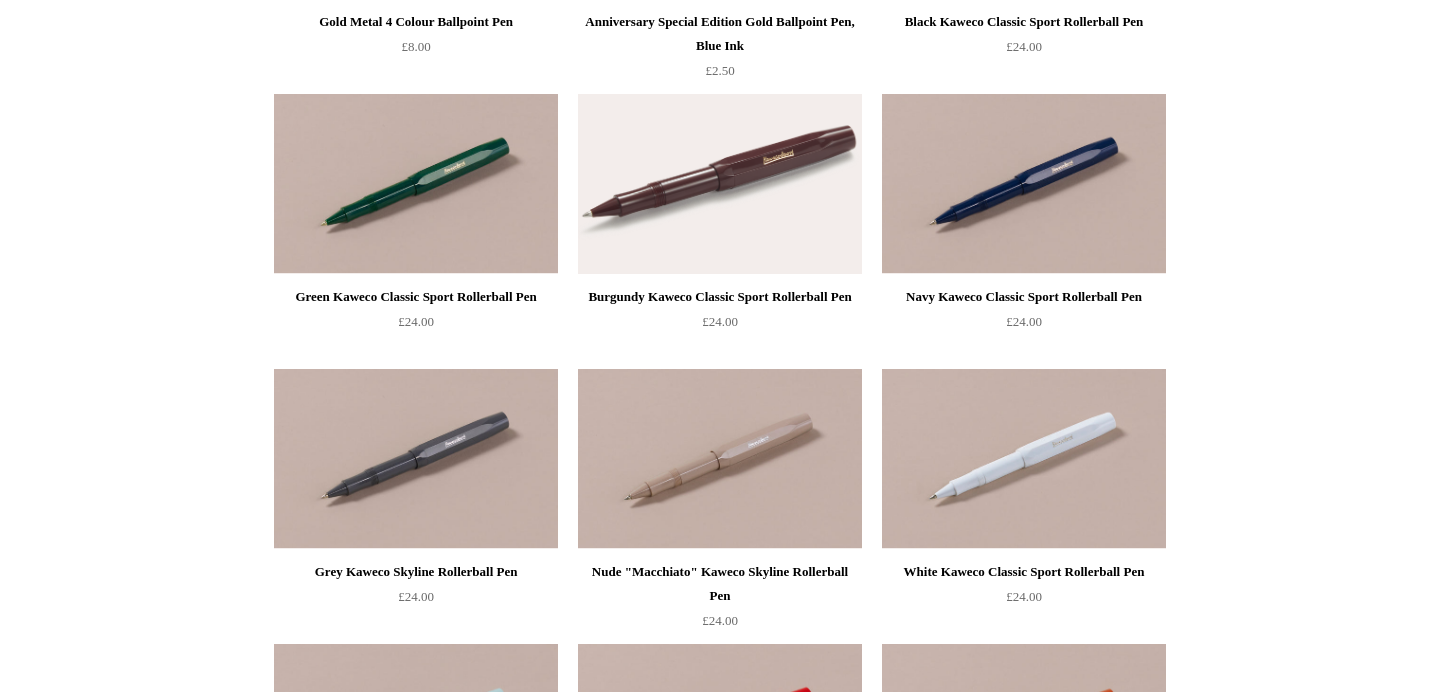 scroll, scrollTop: 0, scrollLeft: 0, axis: both 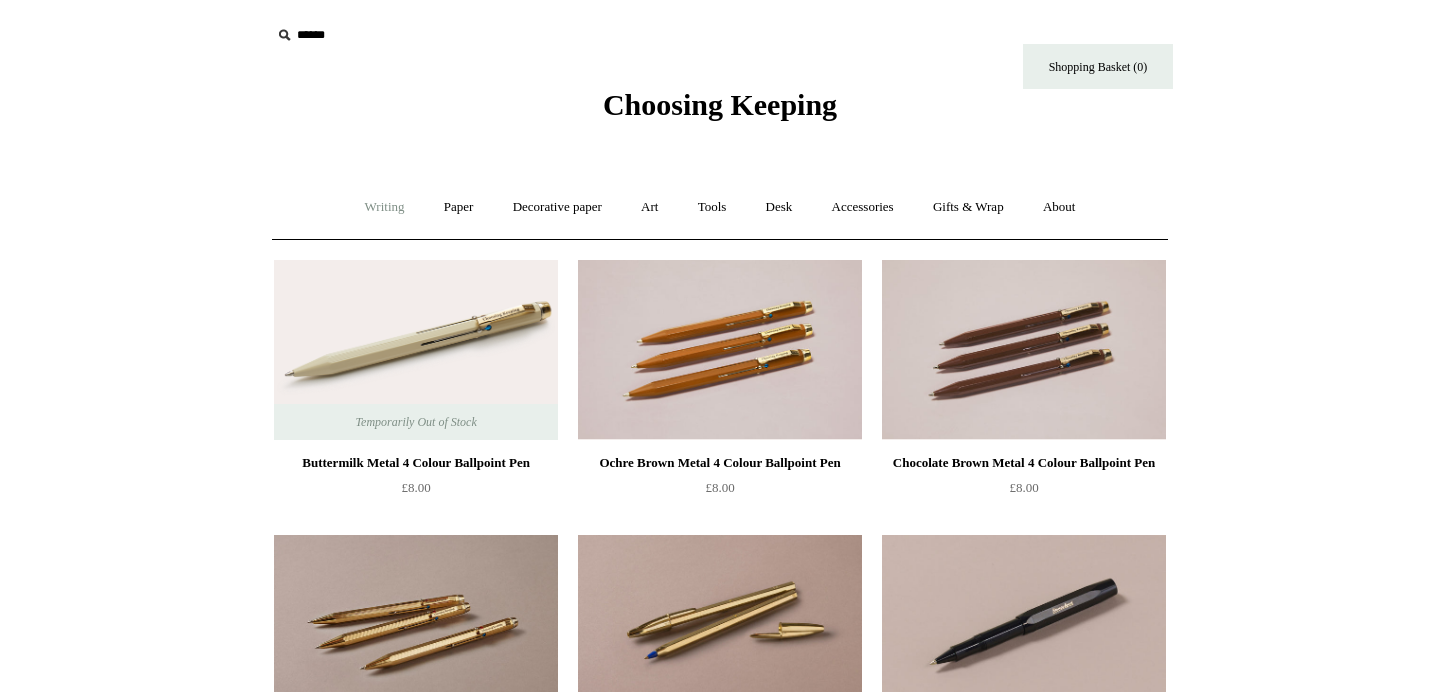 click on "Writing +" at bounding box center [385, 207] 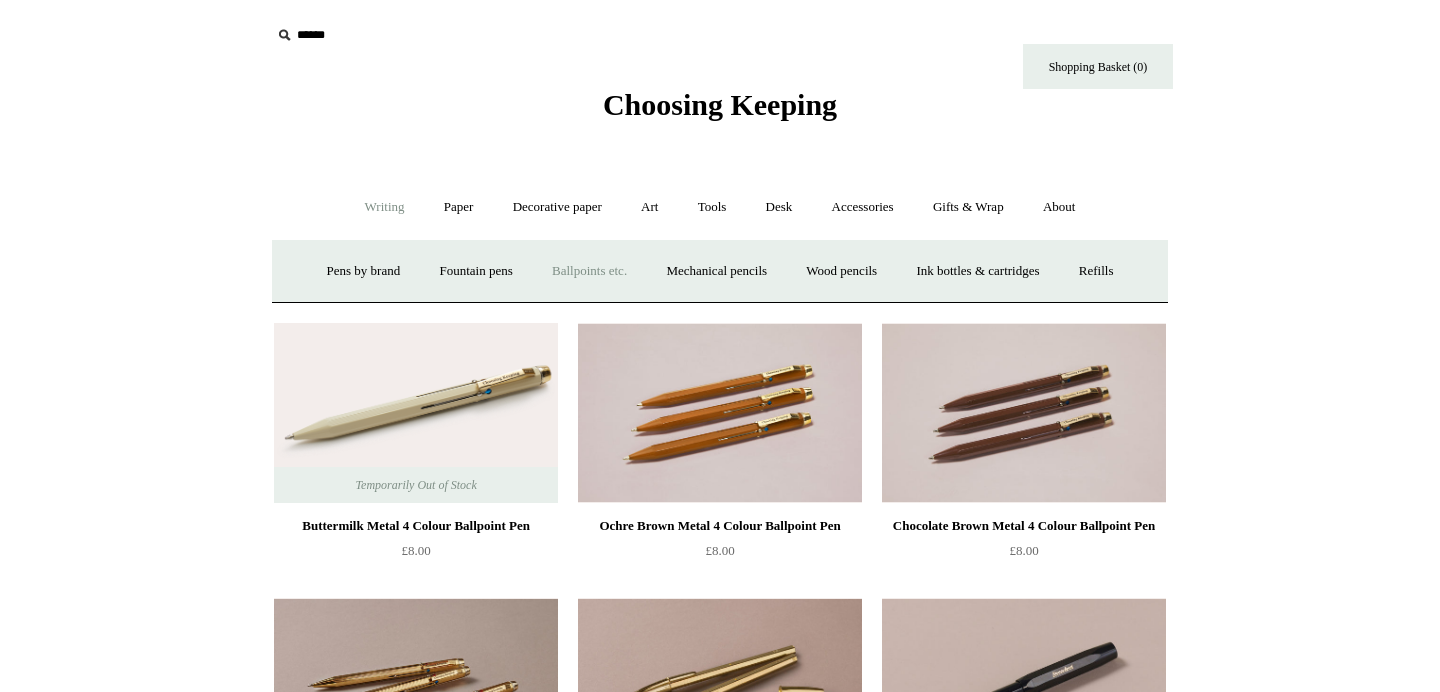 click on "Writing -" at bounding box center [385, 207] 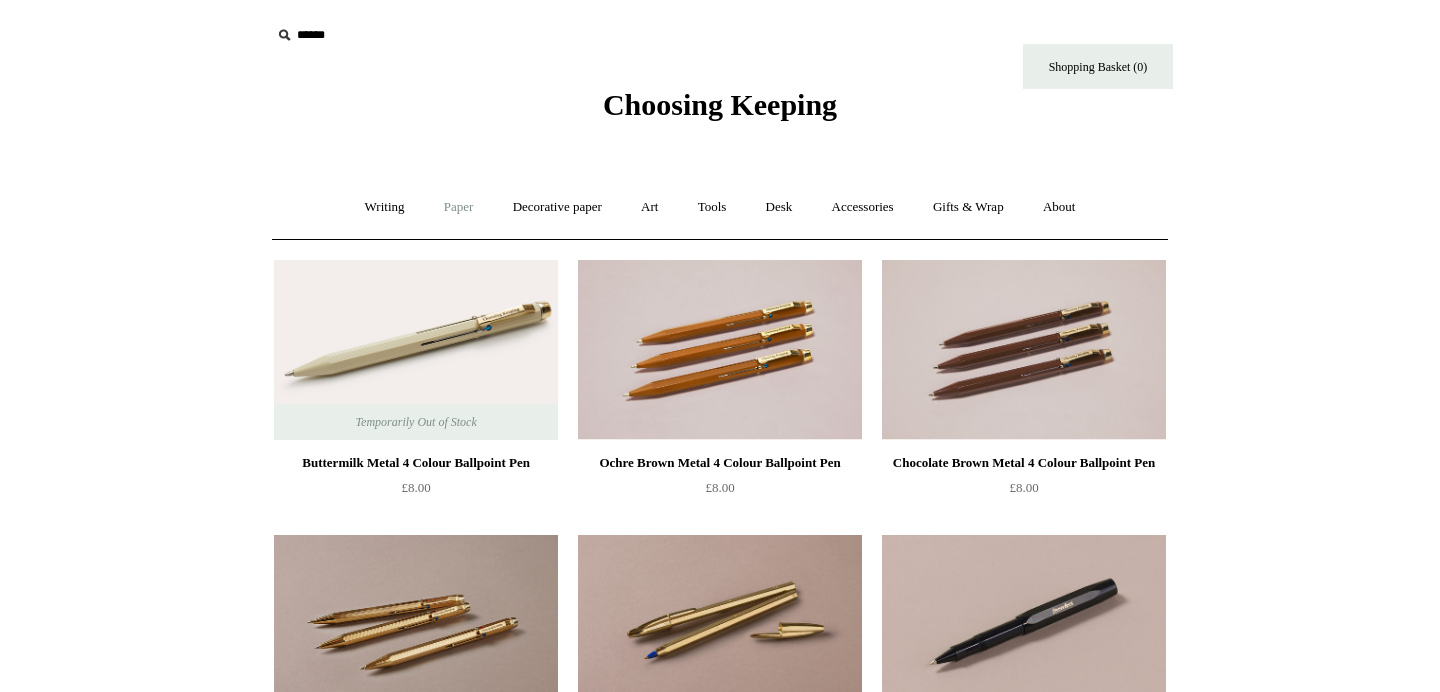 click on "Paper +" at bounding box center [459, 207] 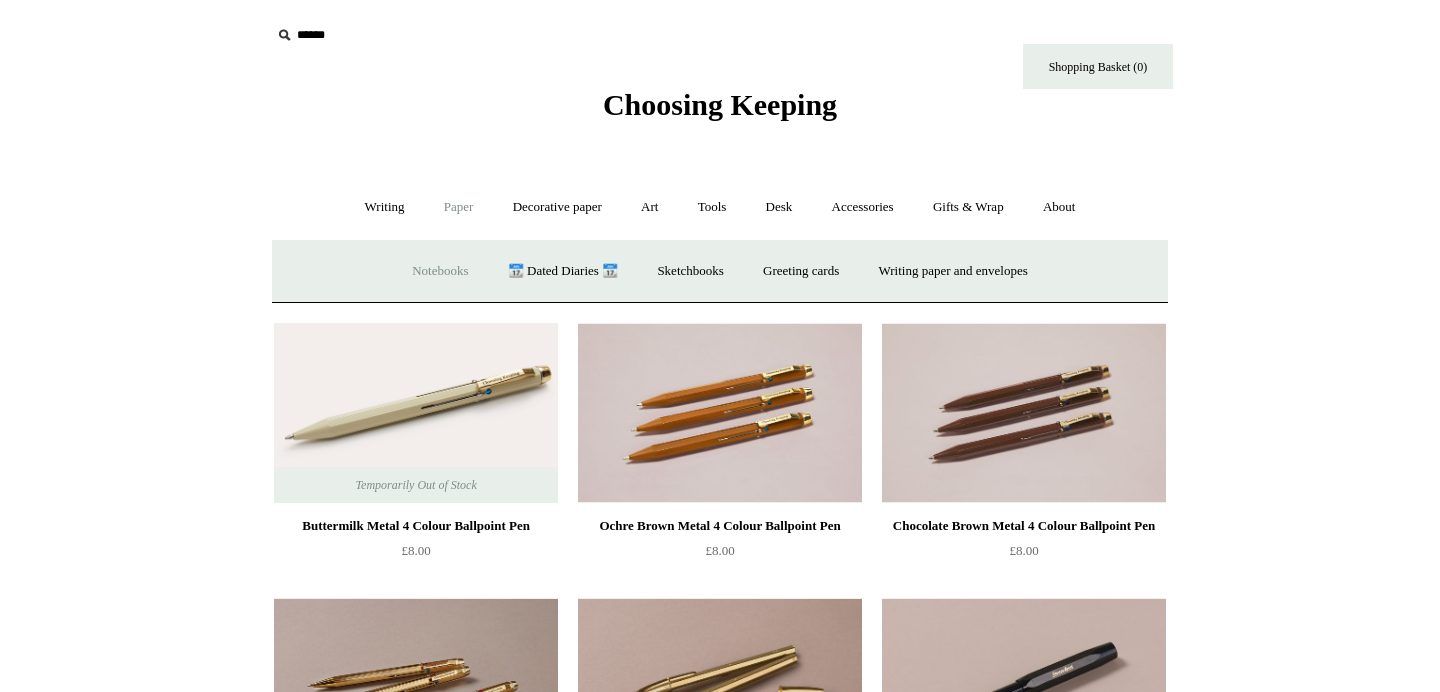 click on "Notebooks +" at bounding box center [440, 271] 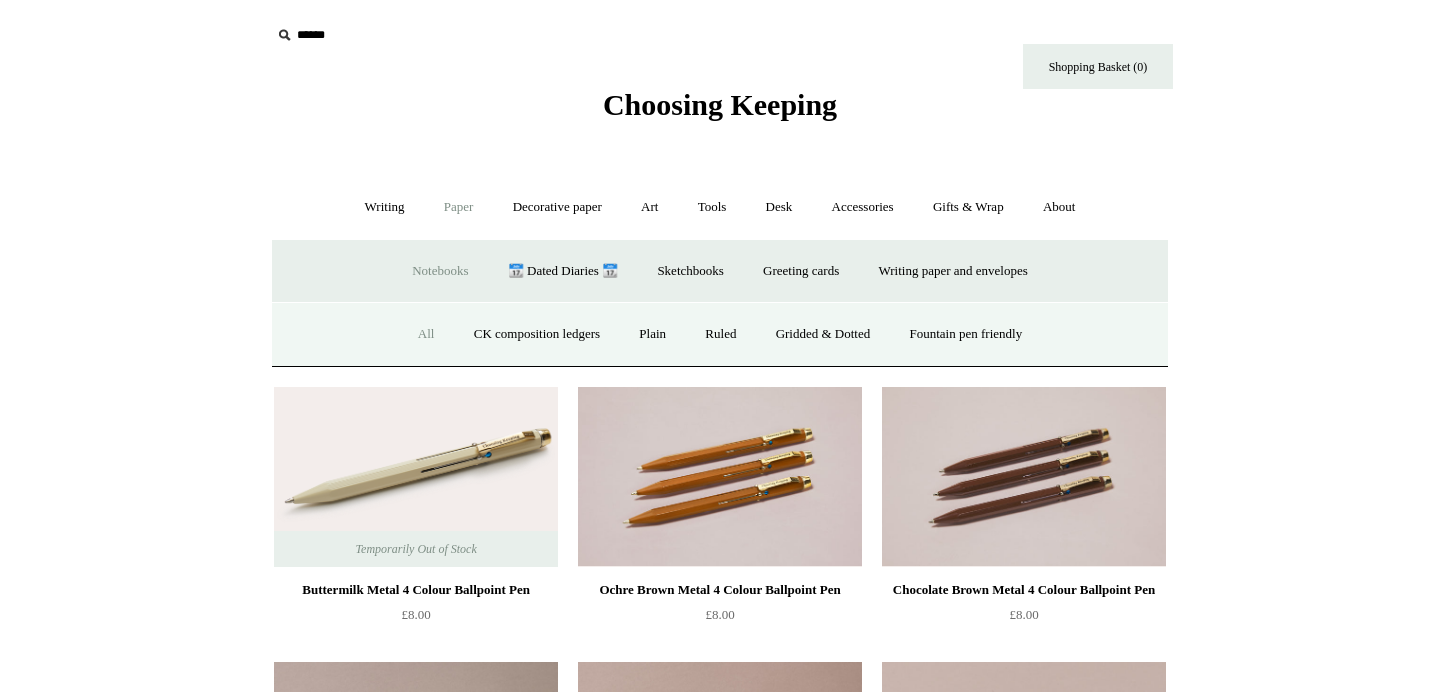 click on "All" at bounding box center [426, 334] 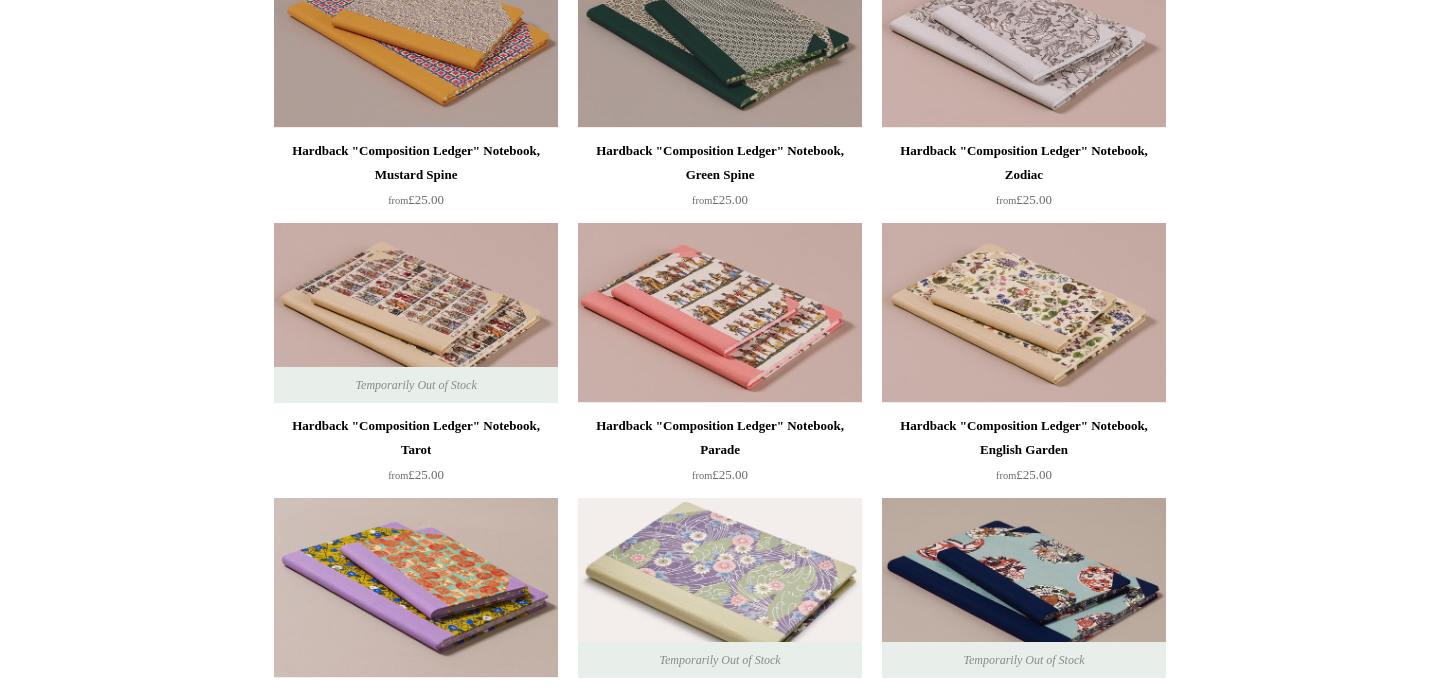 scroll, scrollTop: 0, scrollLeft: 0, axis: both 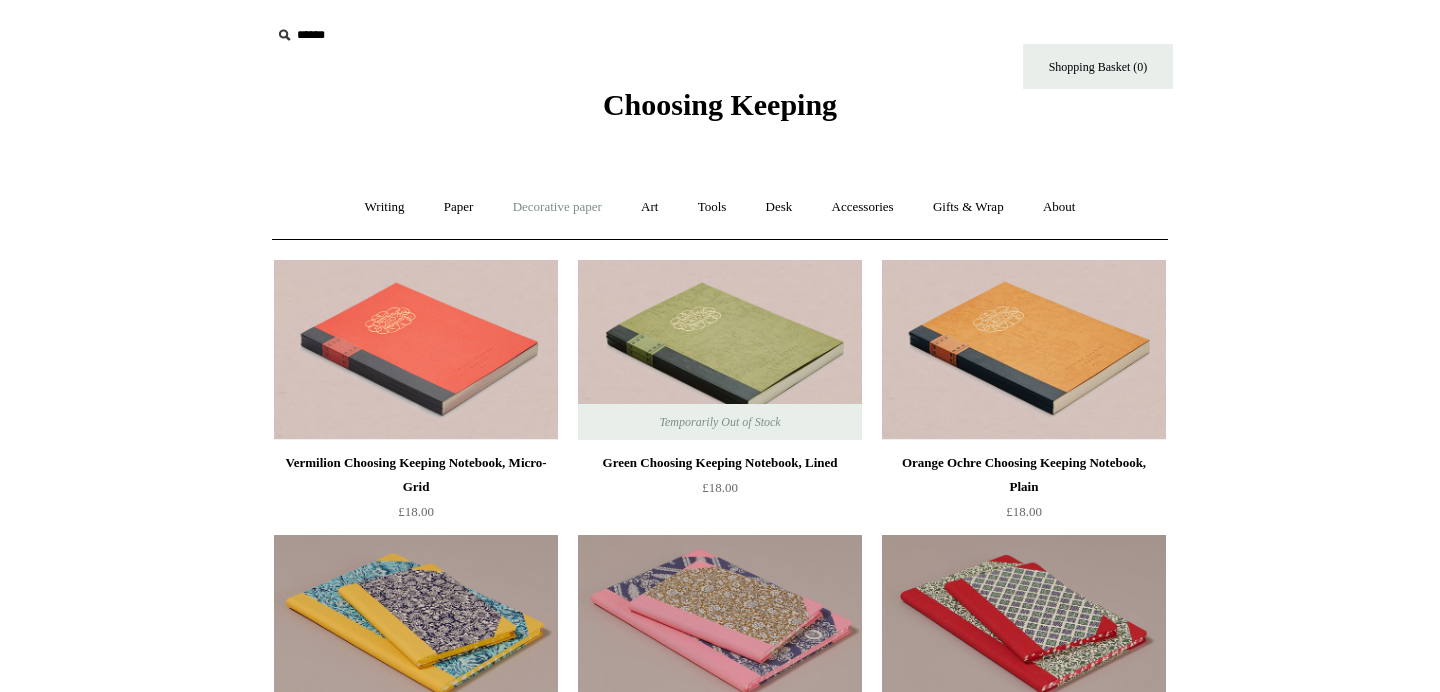 click on "Decorative paper +" at bounding box center [557, 207] 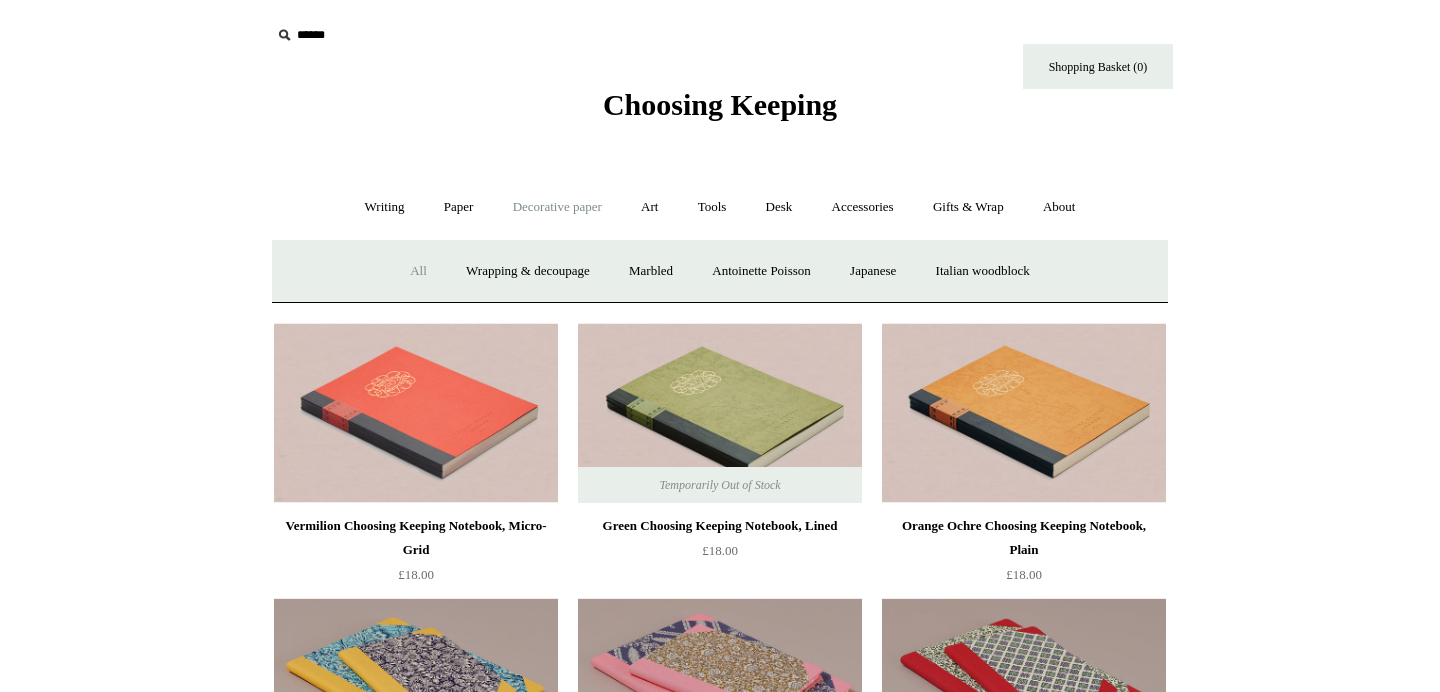 click on "All" at bounding box center (418, 271) 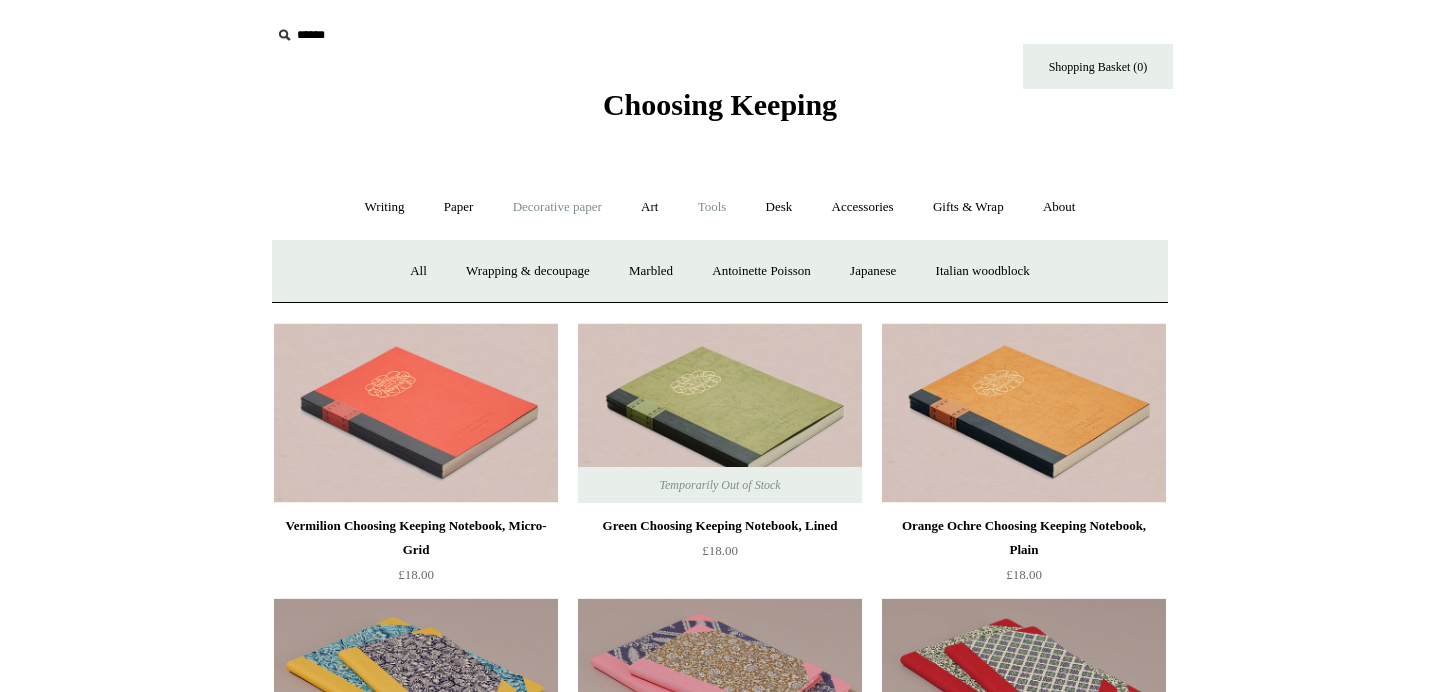 click on "Tools +" at bounding box center [712, 207] 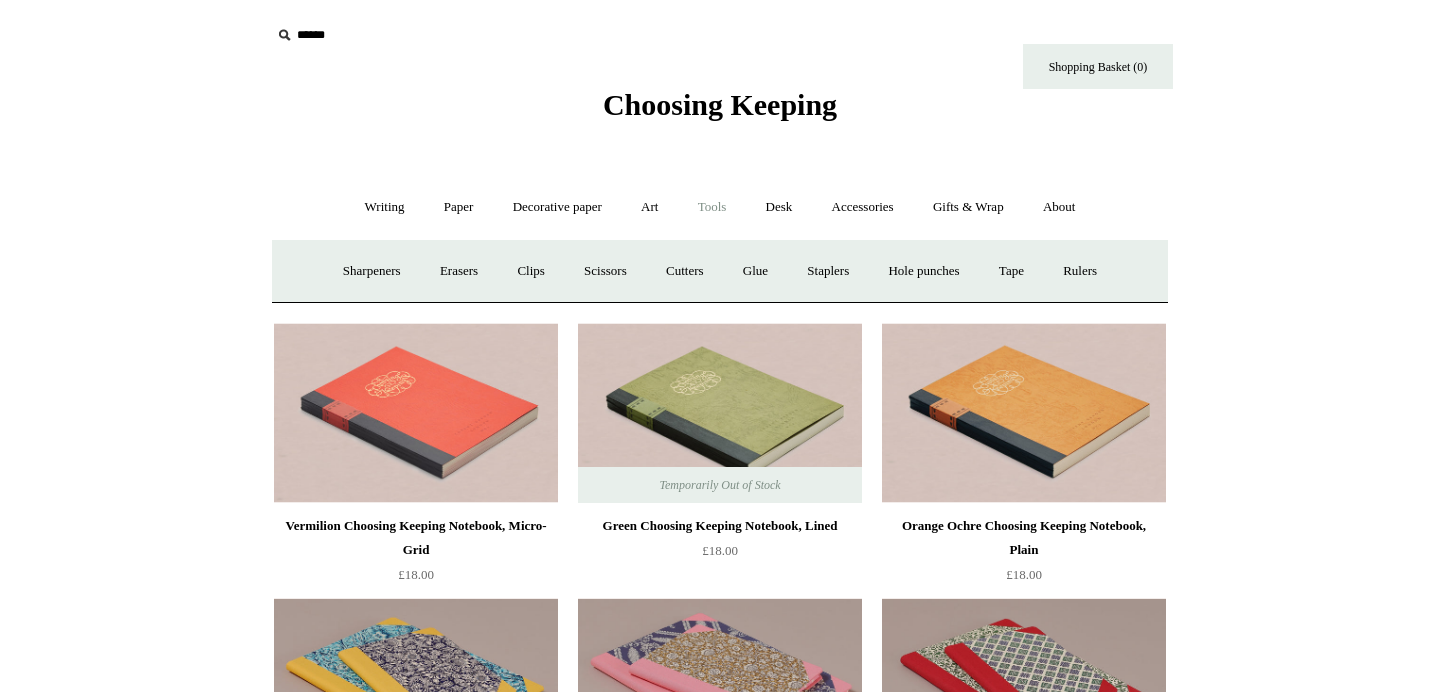 click on "Tools -" at bounding box center [712, 207] 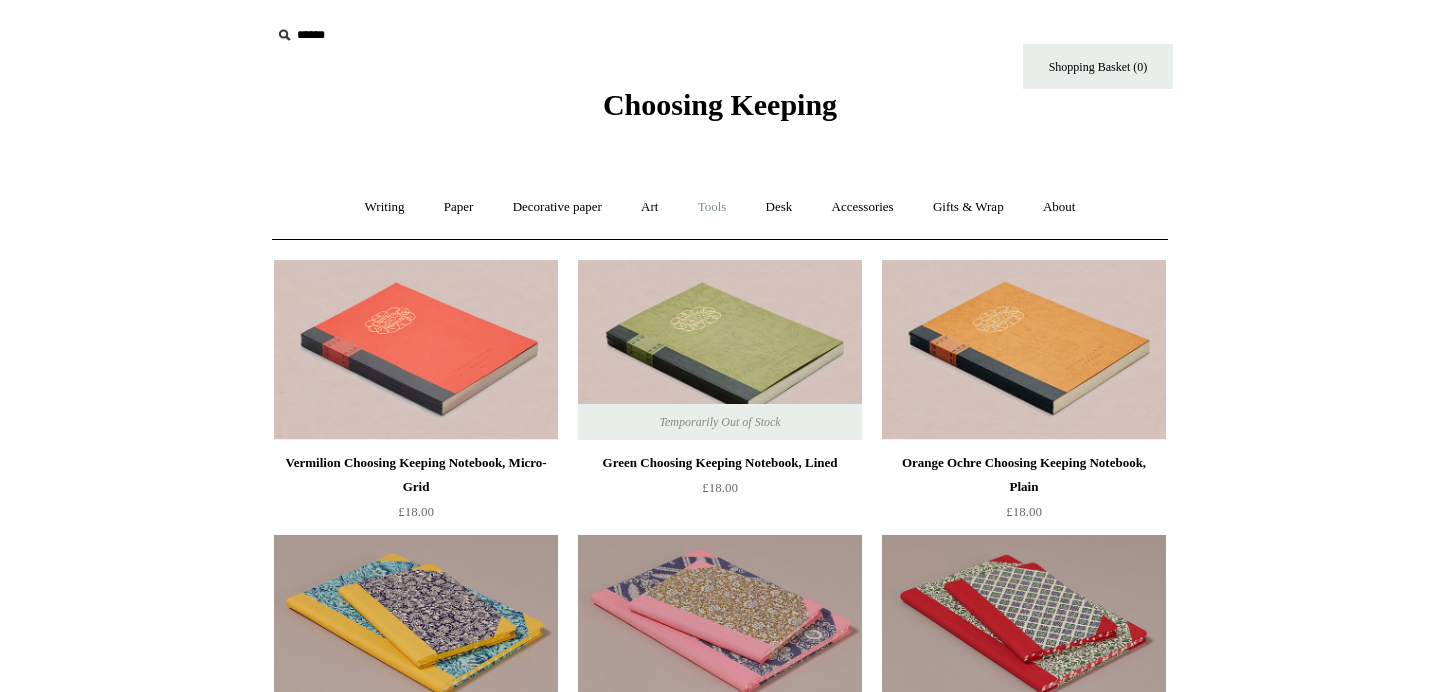 click on "Tools +" at bounding box center [712, 207] 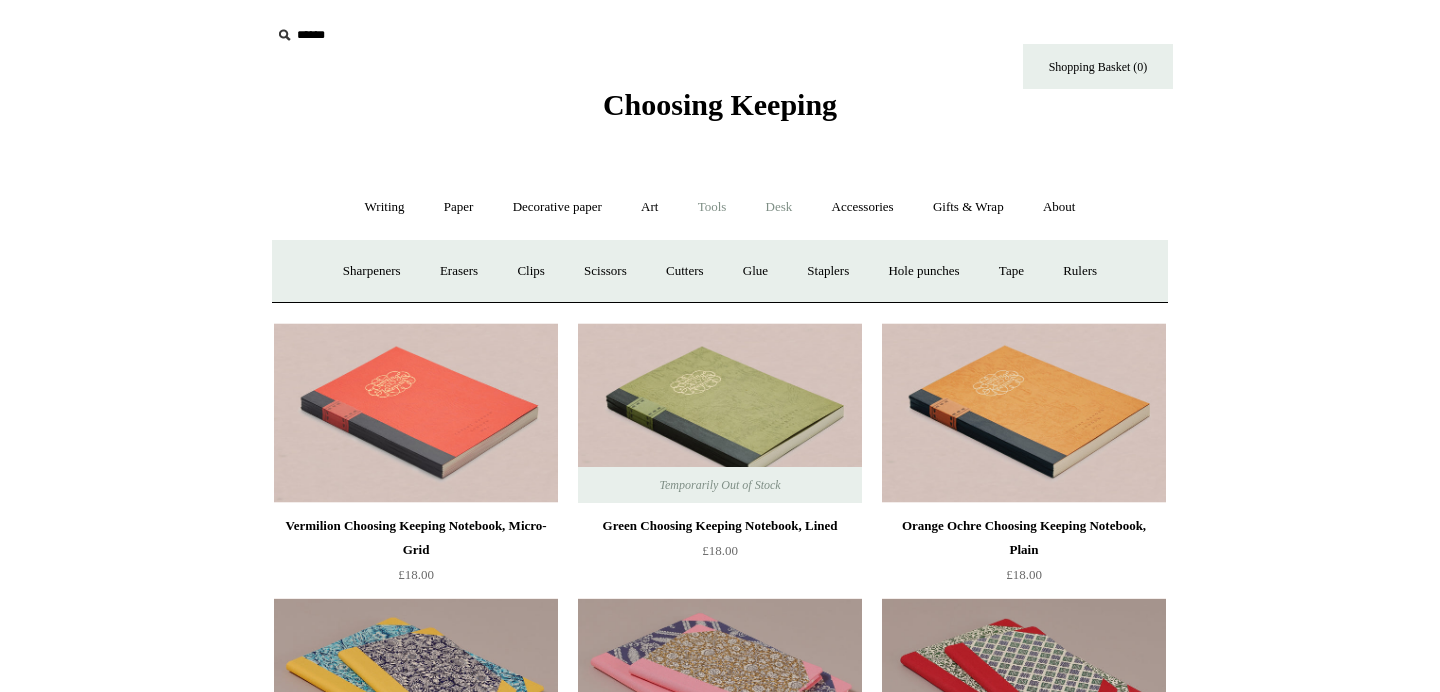 click on "Desk +" at bounding box center [779, 207] 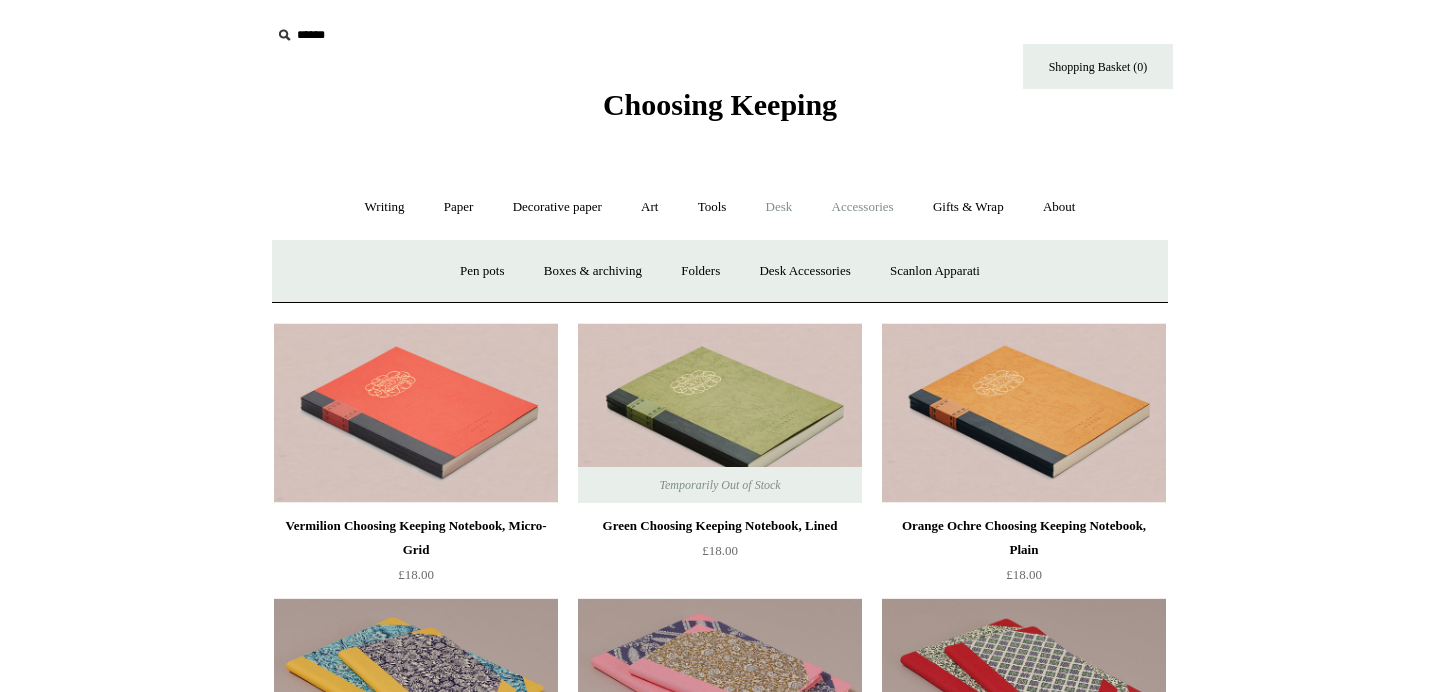 click on "Accessories +" at bounding box center (863, 207) 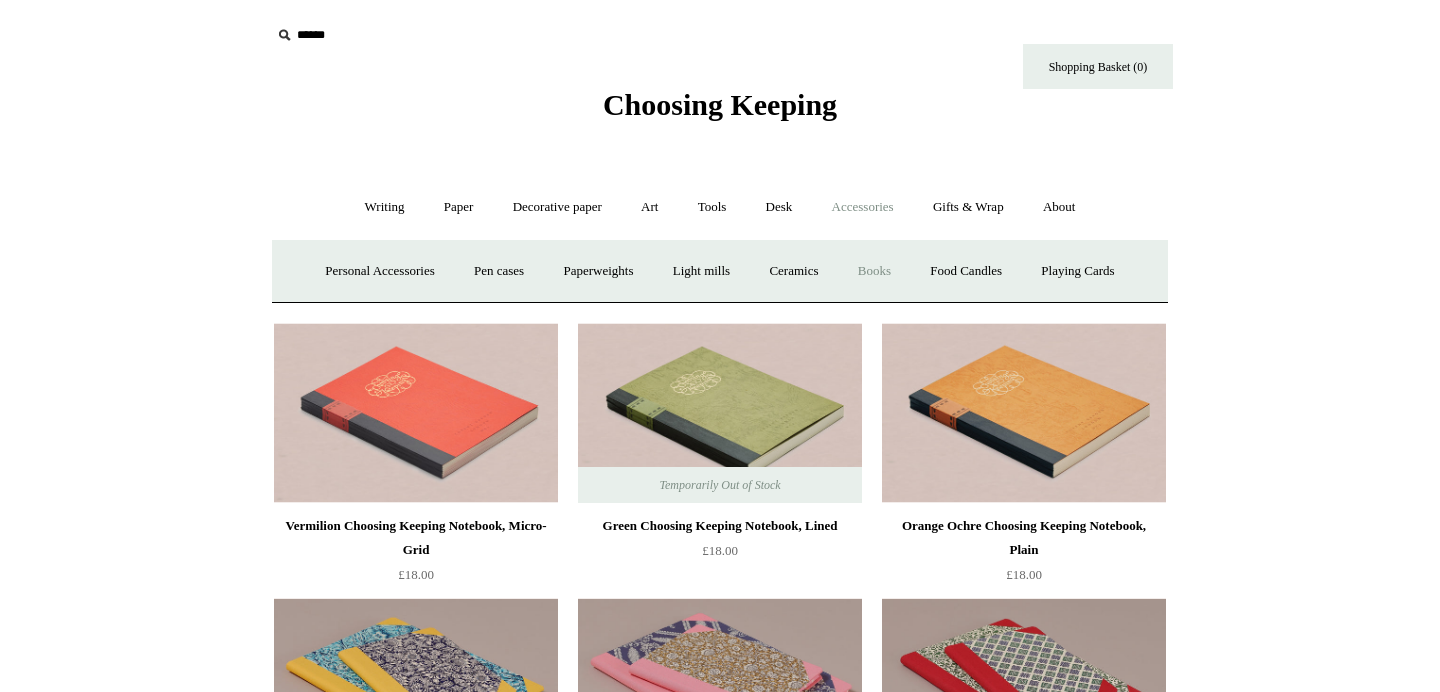 click on "Books" at bounding box center [874, 271] 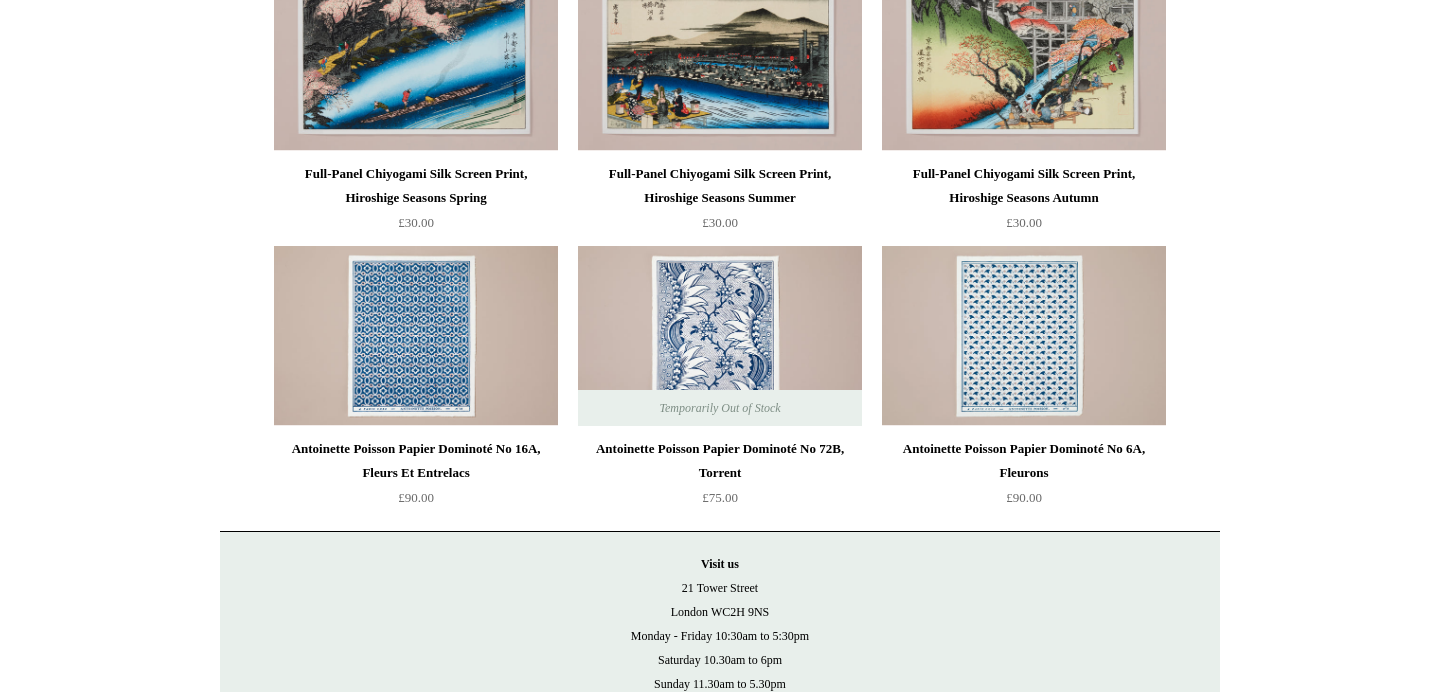 scroll, scrollTop: 3741, scrollLeft: 0, axis: vertical 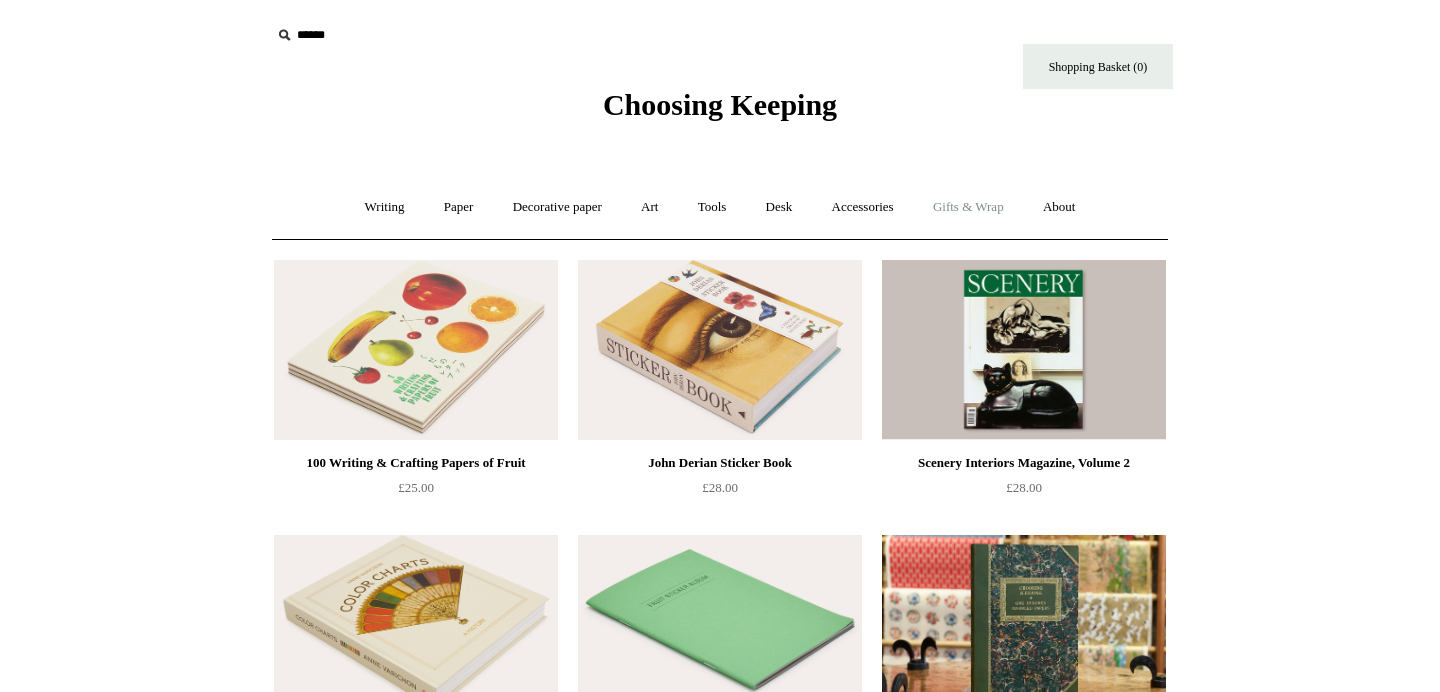 click on "Gifts & Wrap +" at bounding box center (968, 207) 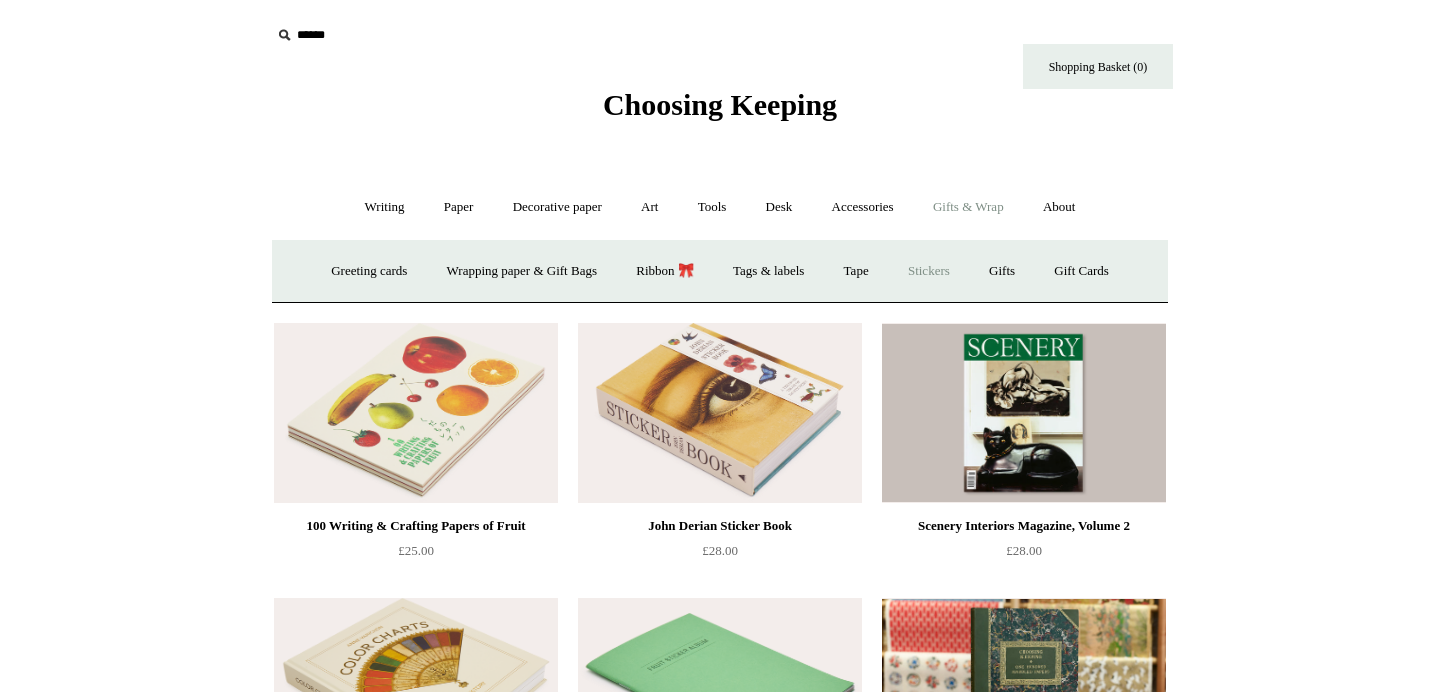 click on "Stickers" at bounding box center (929, 271) 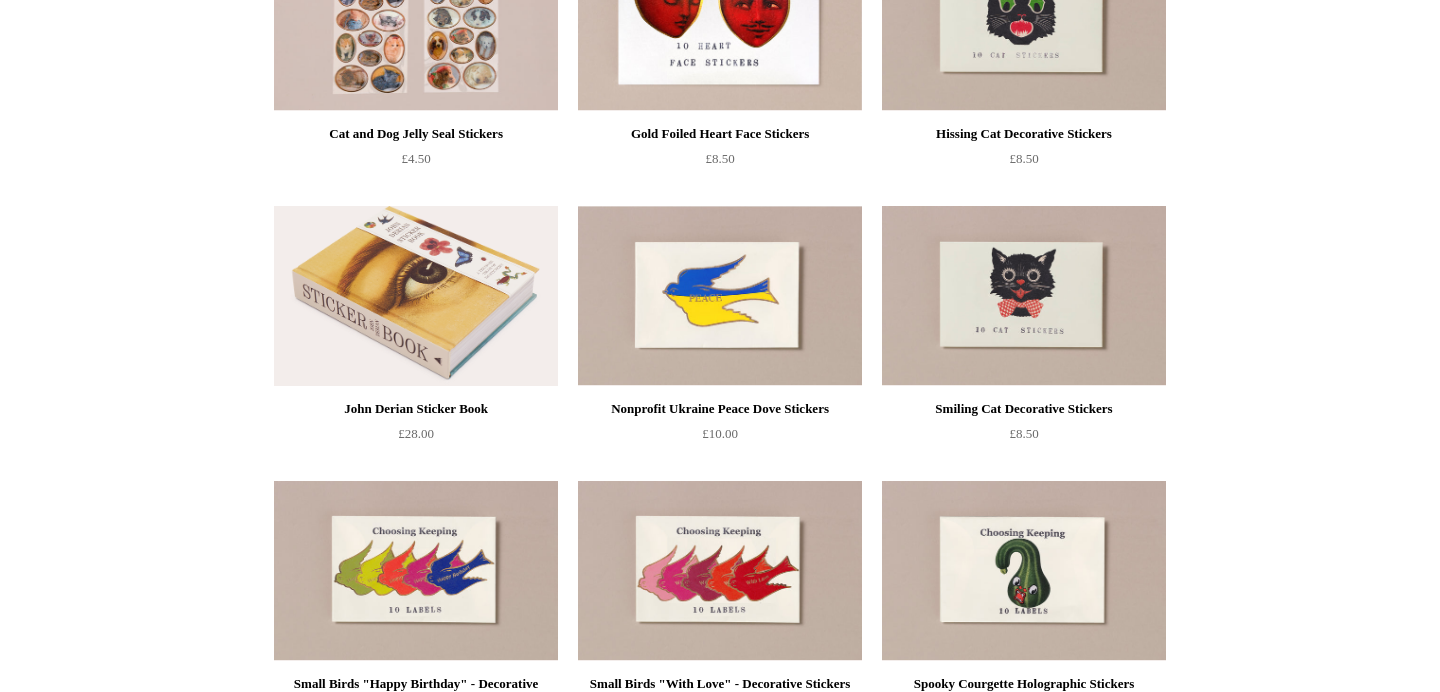 scroll, scrollTop: 0, scrollLeft: 0, axis: both 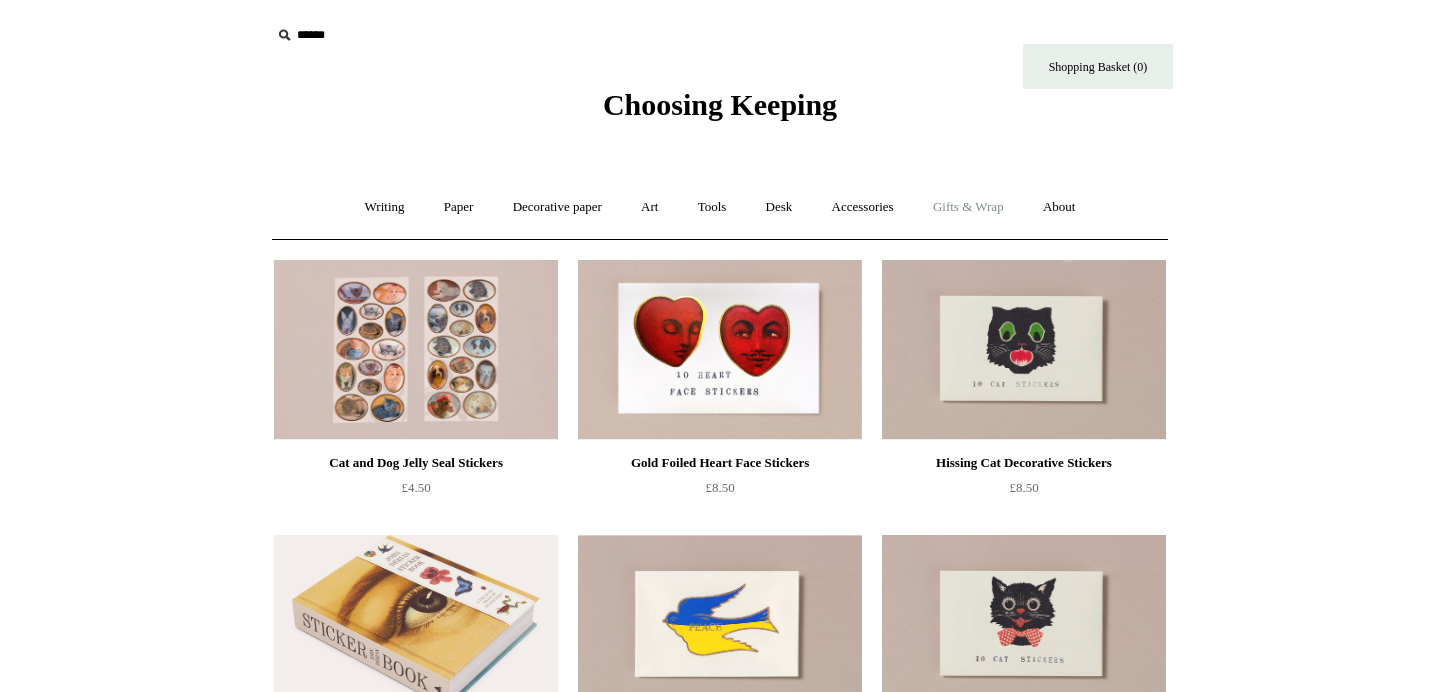 click on "Gifts & Wrap +" at bounding box center [968, 207] 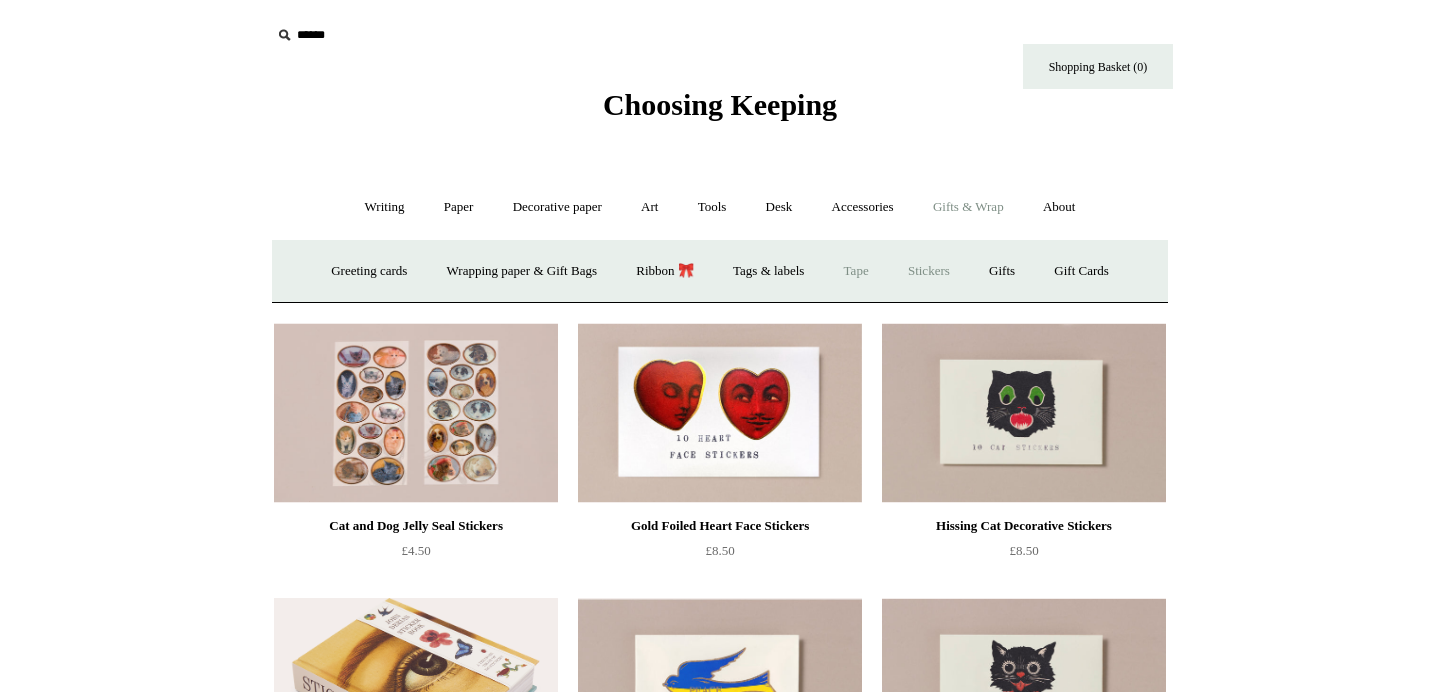 click on "Tape" at bounding box center [856, 271] 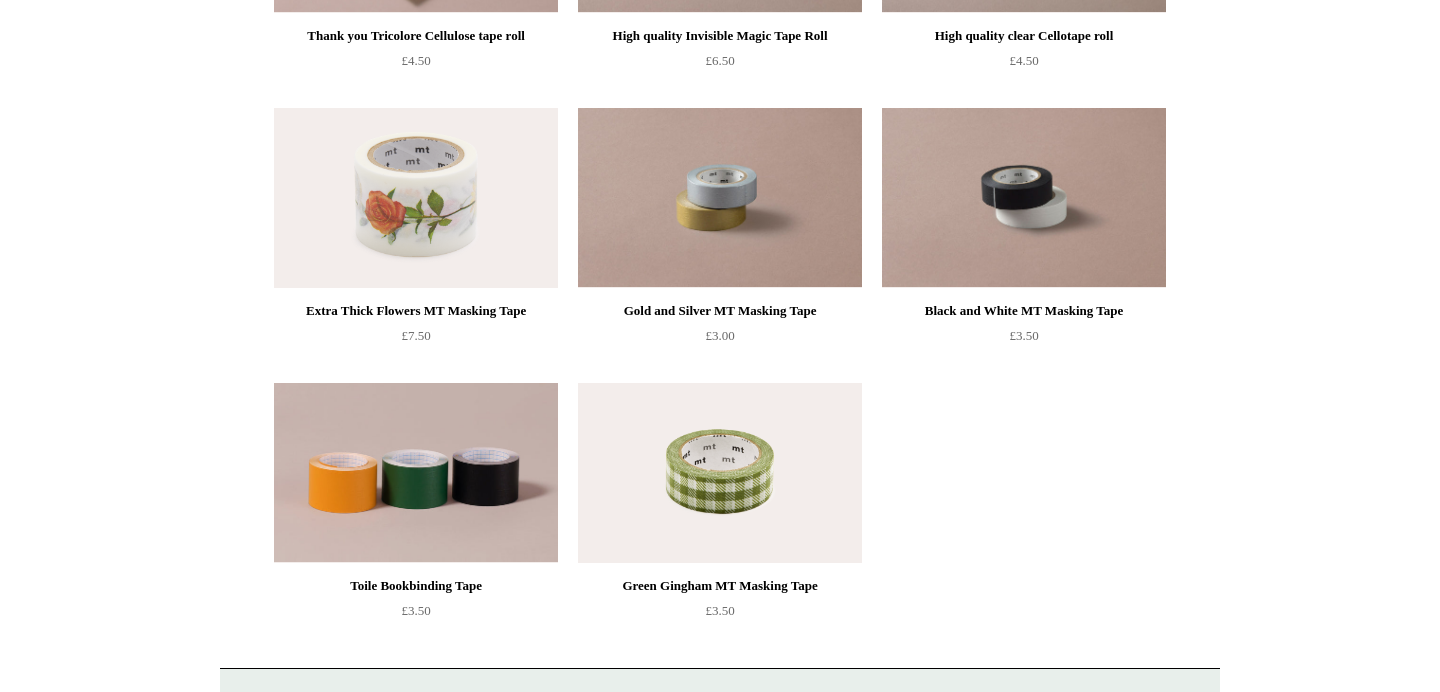 scroll, scrollTop: 0, scrollLeft: 0, axis: both 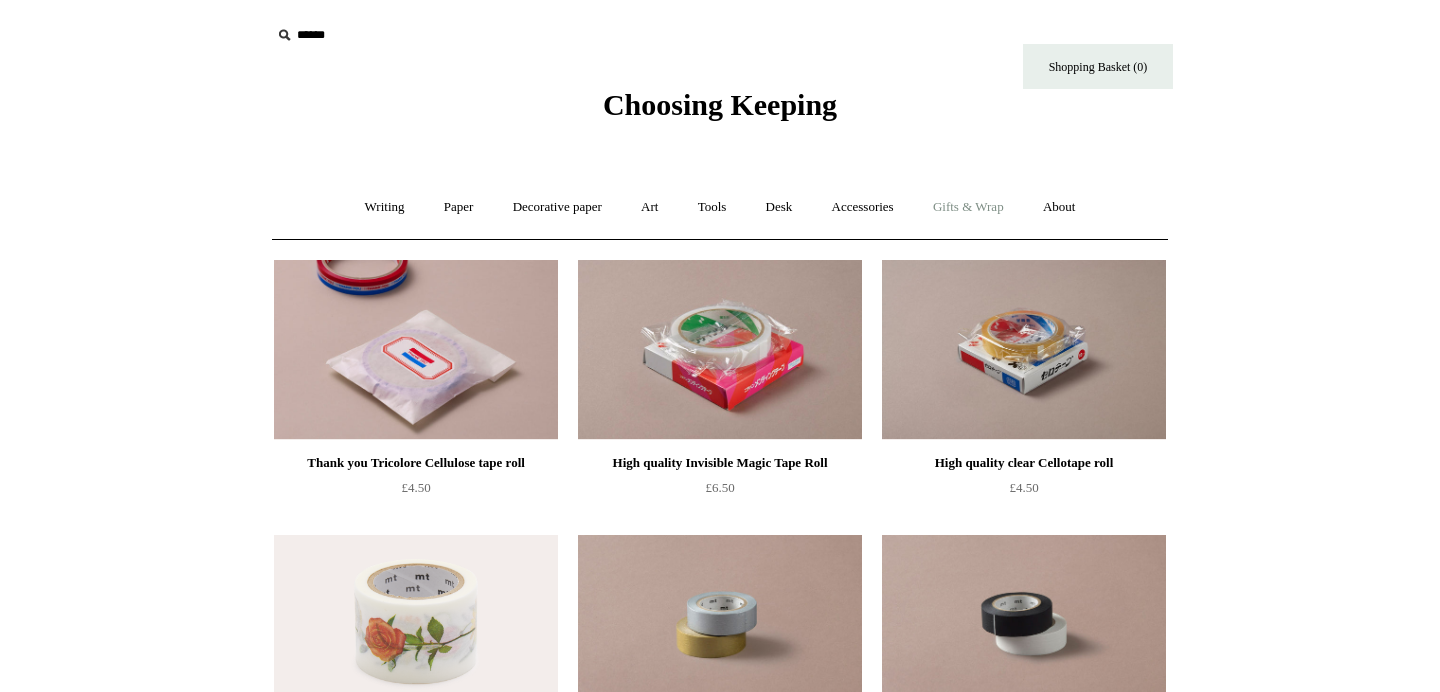 click on "Gifts & Wrap +" at bounding box center [968, 207] 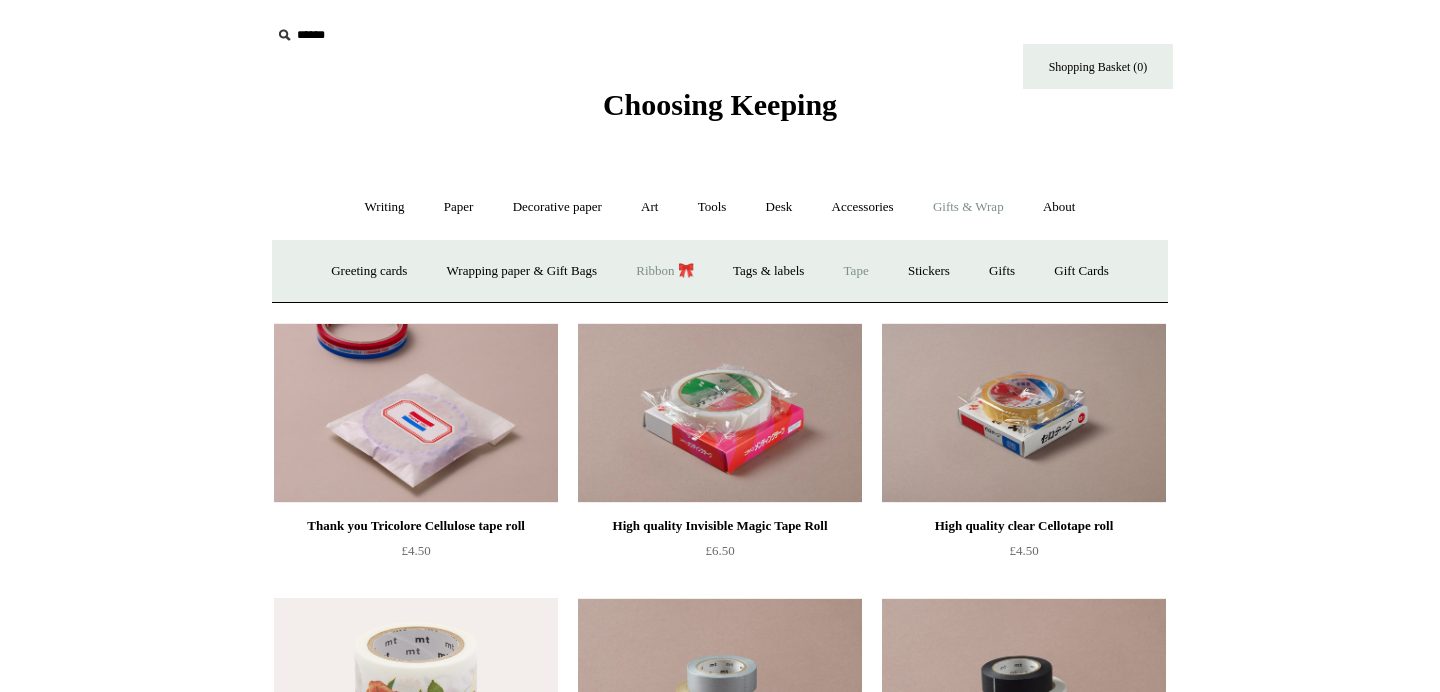 click on "Ribbon 🎀" at bounding box center (665, 271) 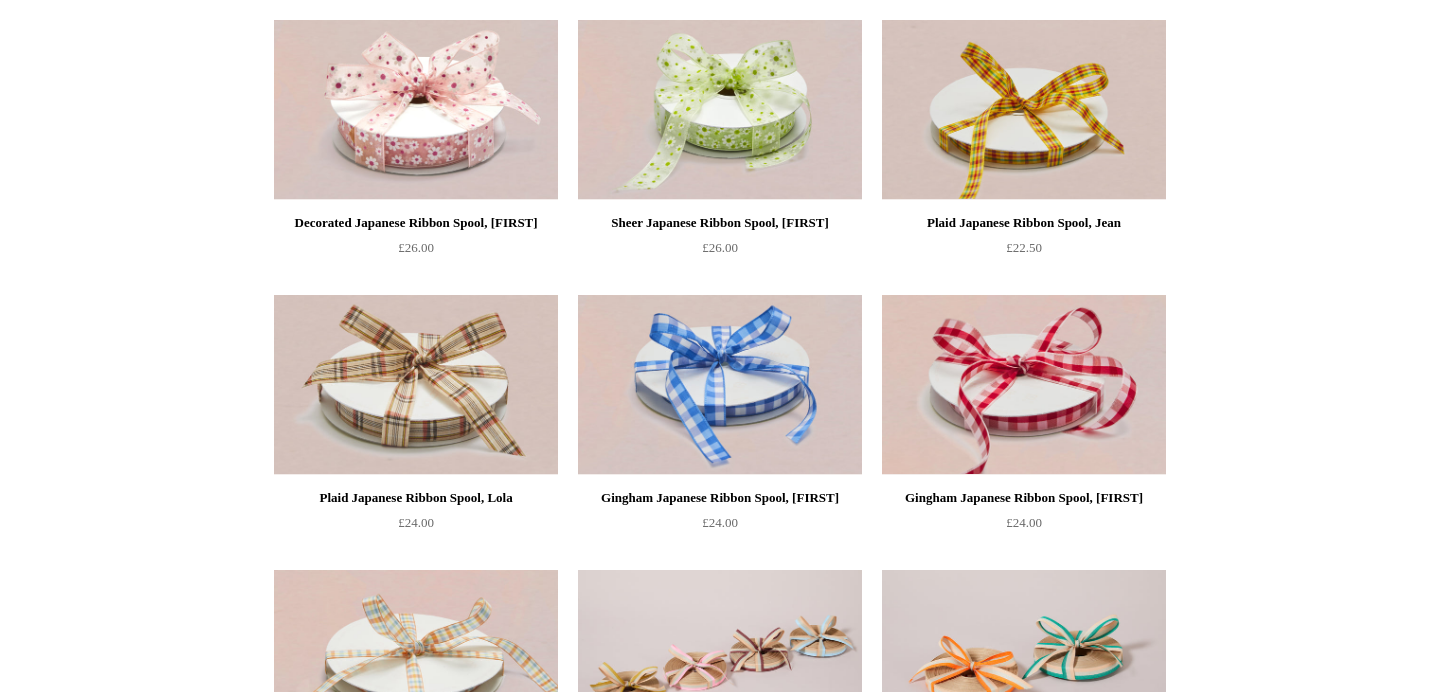 scroll, scrollTop: 0, scrollLeft: 0, axis: both 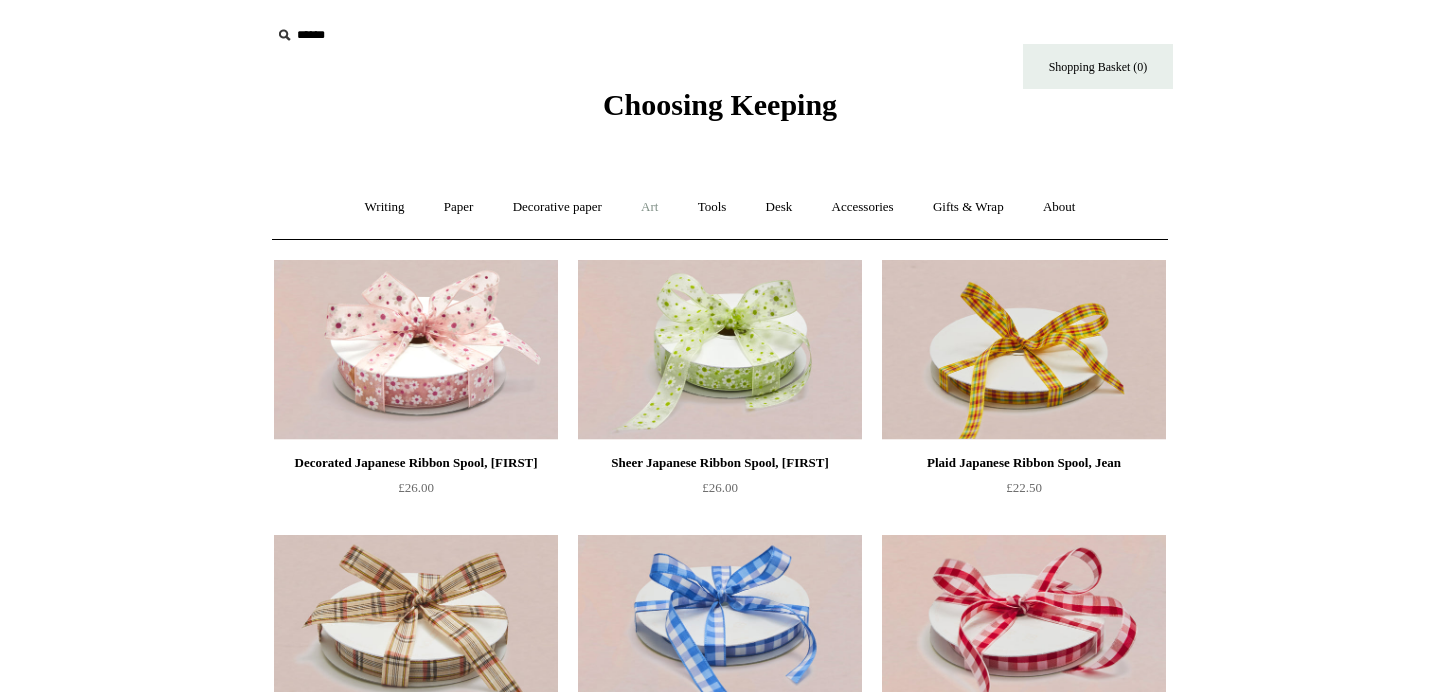 click on "Art +" at bounding box center [649, 207] 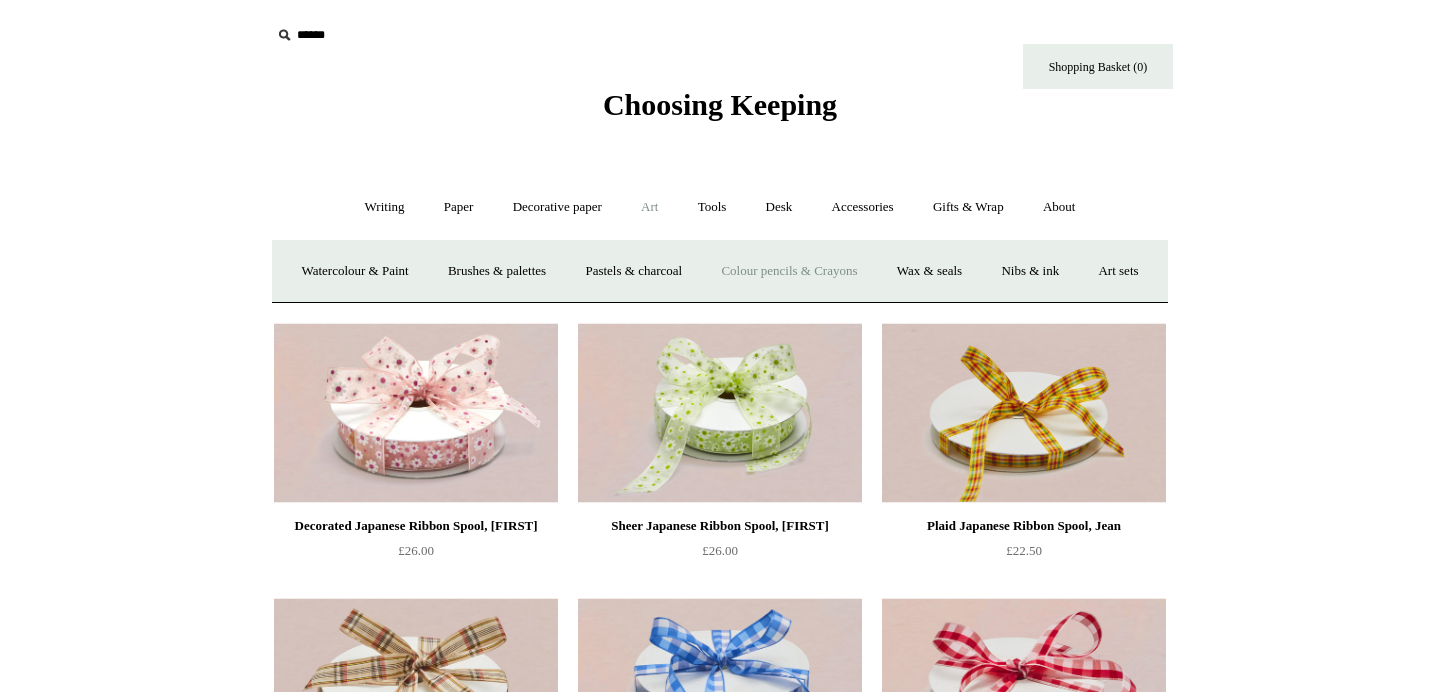 click on "Colour pencils & Crayons" at bounding box center (789, 271) 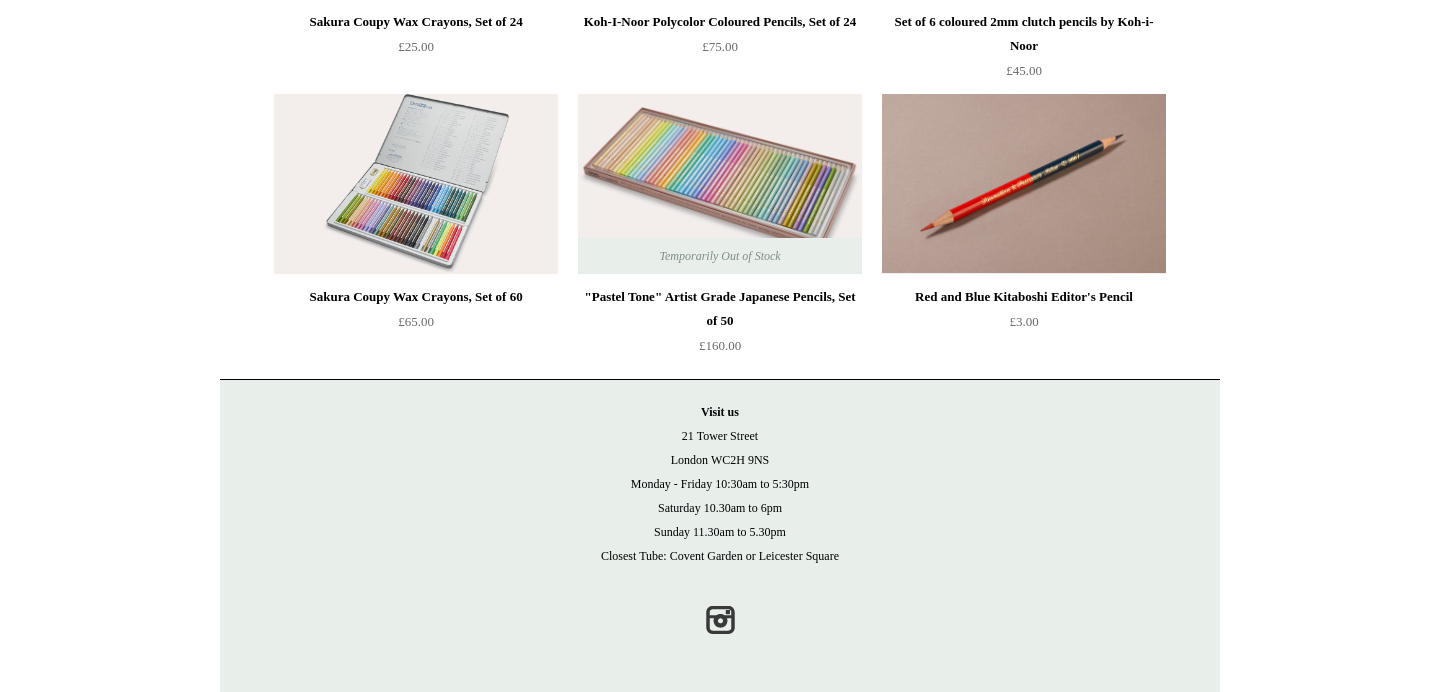 scroll, scrollTop: 0, scrollLeft: 0, axis: both 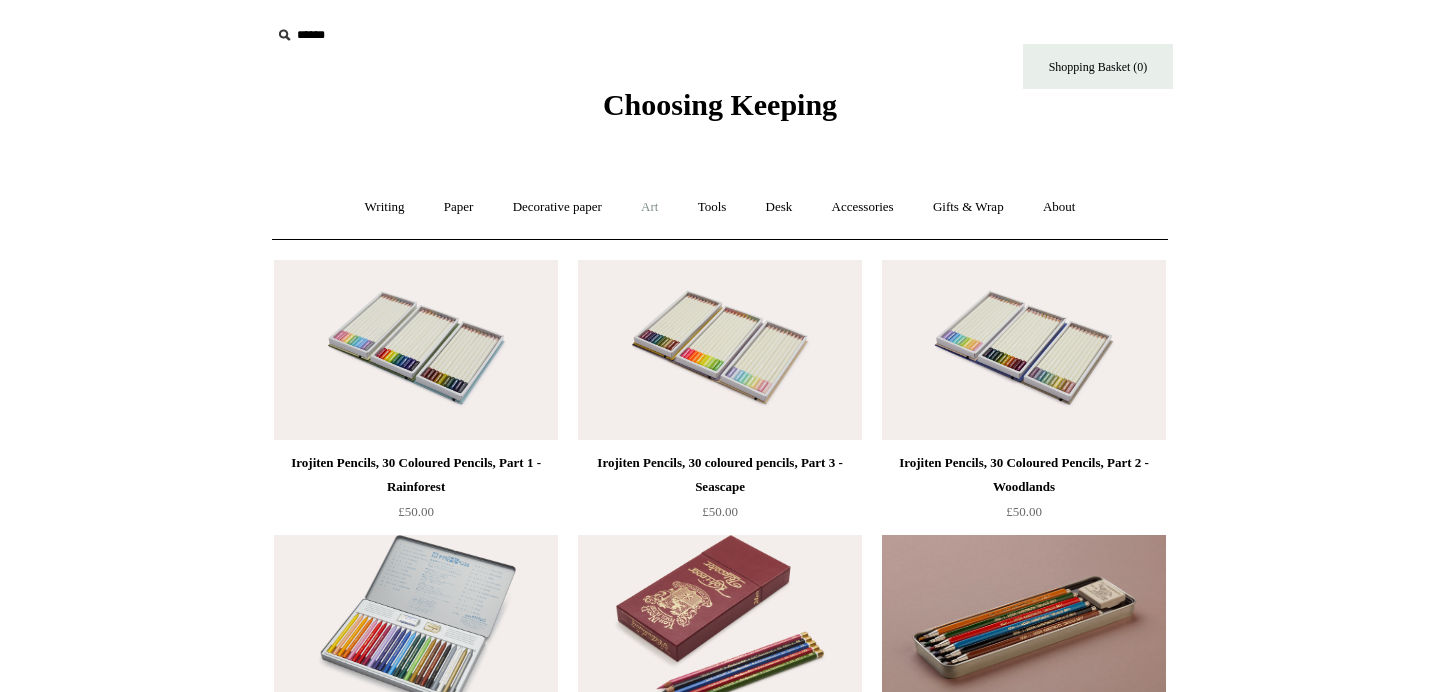 click on "Art +" at bounding box center [649, 207] 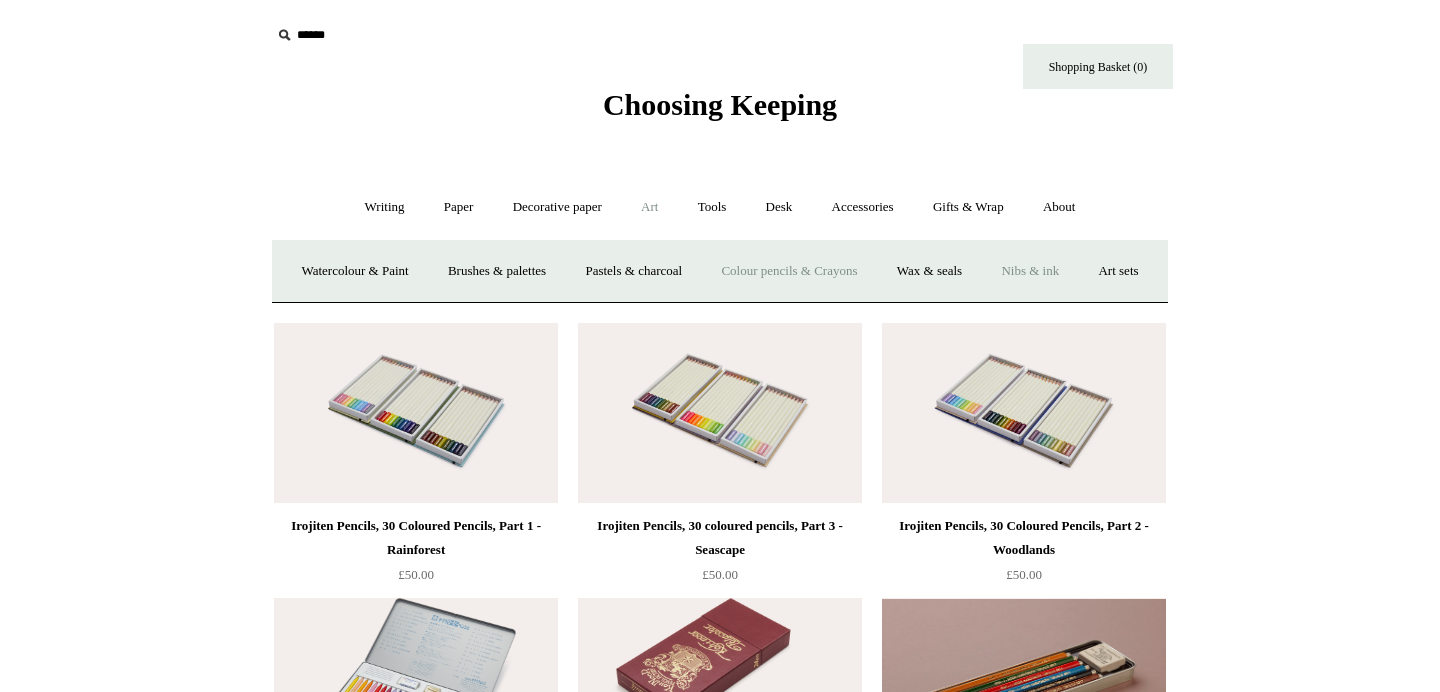 click on "Nibs & ink" at bounding box center [1030, 271] 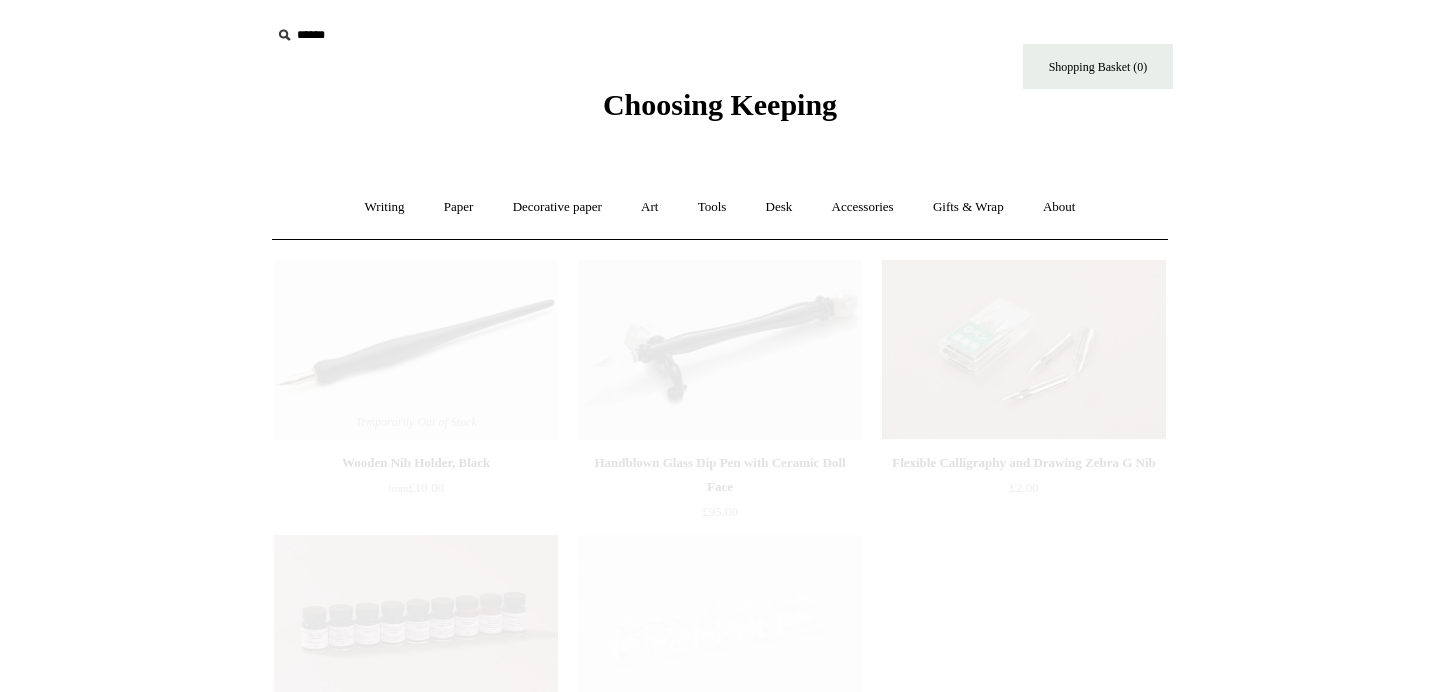 scroll, scrollTop: 0, scrollLeft: 0, axis: both 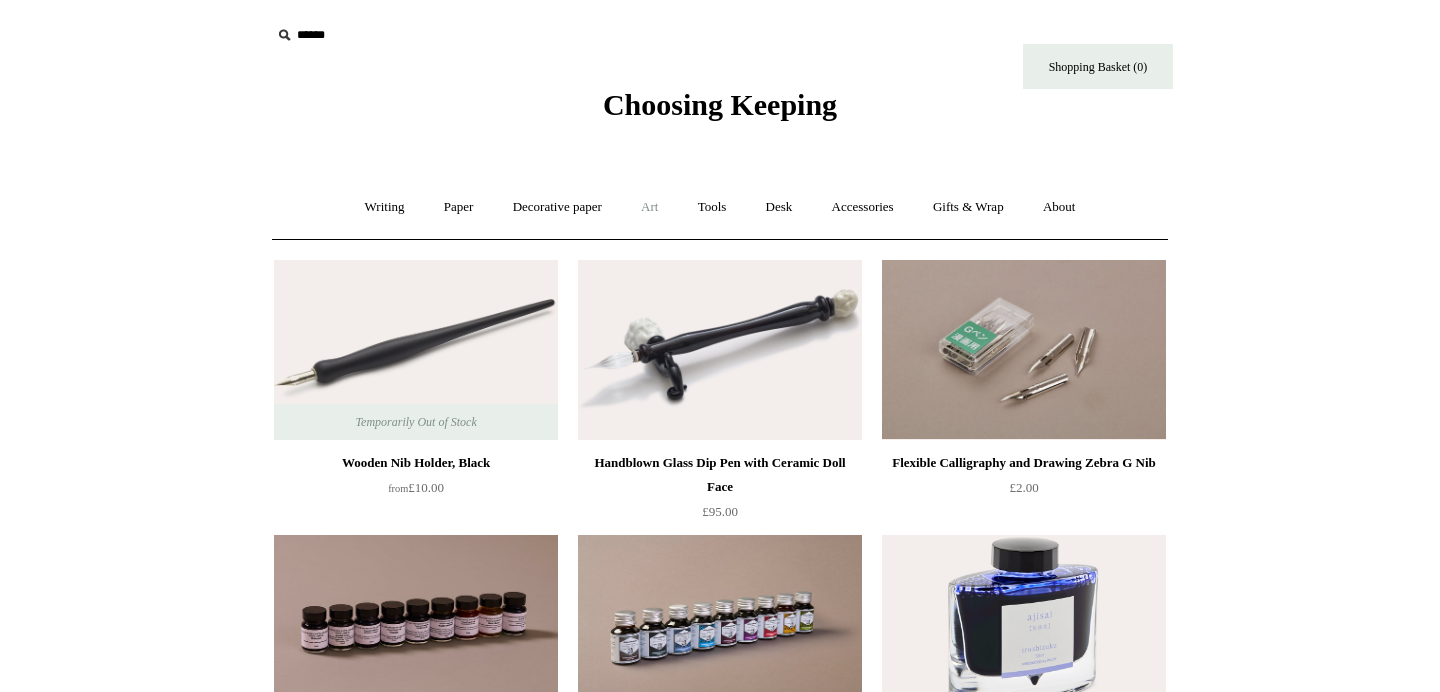 click on "Art +" at bounding box center (649, 207) 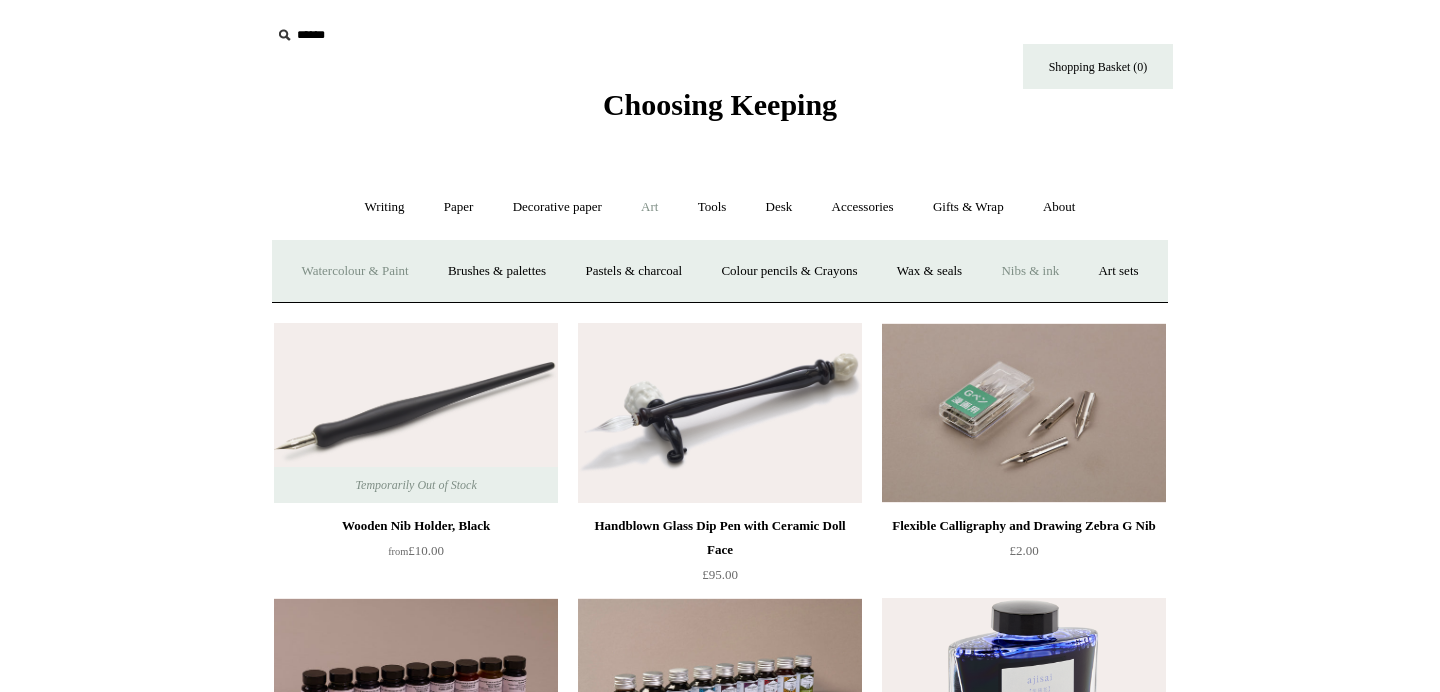 click on "Watercolour & Paint" at bounding box center (354, 271) 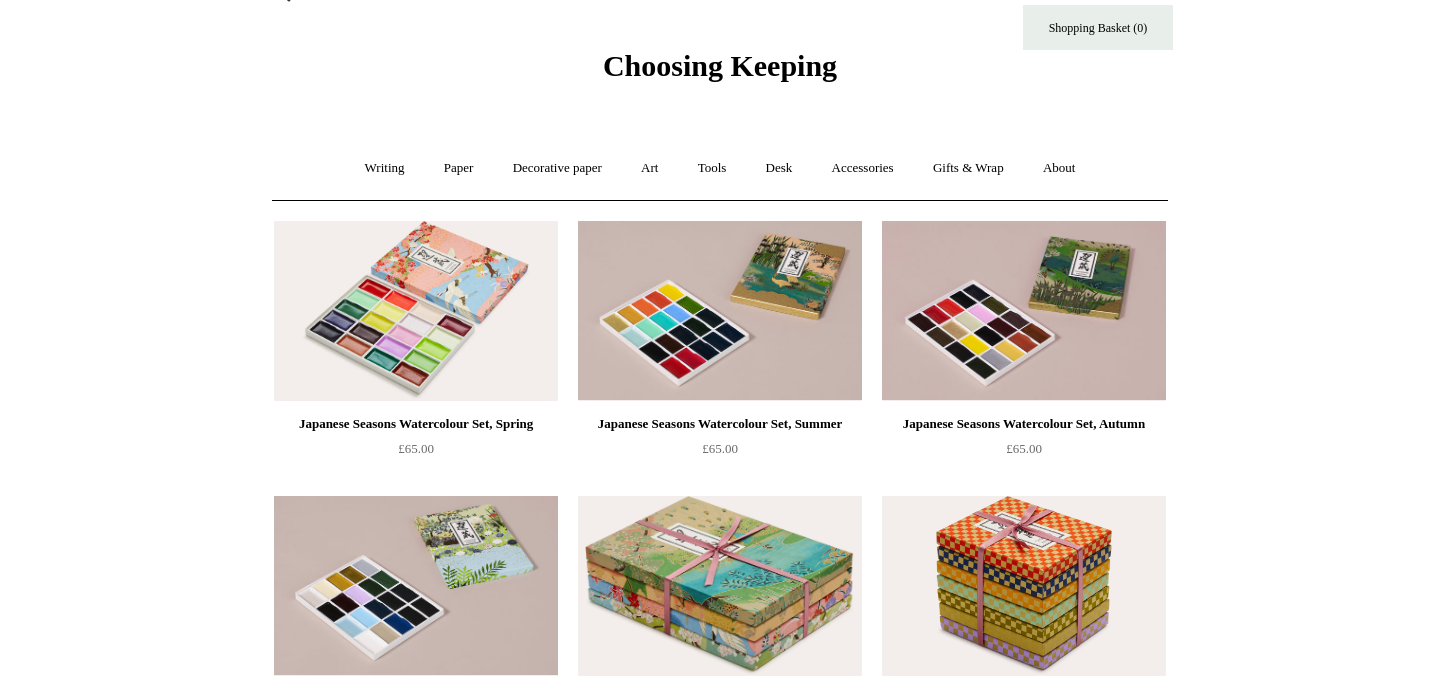 scroll, scrollTop: 0, scrollLeft: 0, axis: both 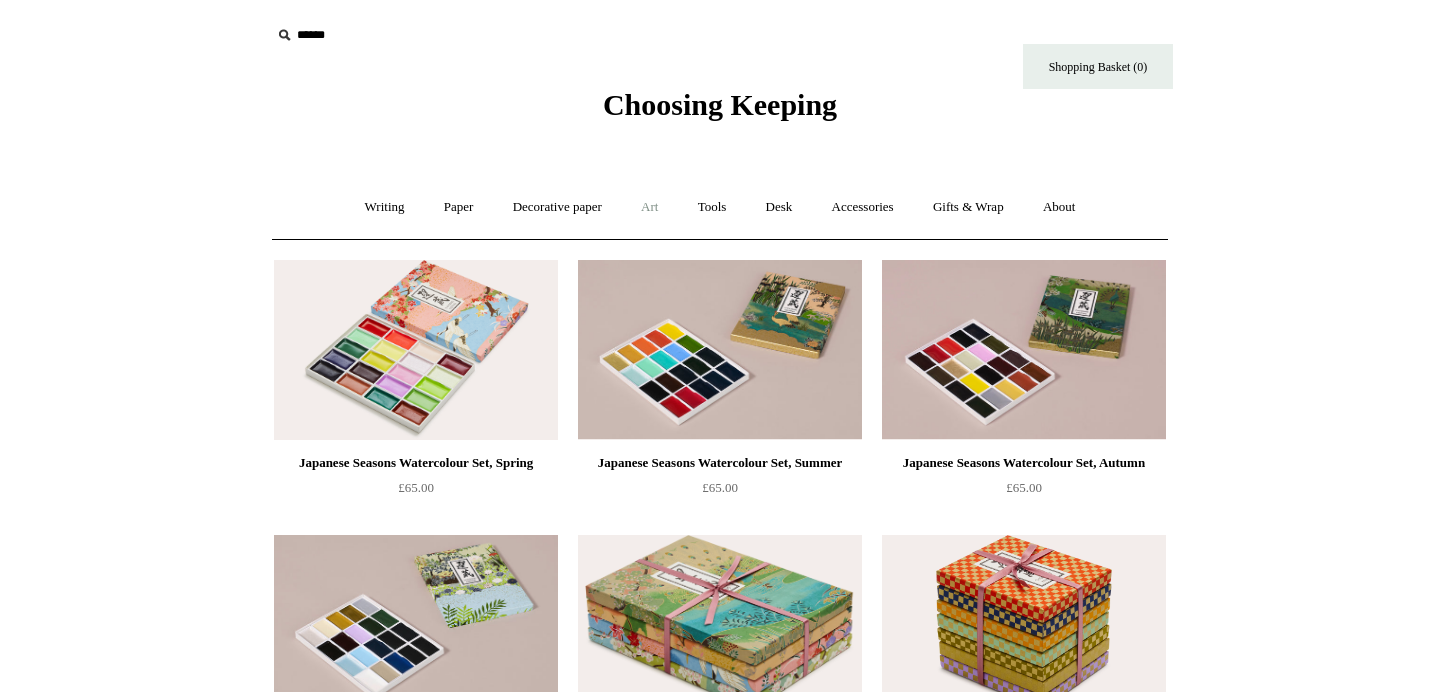 click on "Art +" at bounding box center [649, 207] 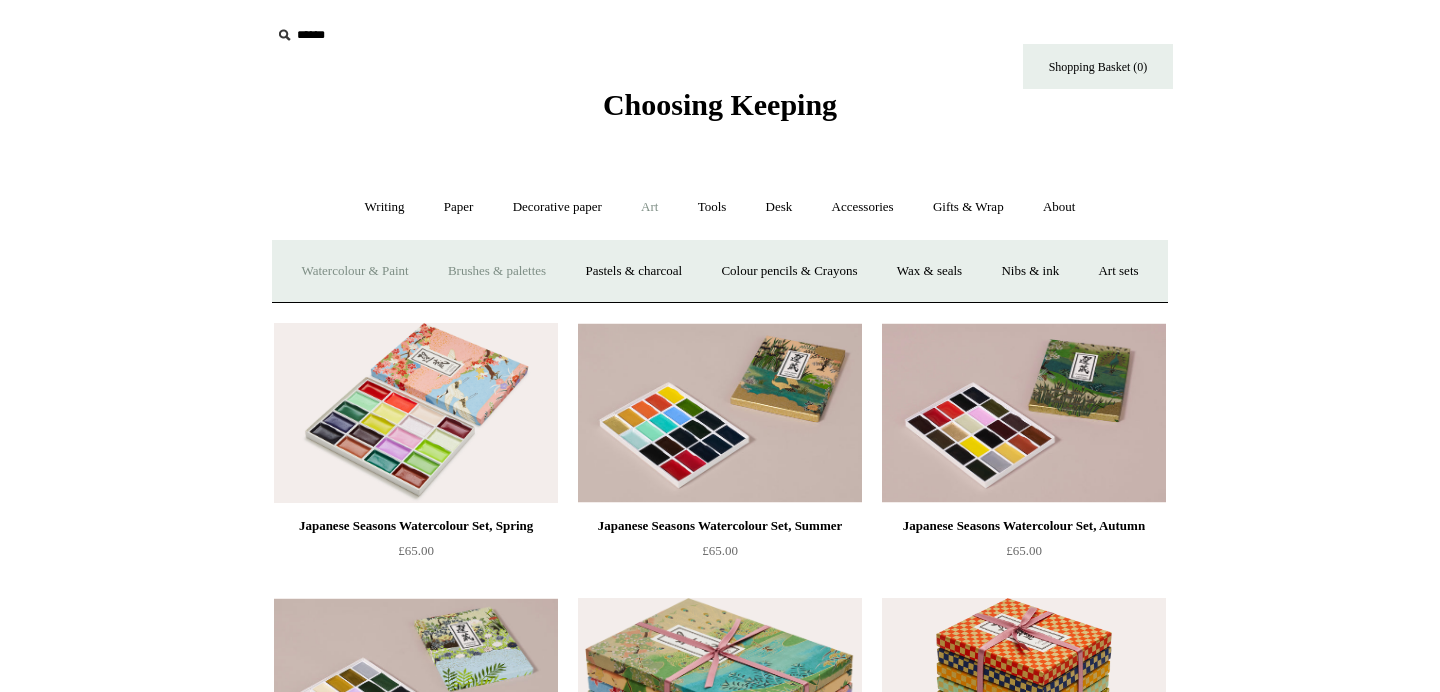 click on "Brushes & palettes" at bounding box center (497, 271) 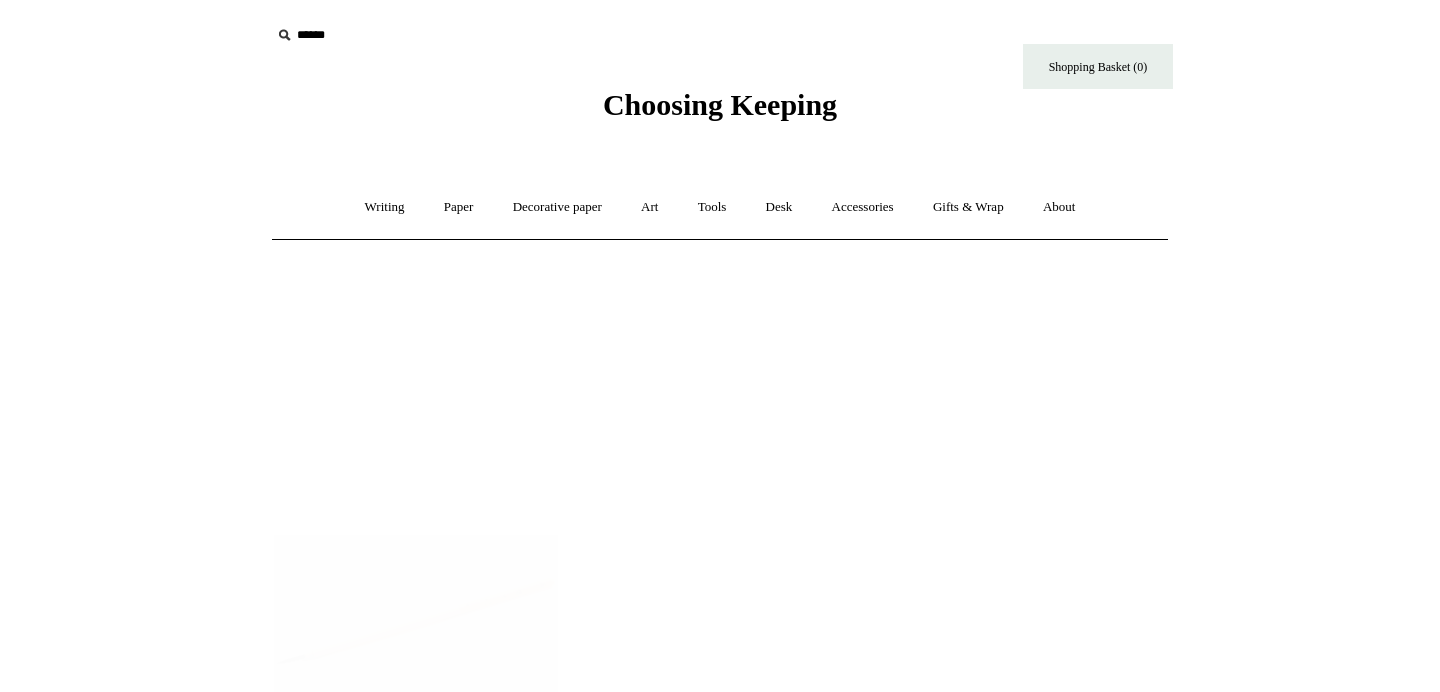 scroll, scrollTop: 0, scrollLeft: 0, axis: both 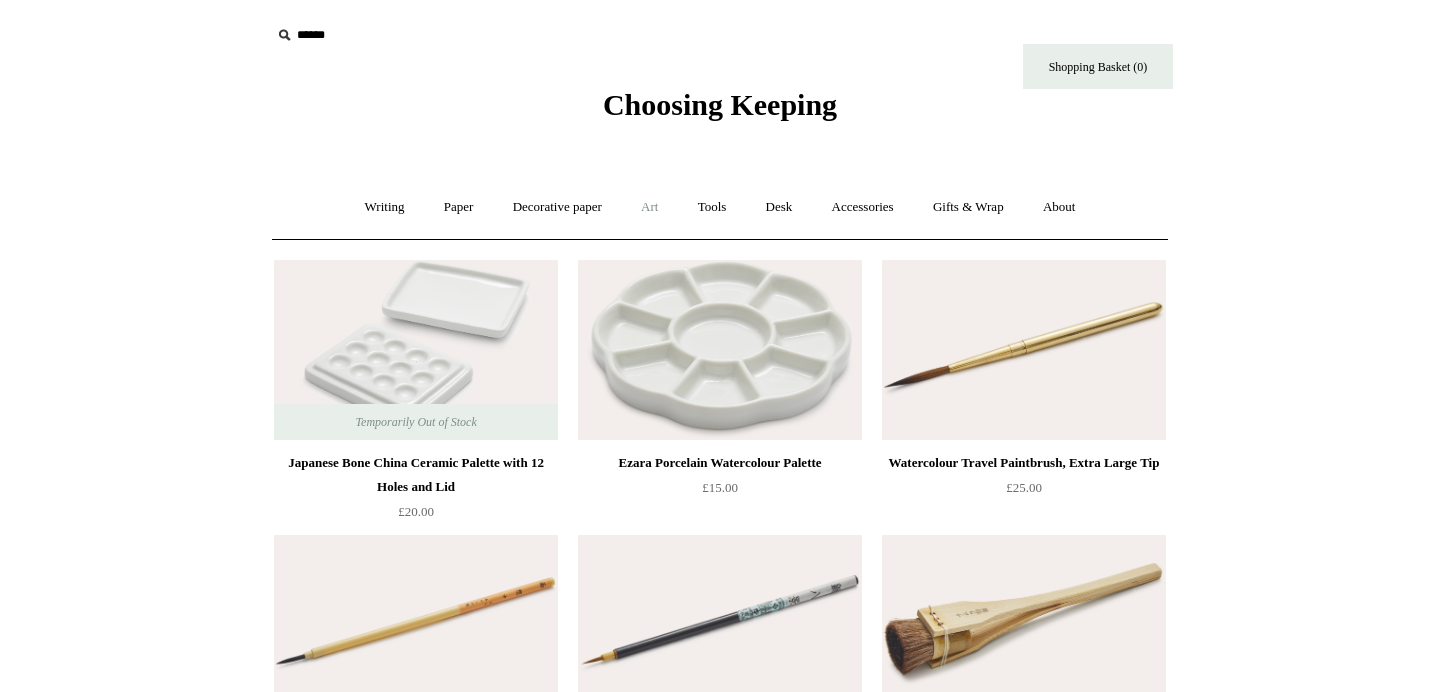 click on "Art +" at bounding box center (649, 207) 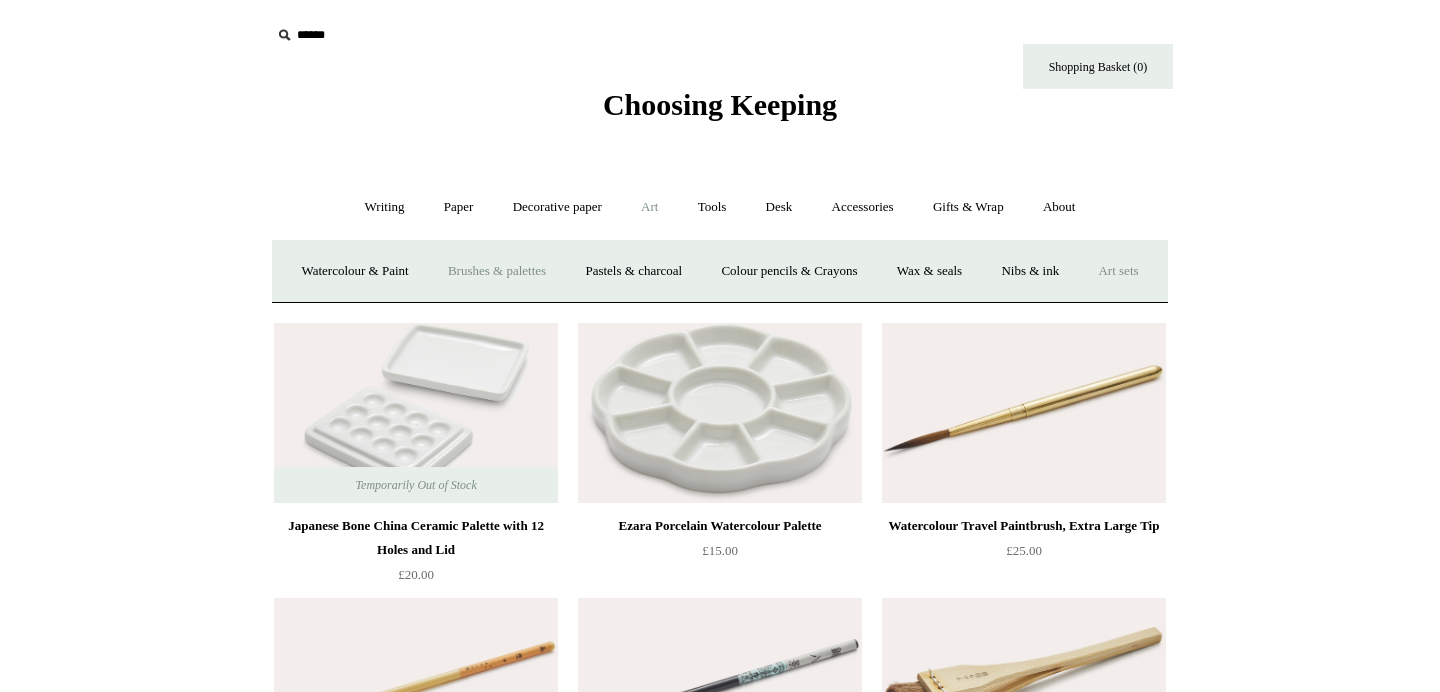 click on "Art sets" at bounding box center [1118, 271] 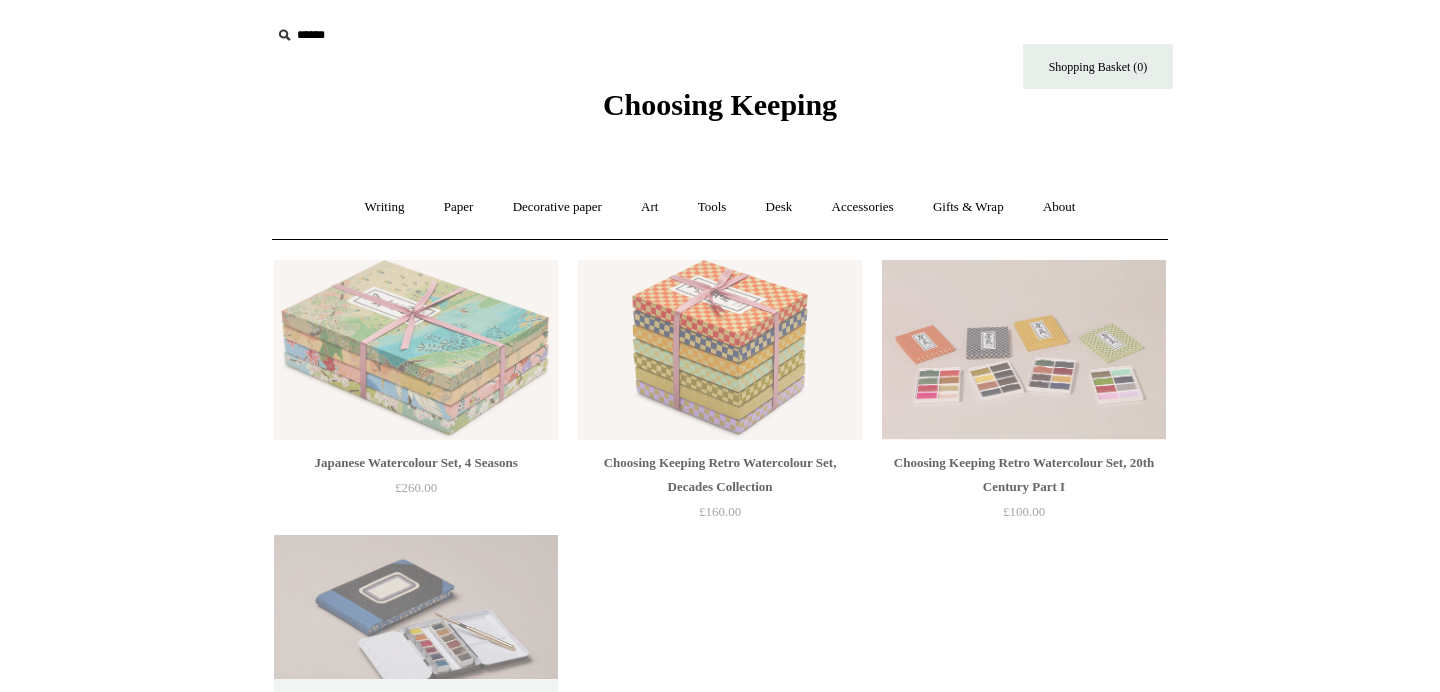 scroll, scrollTop: 0, scrollLeft: 0, axis: both 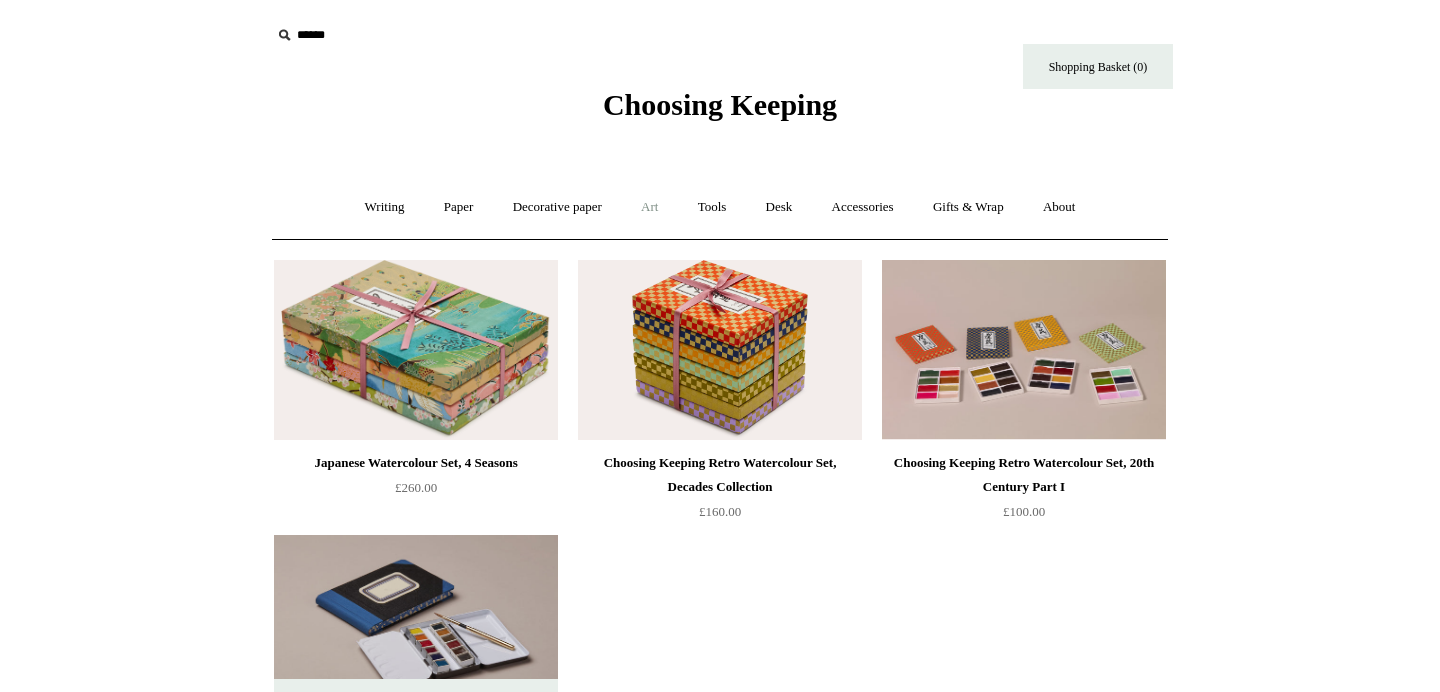 click on "Art +" at bounding box center (649, 207) 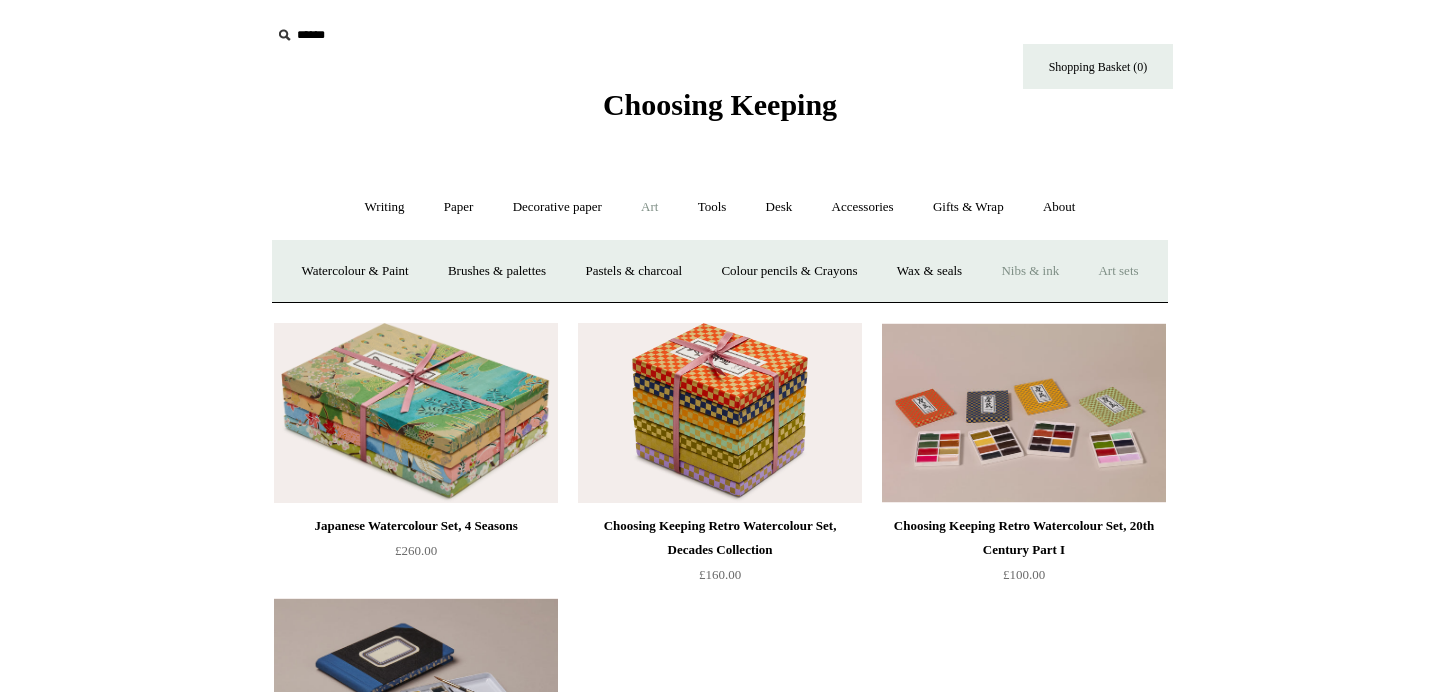 click on "Nibs & ink" at bounding box center [1030, 271] 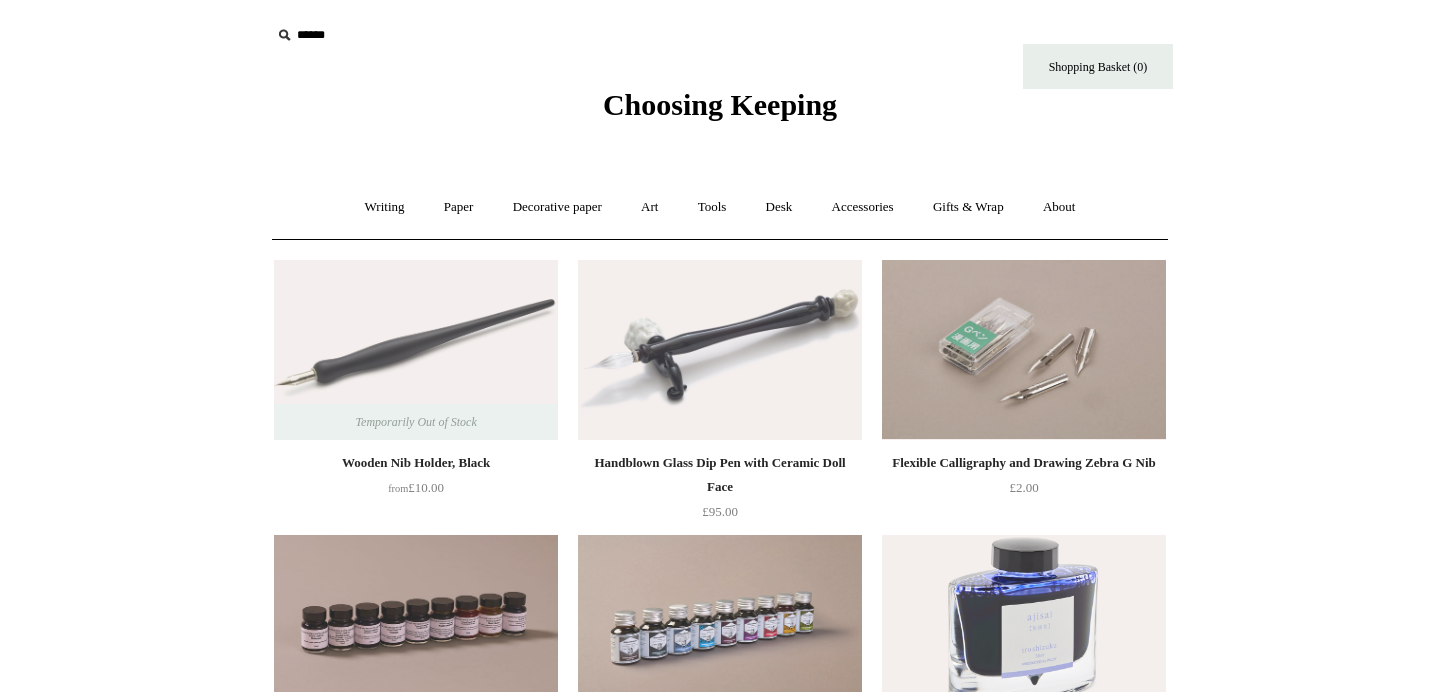 scroll, scrollTop: 0, scrollLeft: 0, axis: both 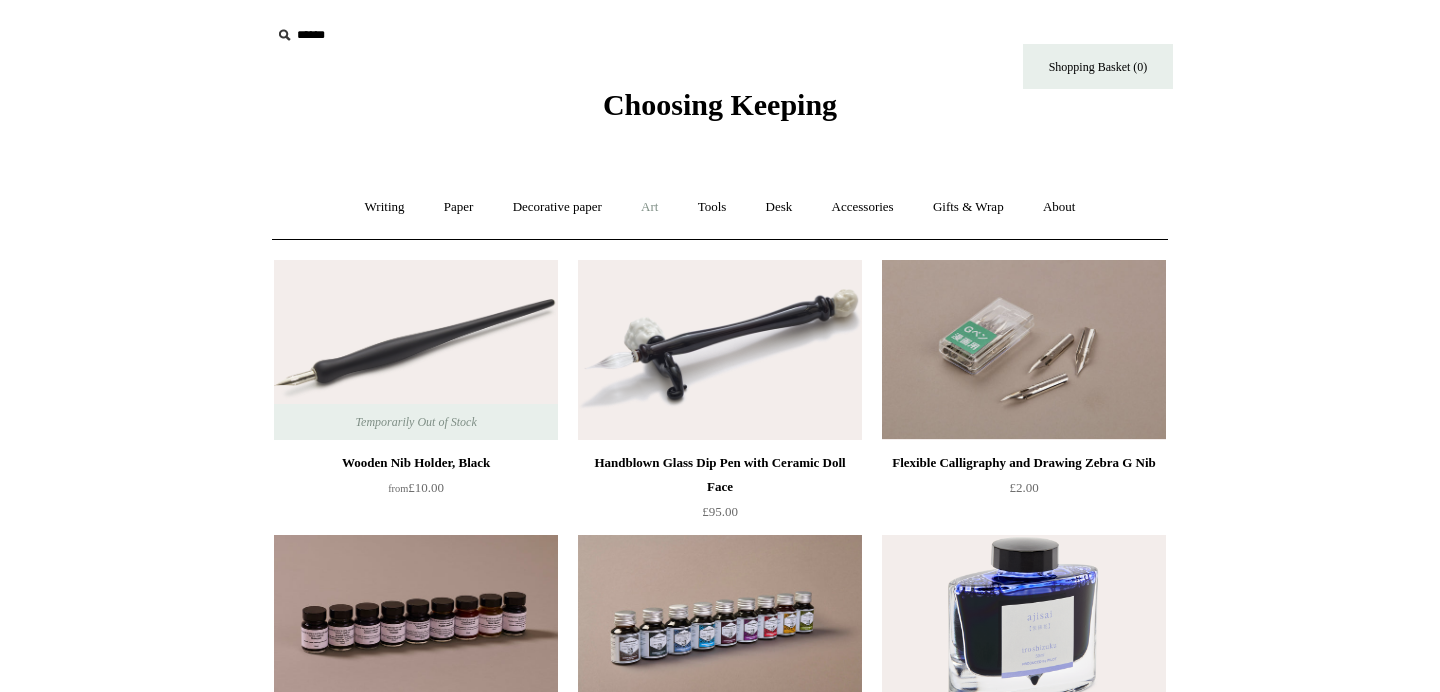 click on "Art +" at bounding box center [649, 207] 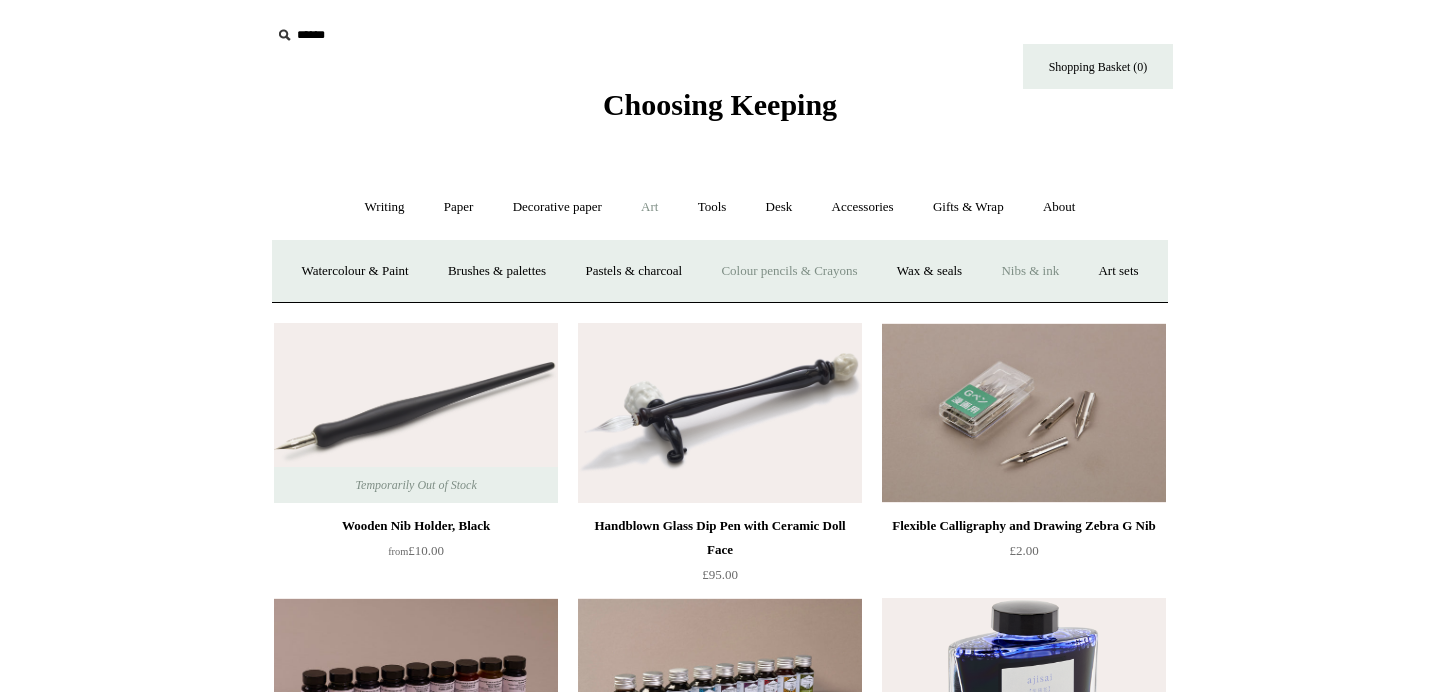 click on "Colour pencils & Crayons" at bounding box center [789, 271] 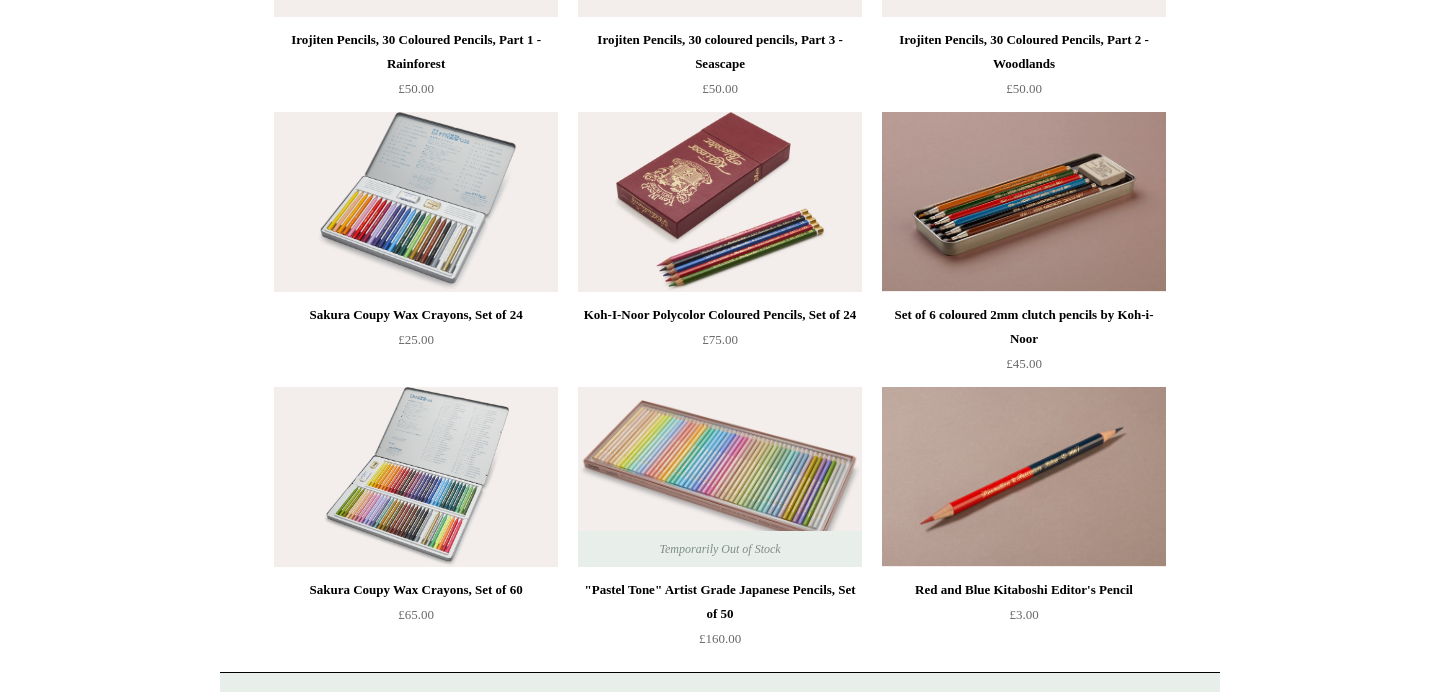 scroll, scrollTop: 0, scrollLeft: 0, axis: both 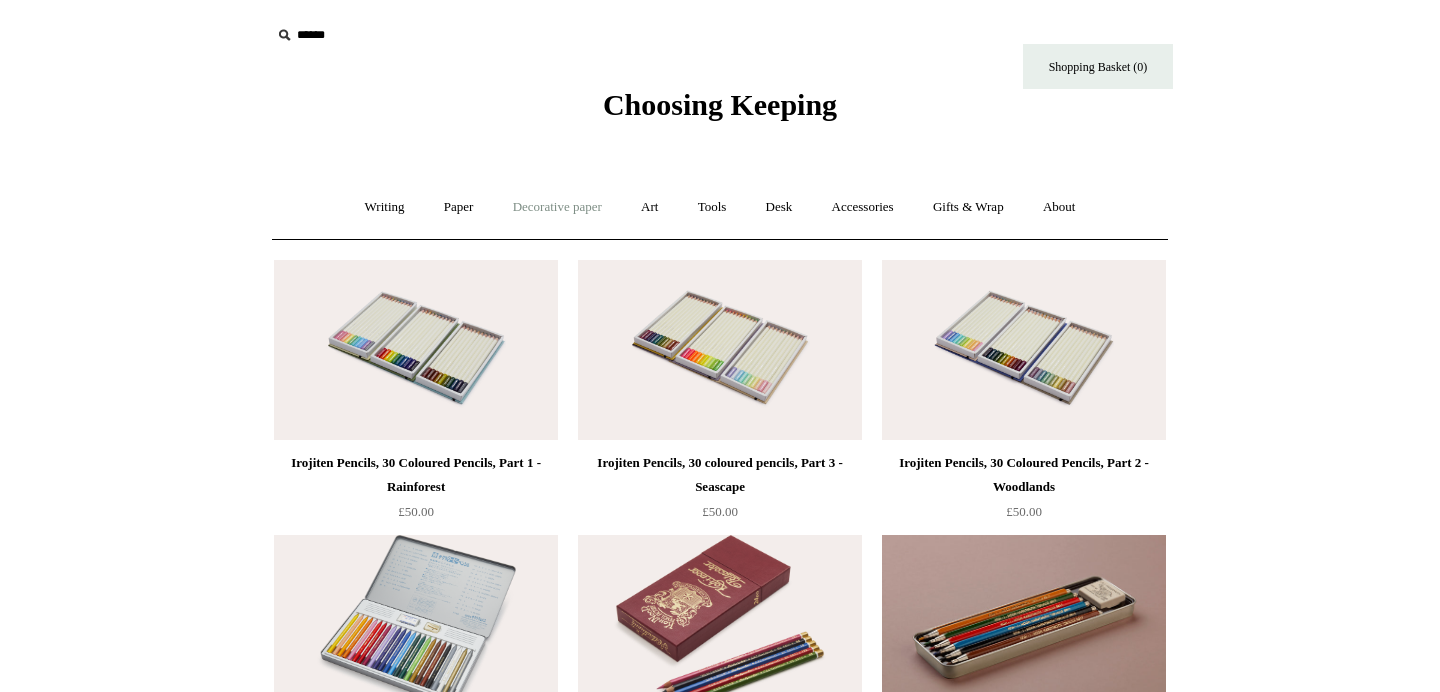 click on "Decorative paper +" at bounding box center (557, 207) 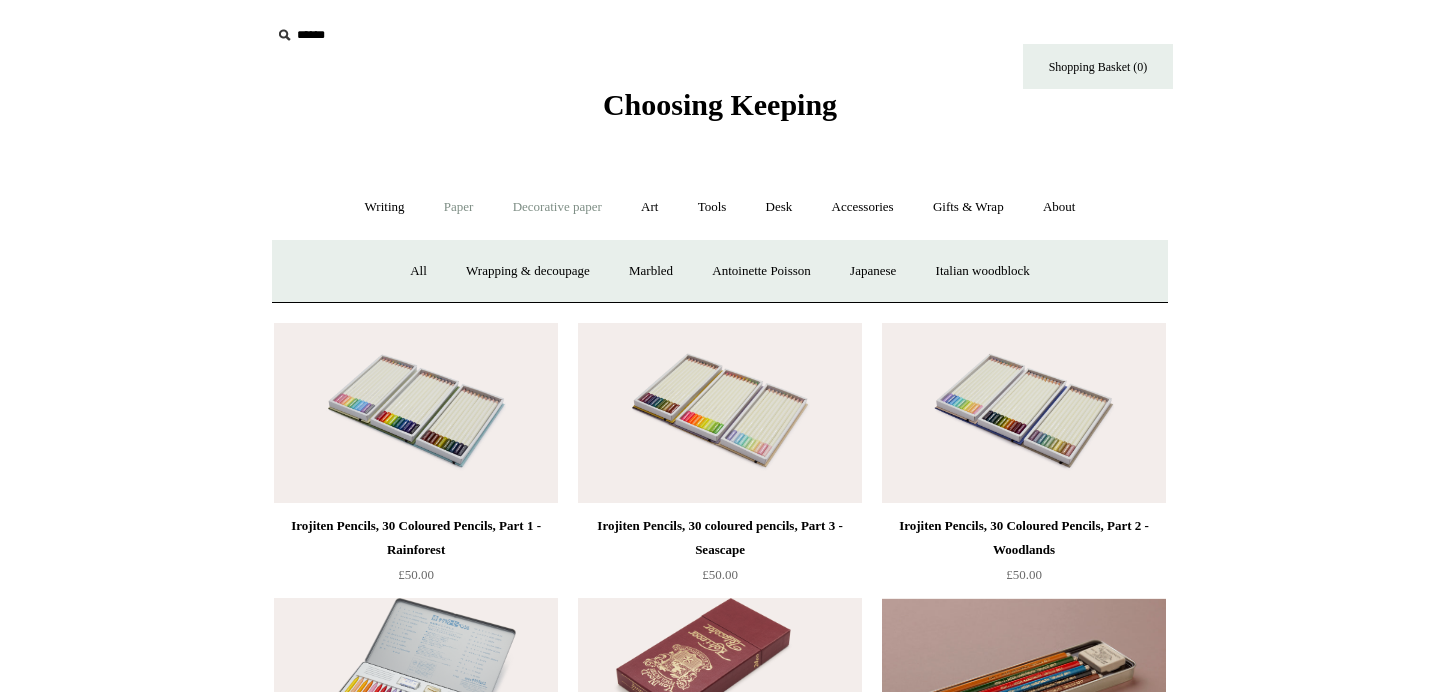 click on "Paper +" at bounding box center [459, 207] 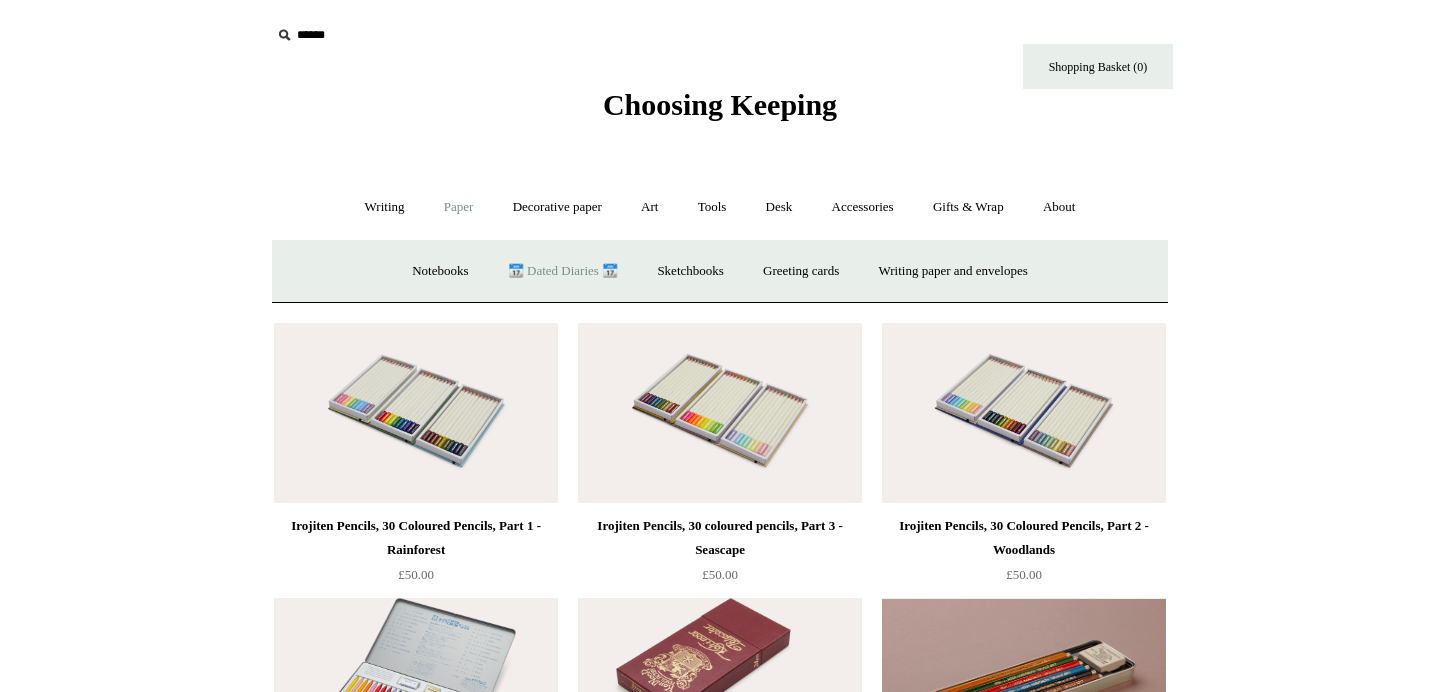 click on "📆 Dated Diaries 📆" at bounding box center (563, 271) 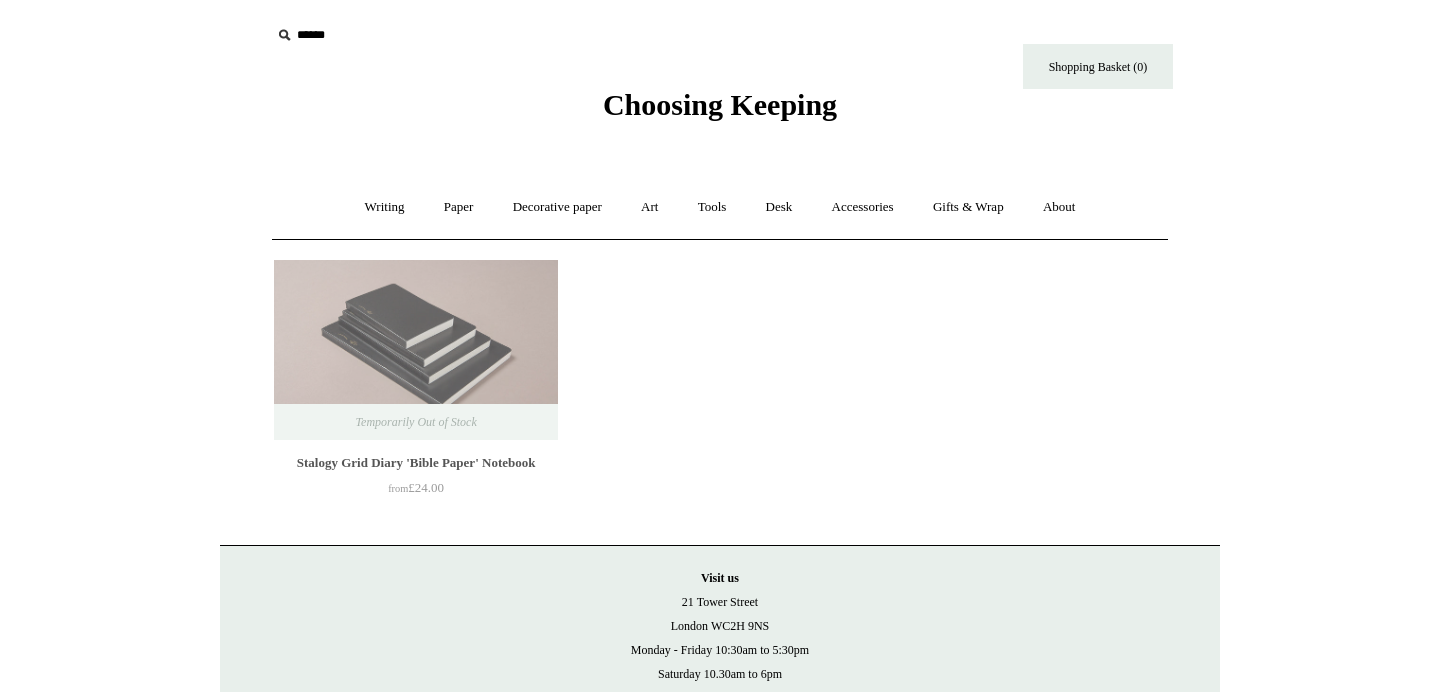 scroll, scrollTop: 0, scrollLeft: 0, axis: both 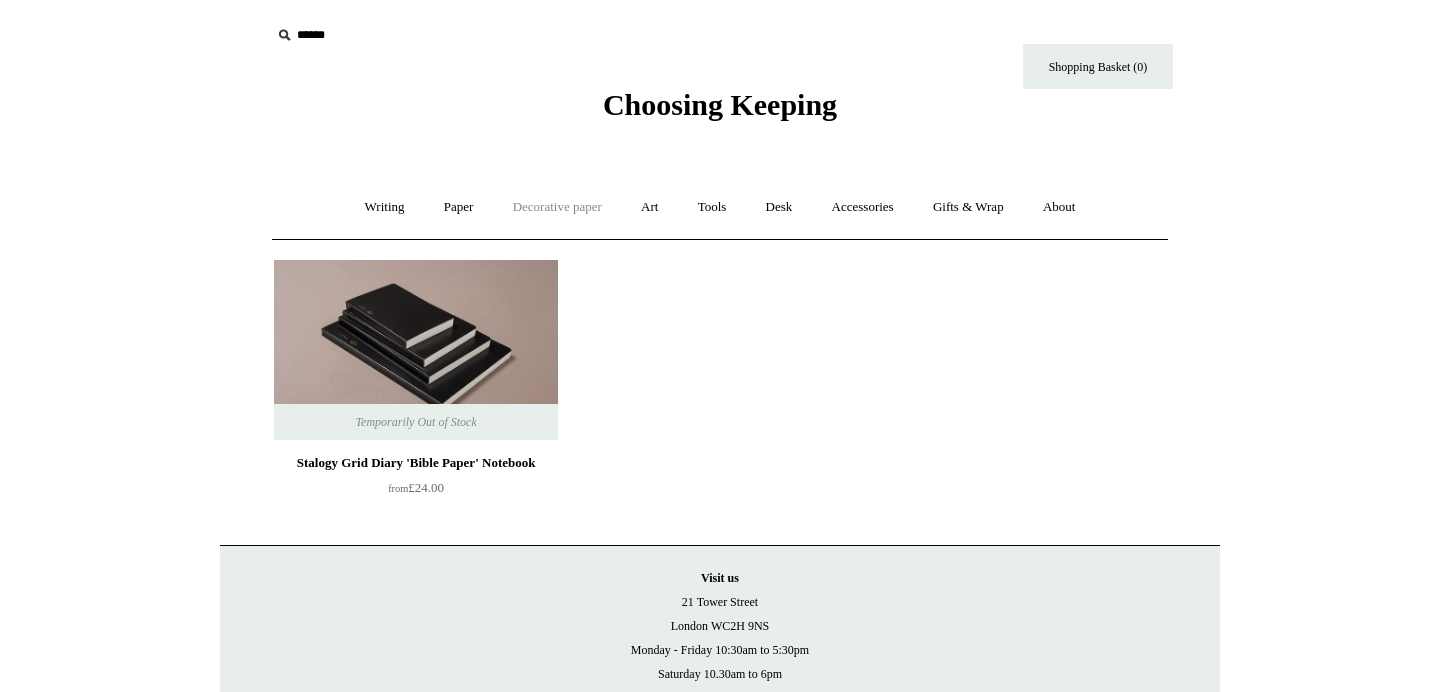 click on "Decorative paper +" at bounding box center [557, 207] 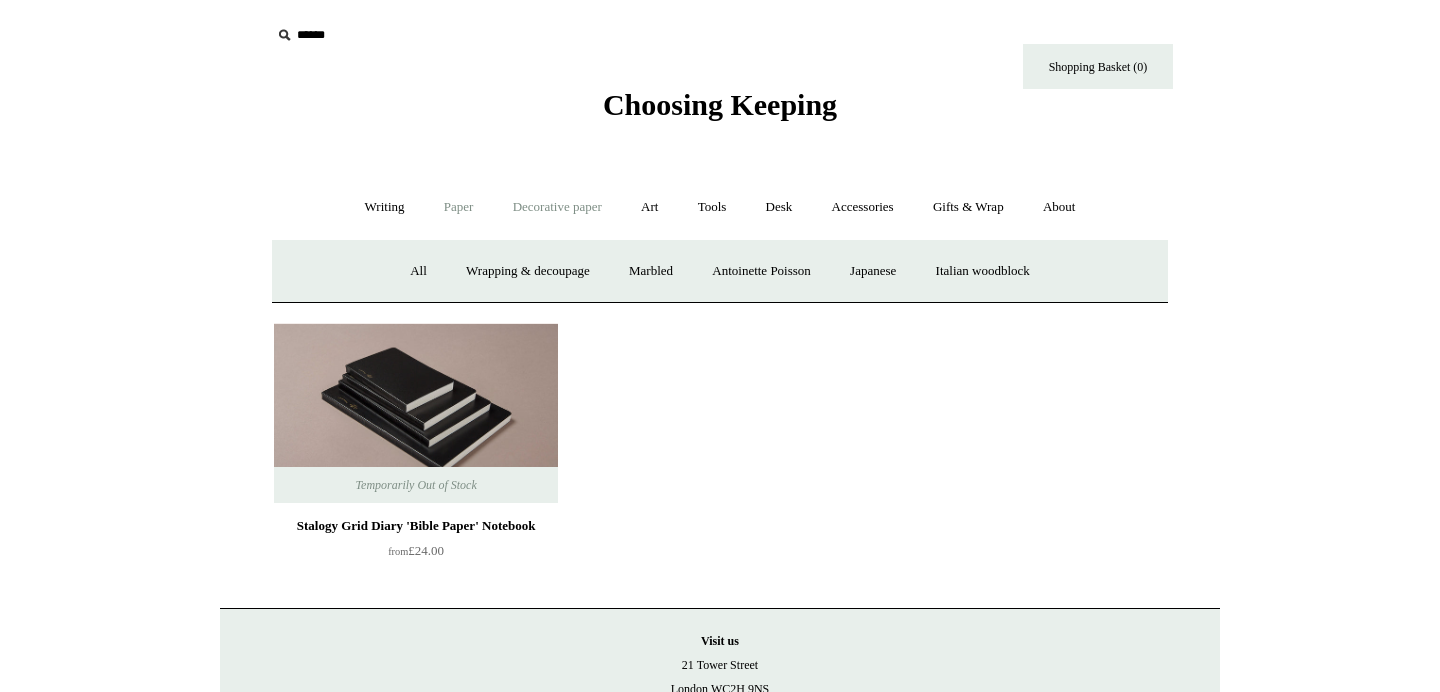 click on "Paper +" at bounding box center (459, 207) 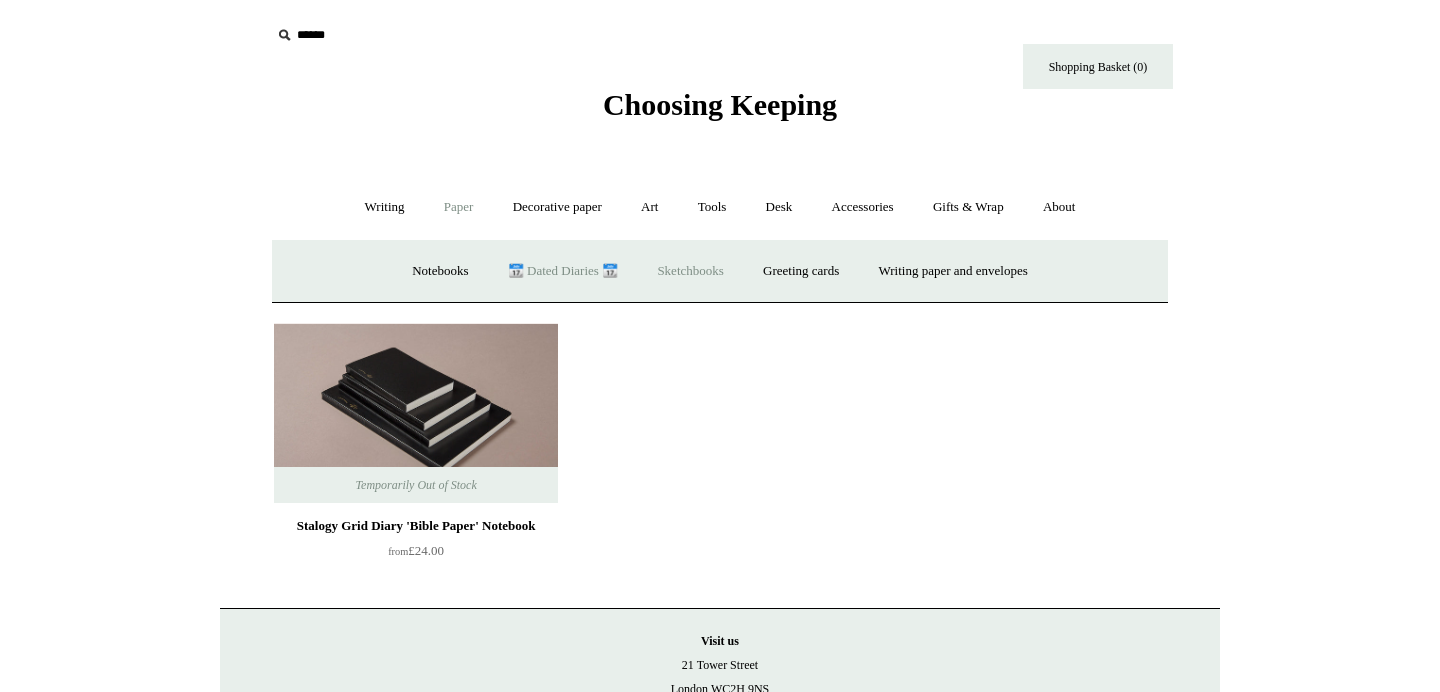 click on "Sketchbooks +" at bounding box center (690, 271) 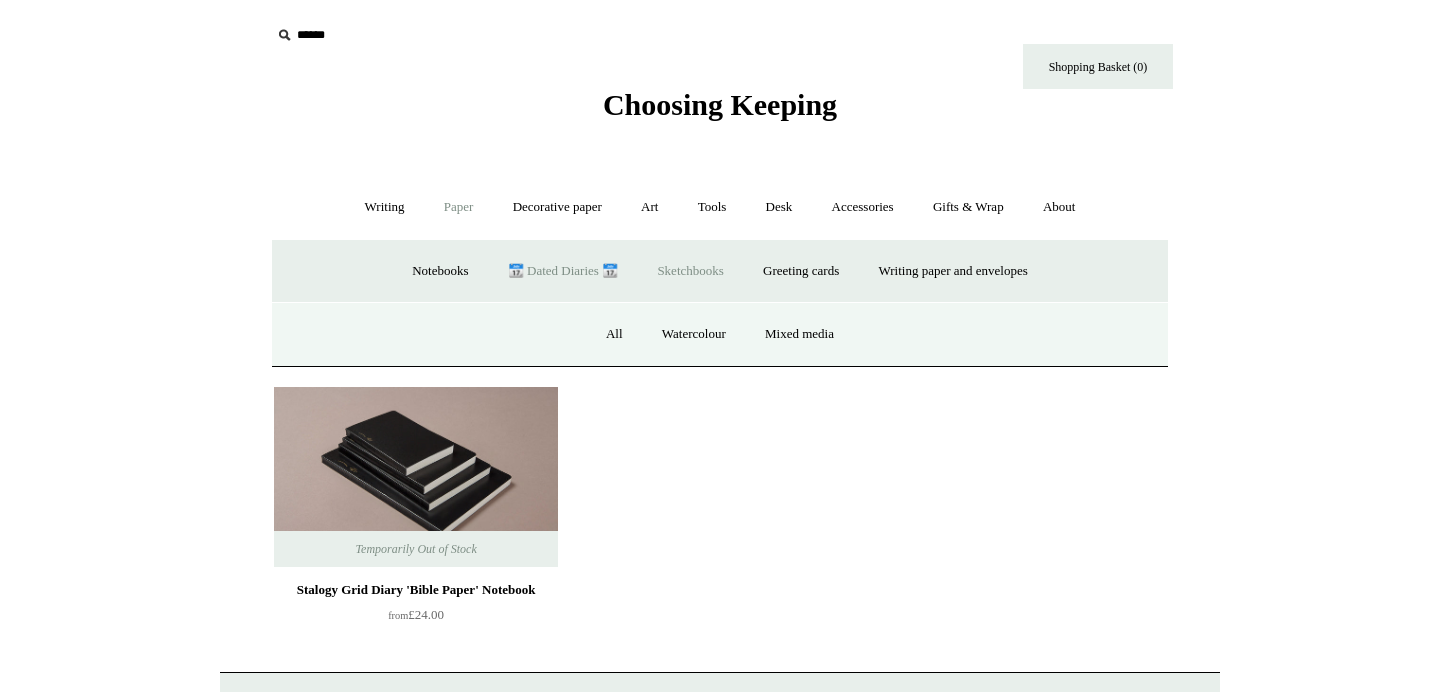 click on "Sketchbooks -" at bounding box center [690, 271] 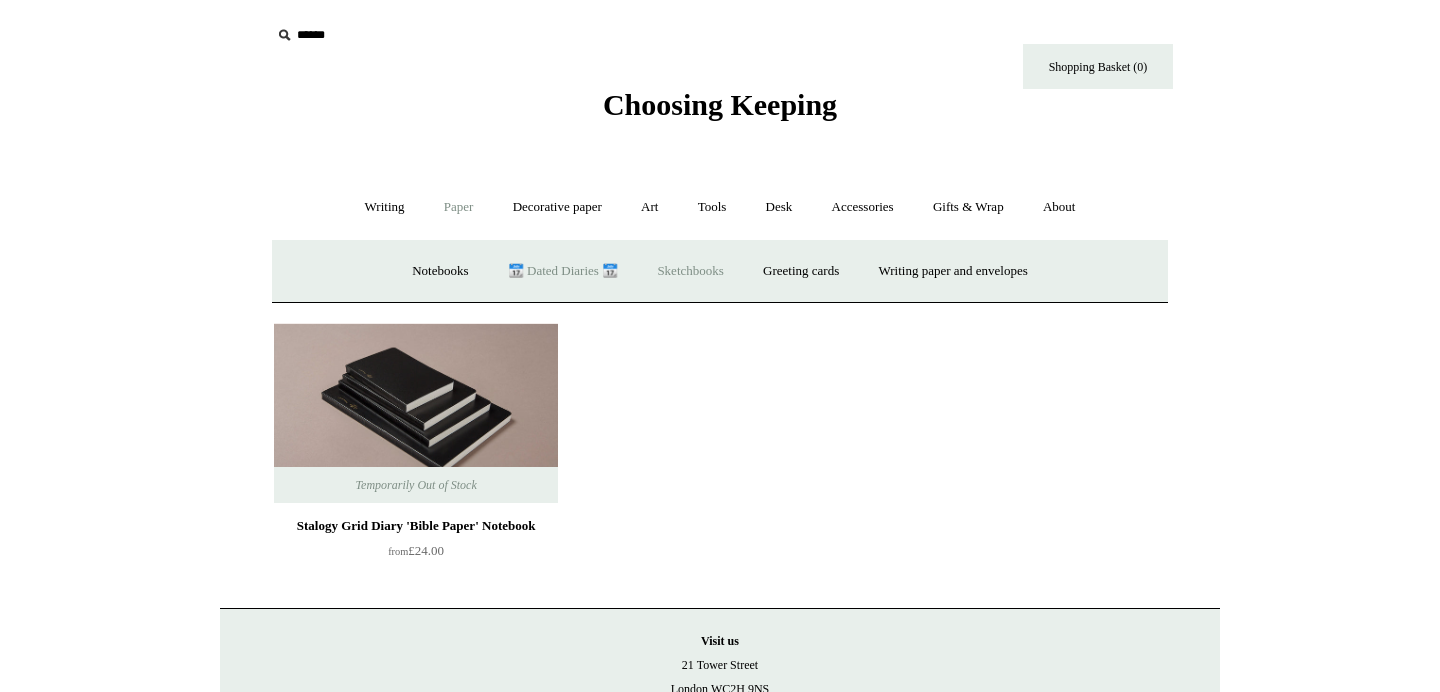 click on "Sketchbooks +" at bounding box center (690, 271) 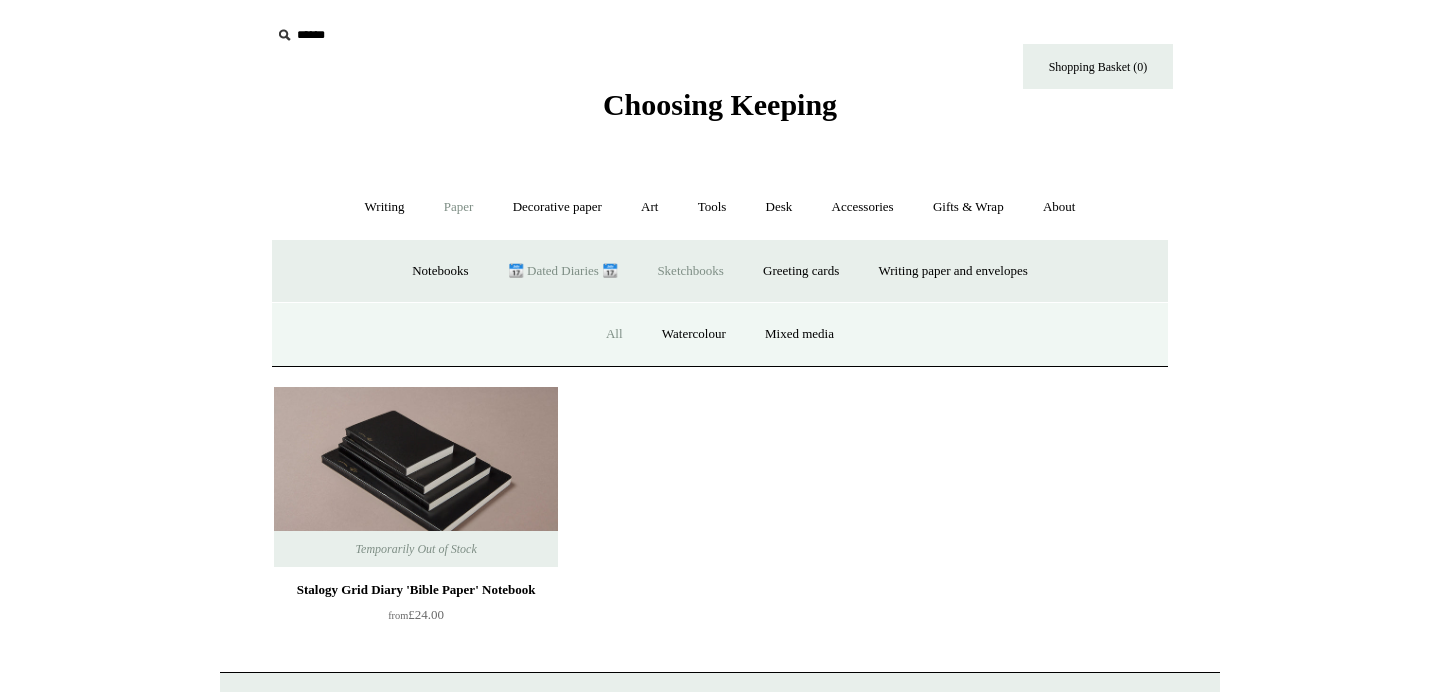 click on "All" at bounding box center (614, 334) 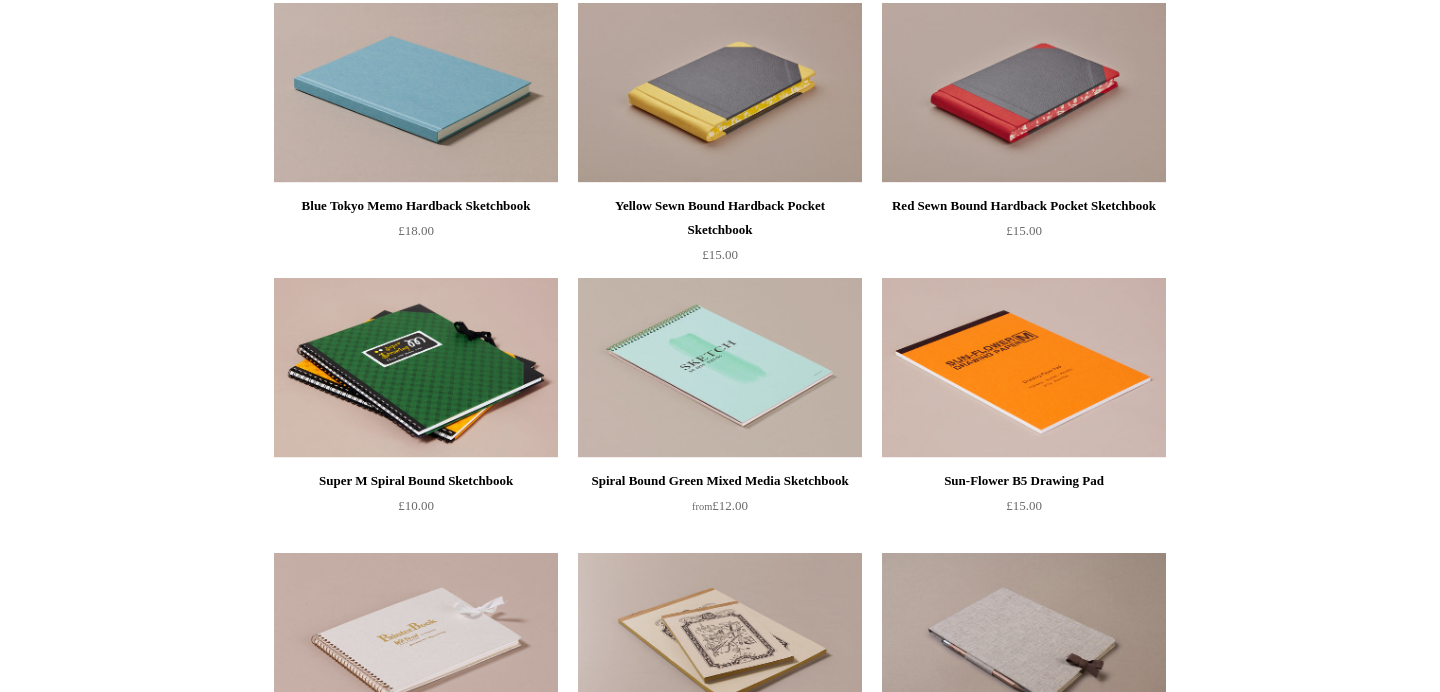 scroll, scrollTop: 0, scrollLeft: 0, axis: both 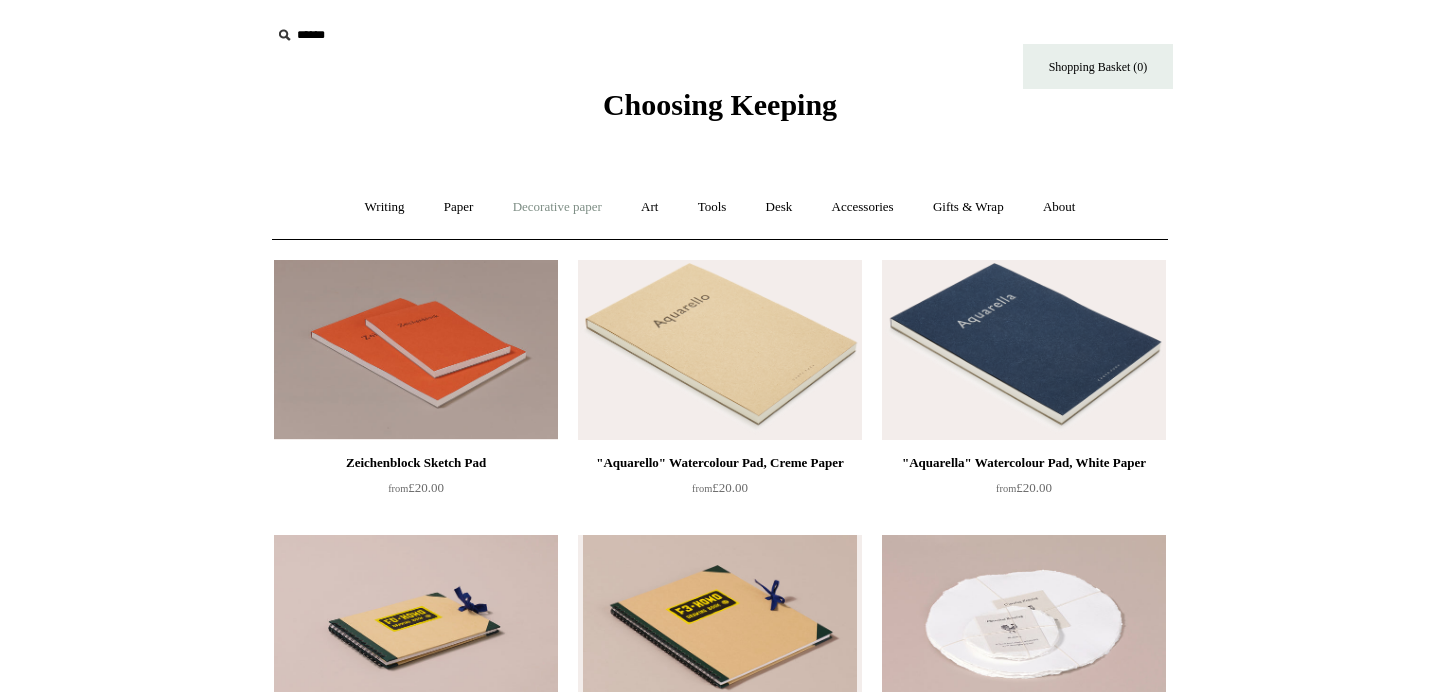 click on "Decorative paper +" at bounding box center [557, 207] 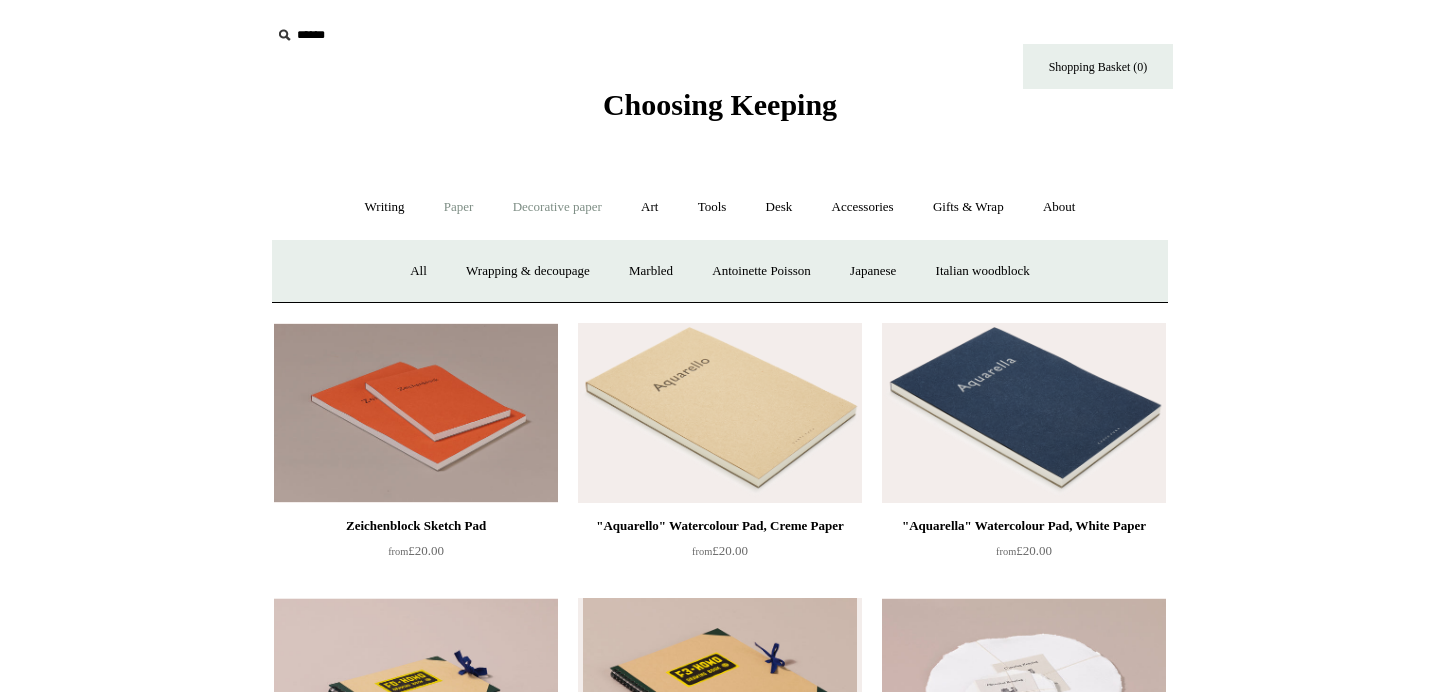 click on "Paper +" at bounding box center (459, 207) 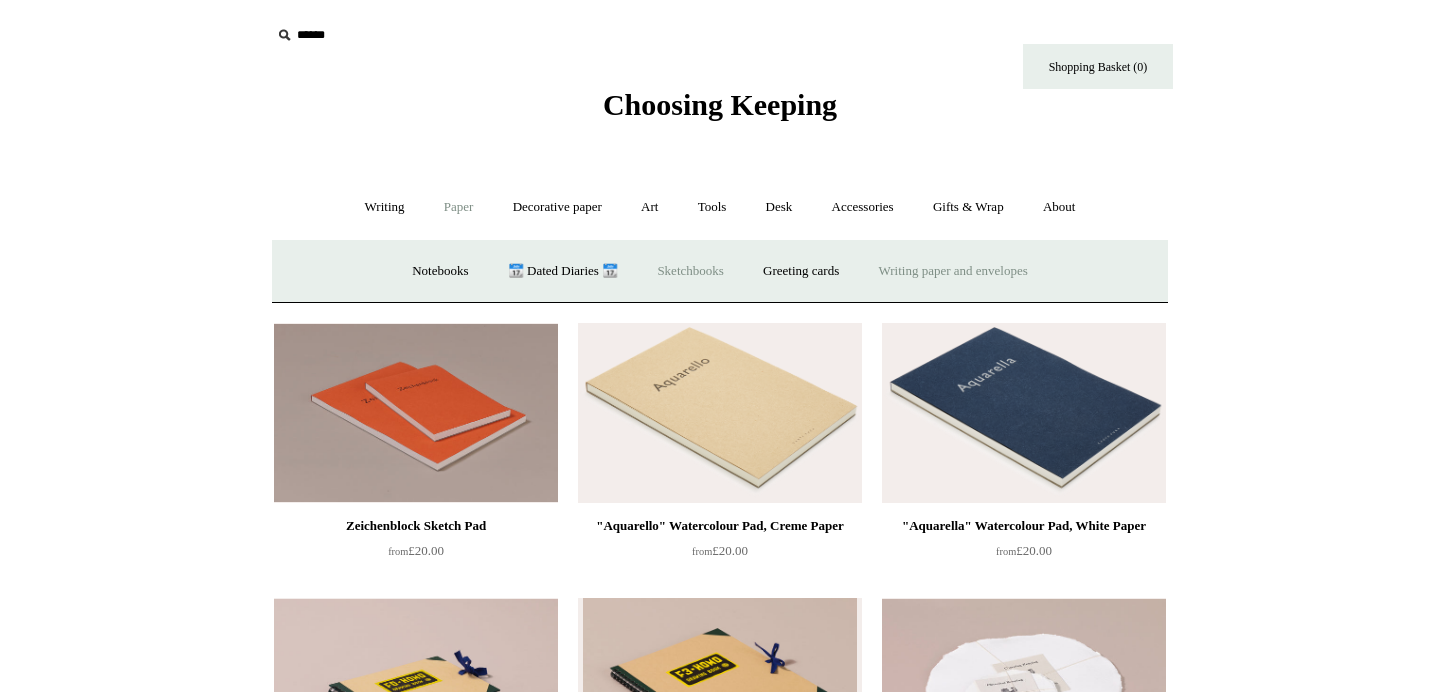 click on "Writing paper and envelopes +" at bounding box center (953, 271) 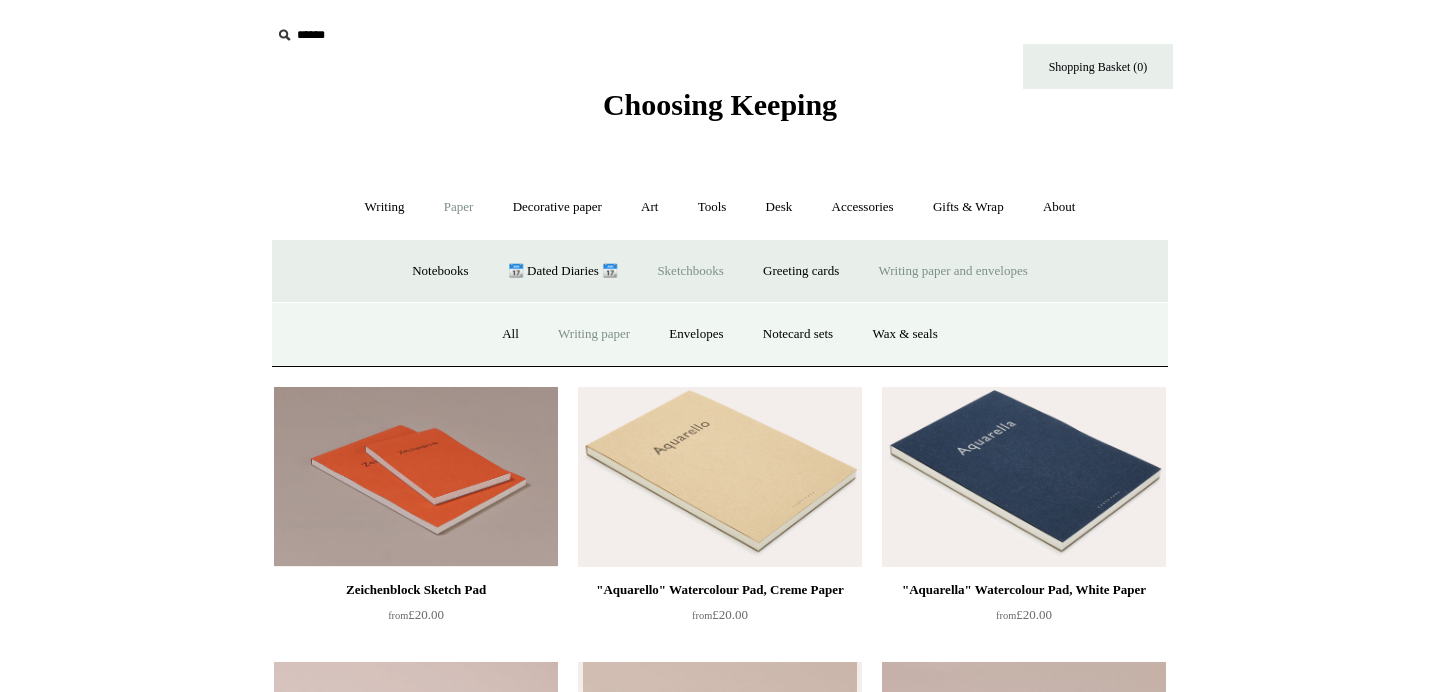 click on "Writing paper" at bounding box center [594, 334] 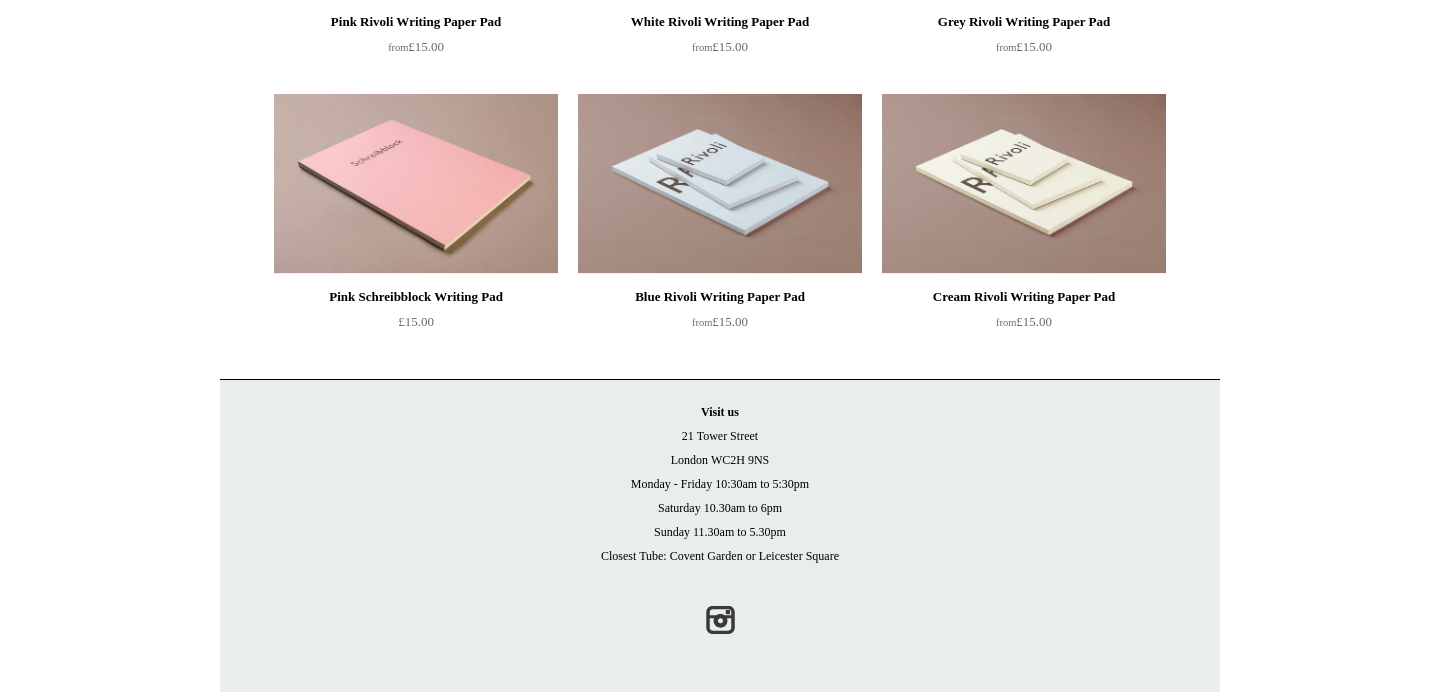 scroll, scrollTop: 0, scrollLeft: 0, axis: both 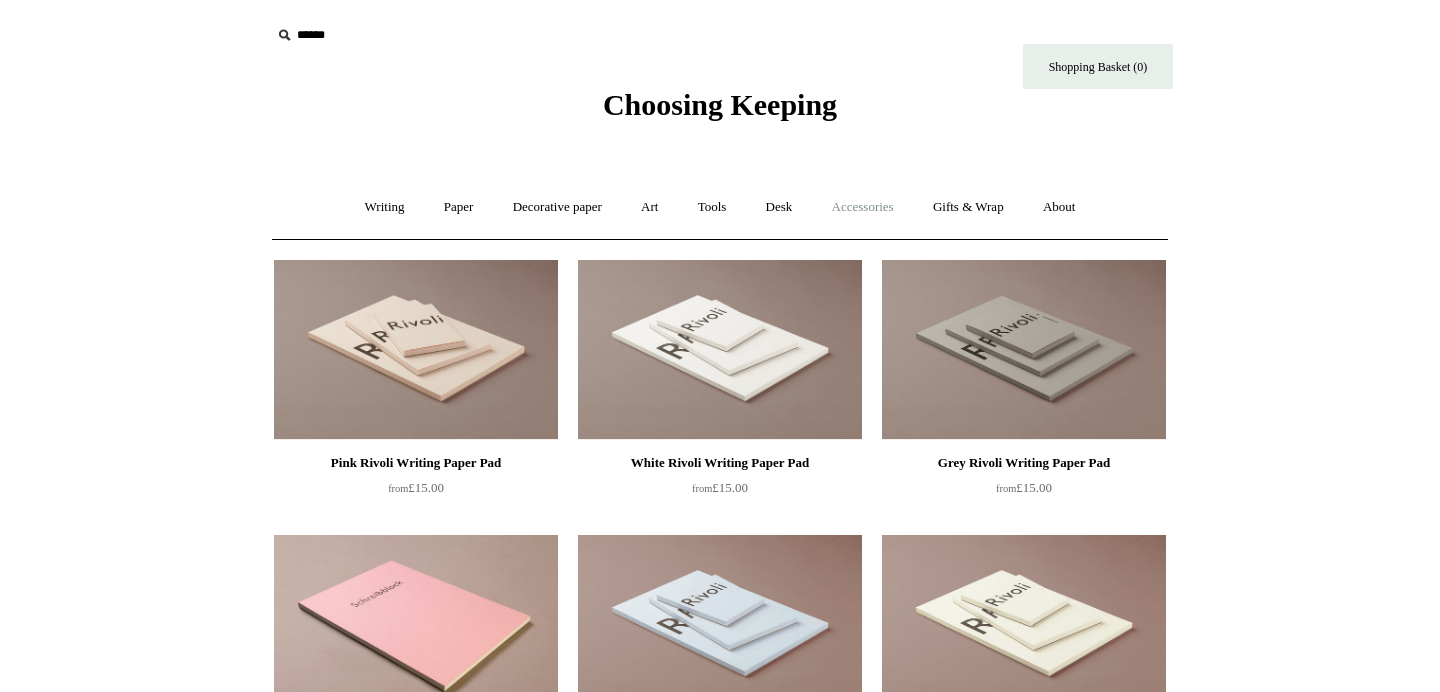 click on "Accessories +" at bounding box center (863, 207) 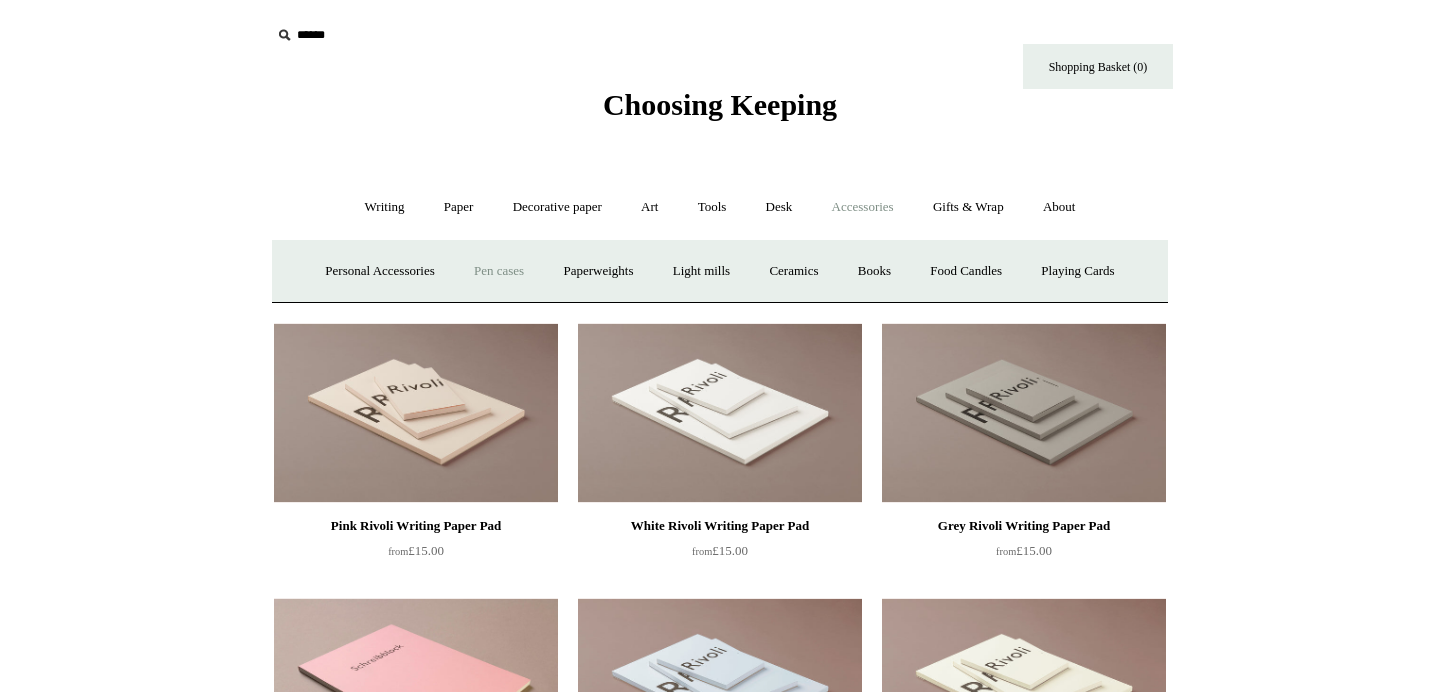 click on "Pen cases" at bounding box center (499, 271) 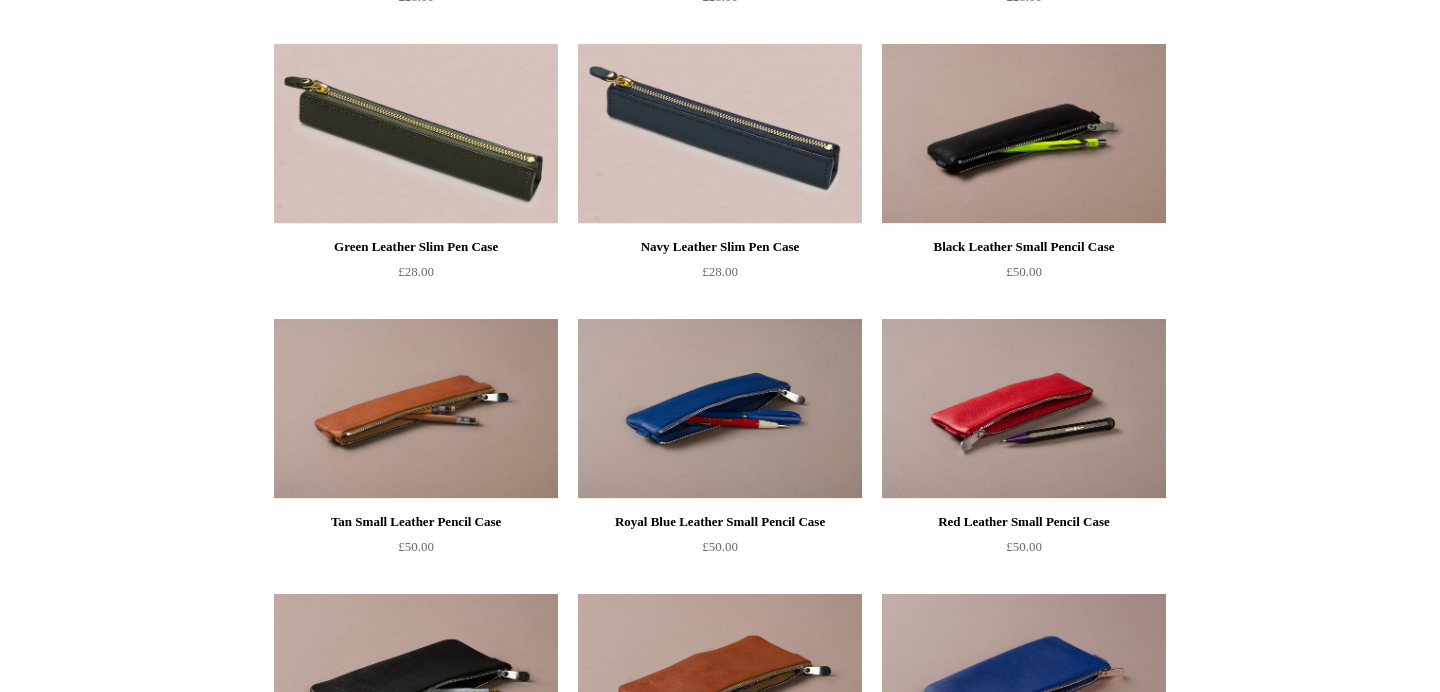 scroll, scrollTop: 0, scrollLeft: 0, axis: both 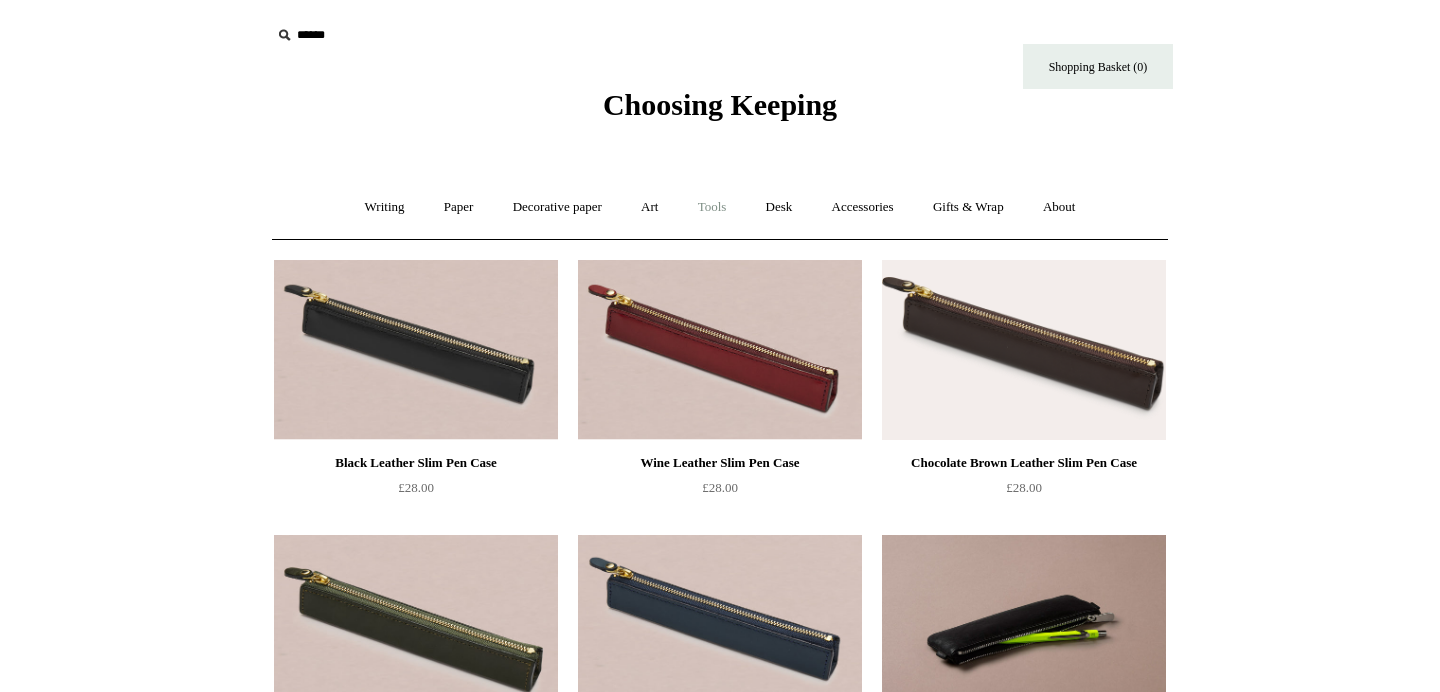 click on "Tools +" at bounding box center (712, 207) 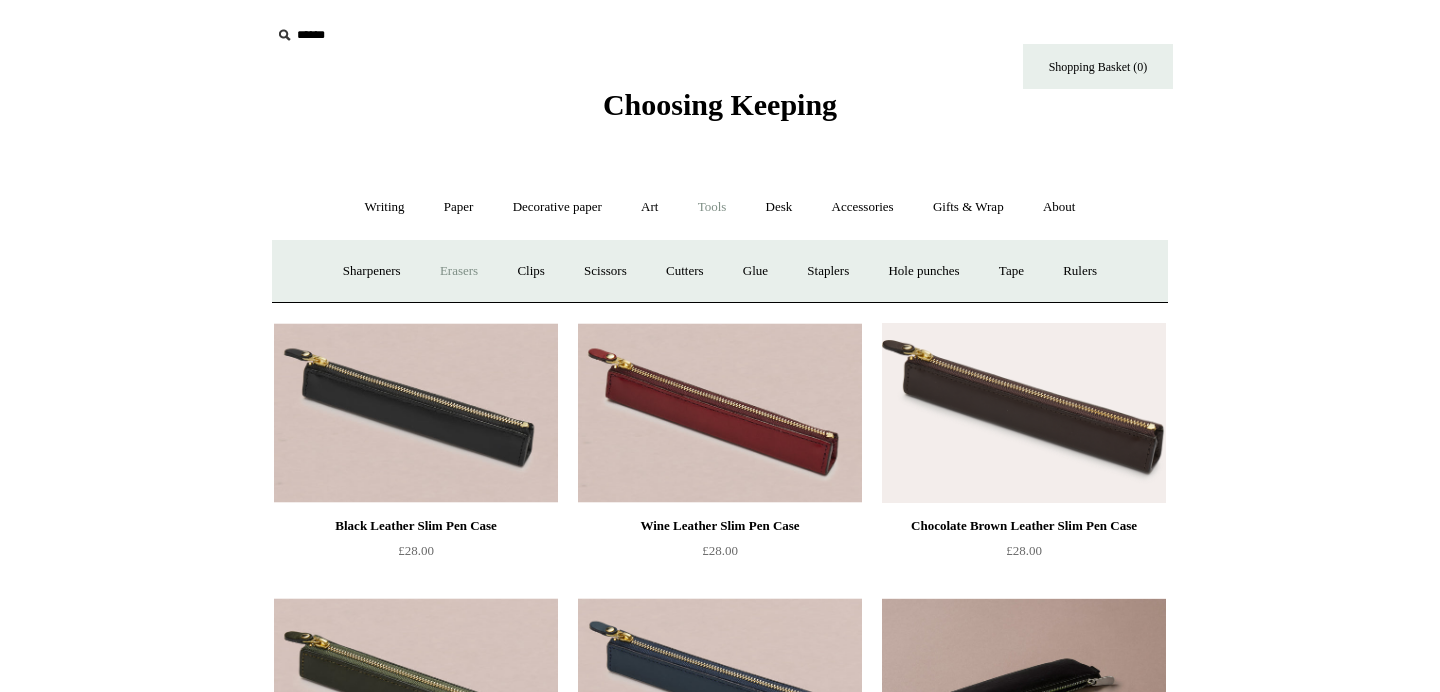 click on "Erasers" at bounding box center [459, 271] 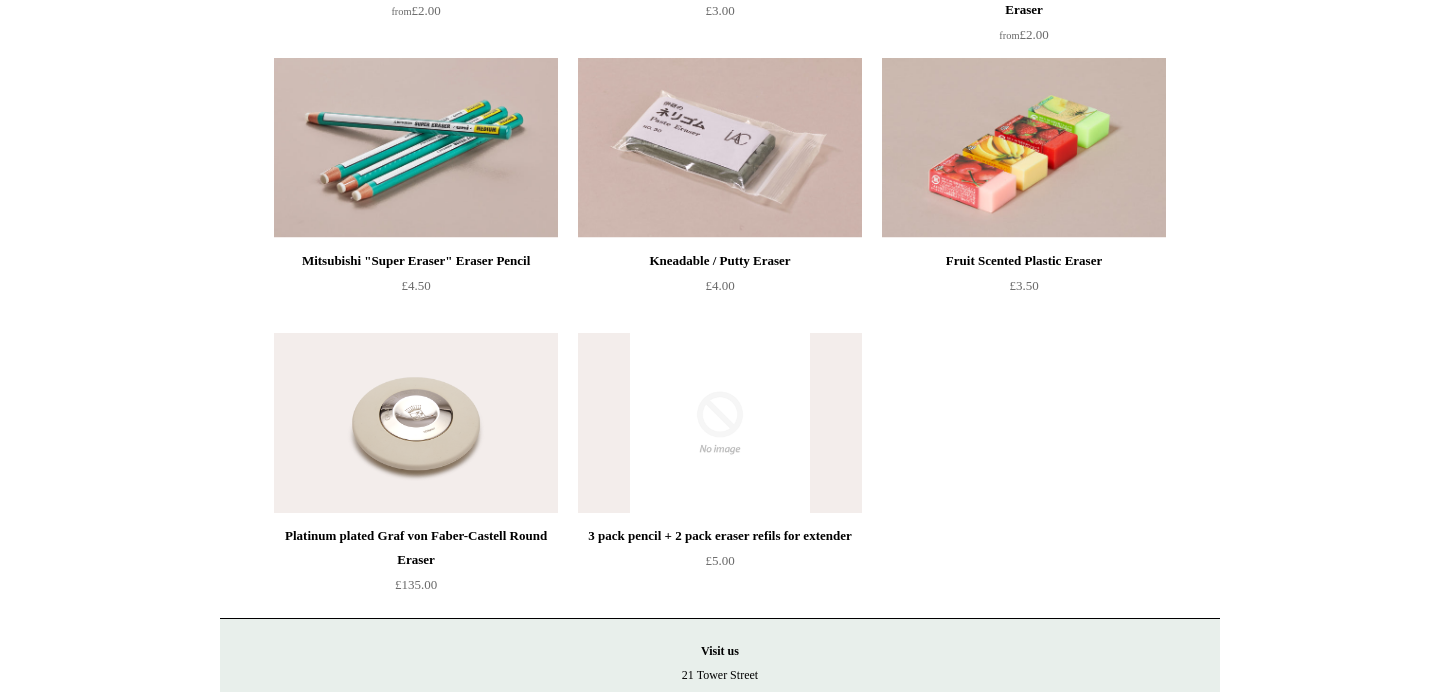 scroll, scrollTop: 0, scrollLeft: 0, axis: both 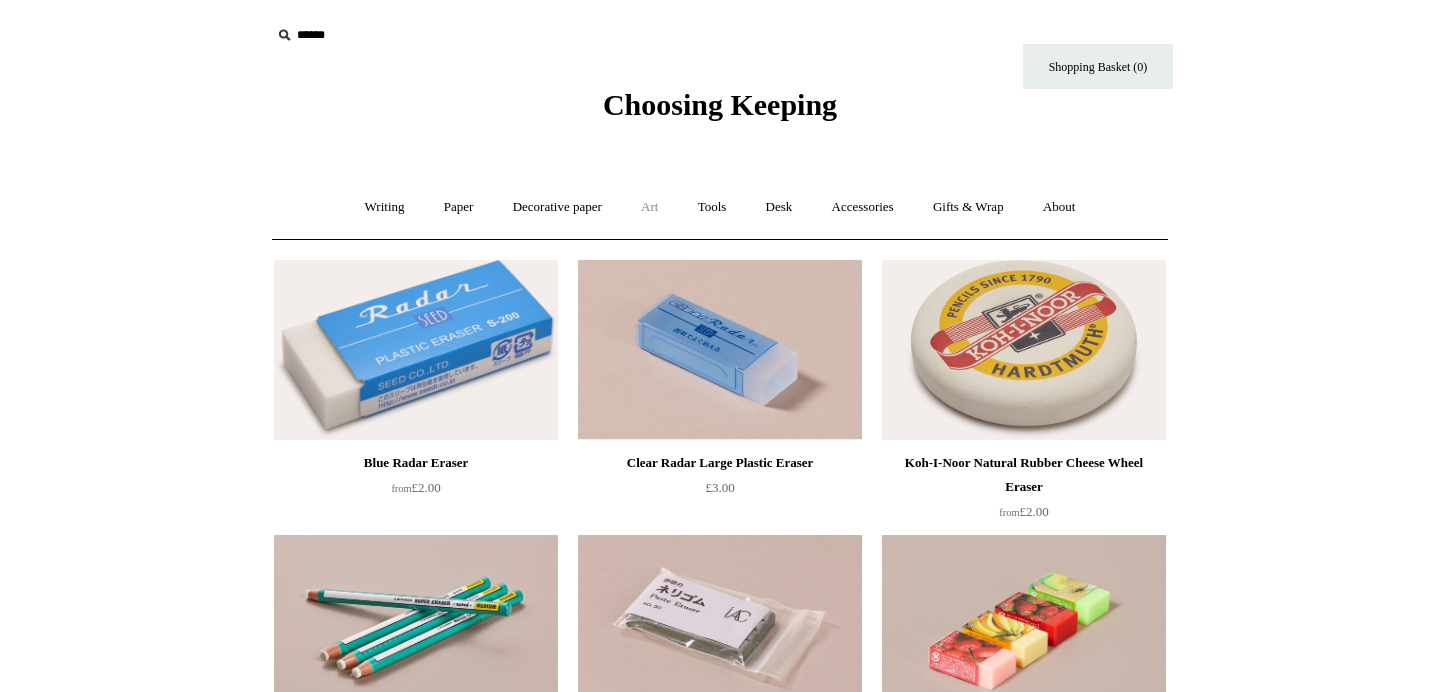 click on "Art +" at bounding box center [649, 207] 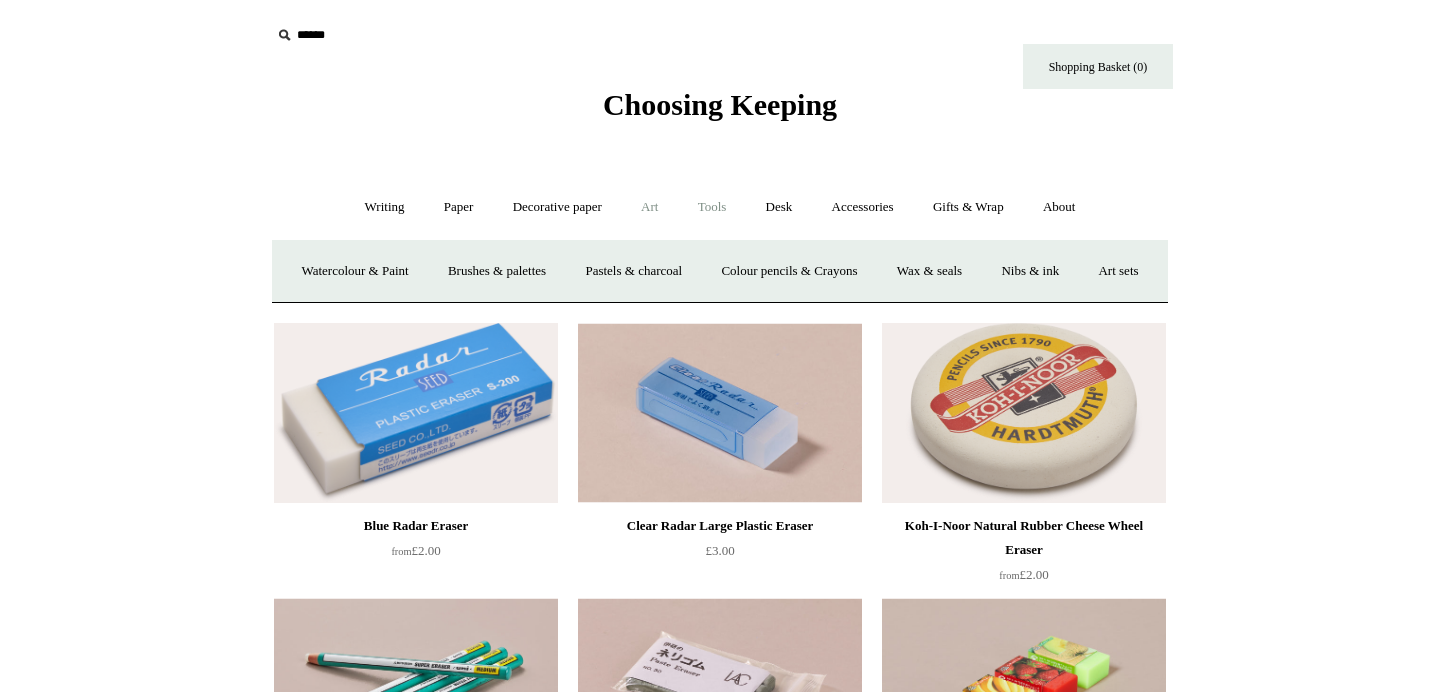 click on "Tools +" at bounding box center [712, 207] 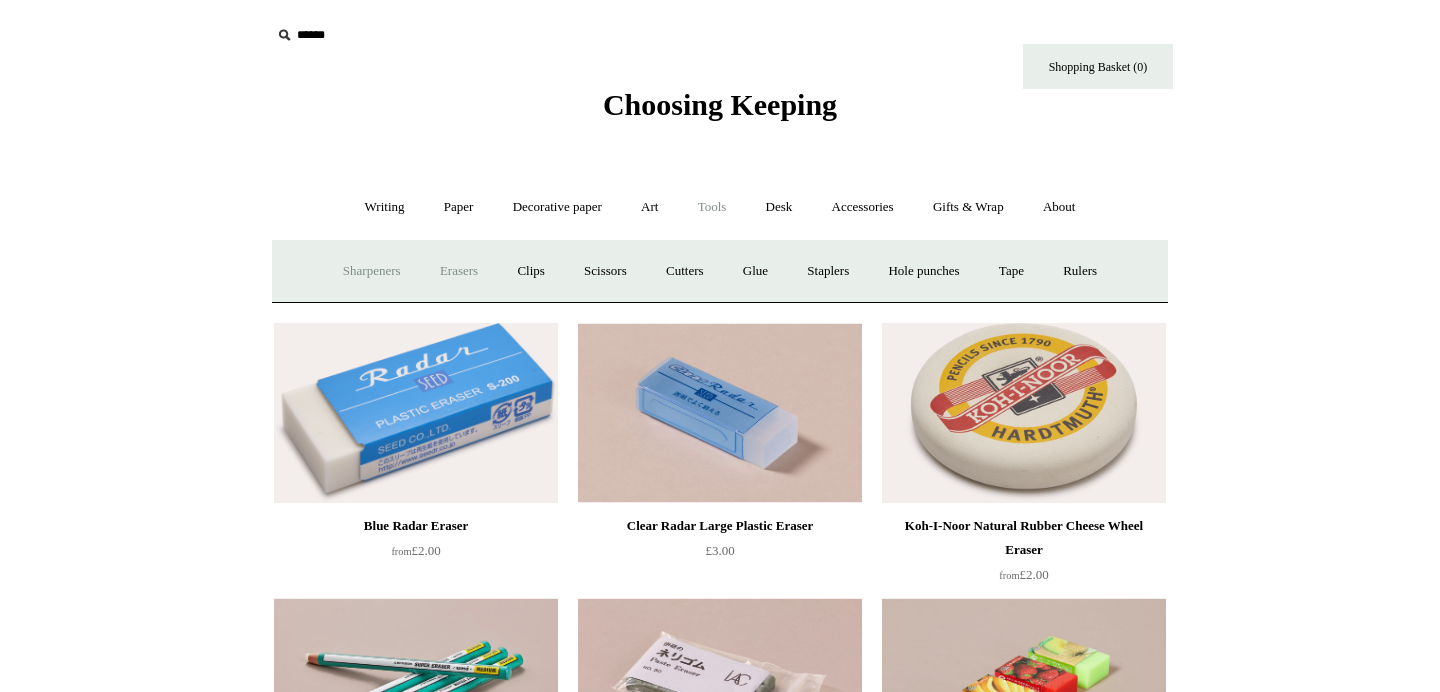 click on "Sharpeners" at bounding box center (372, 271) 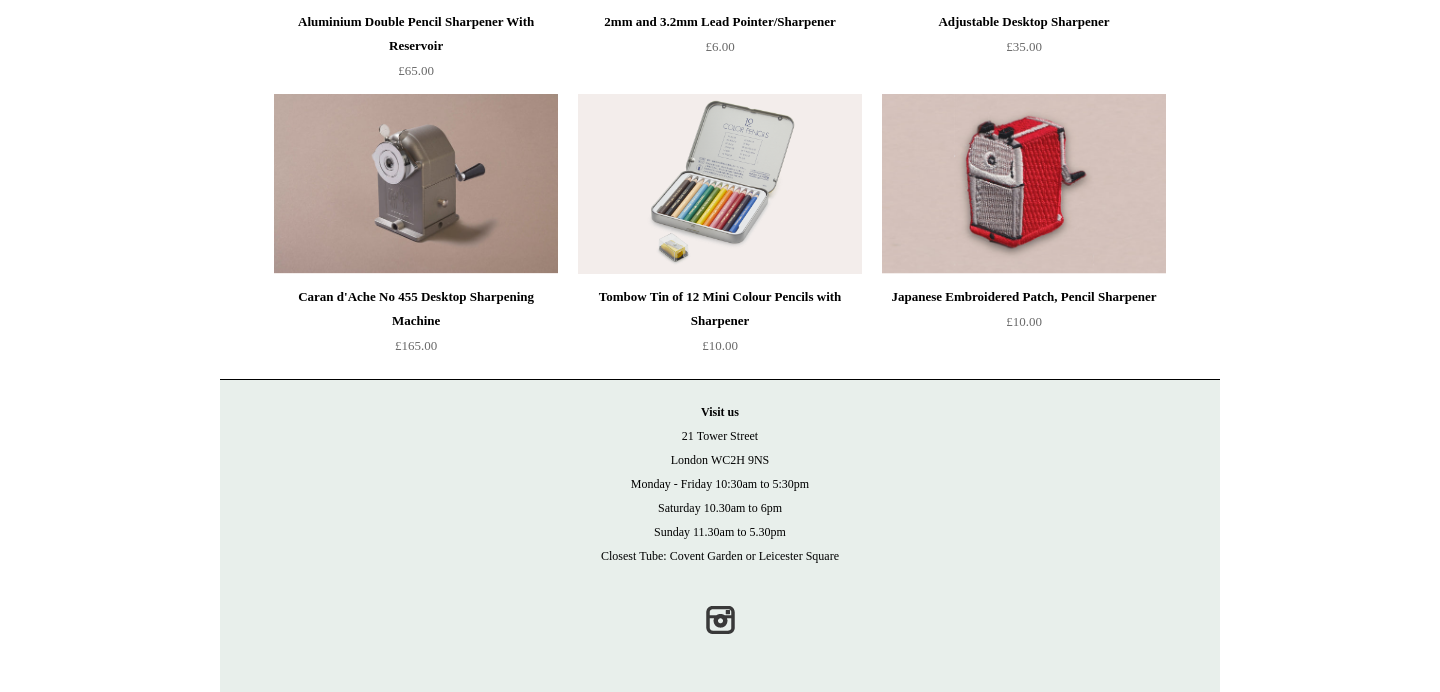 scroll, scrollTop: 0, scrollLeft: 0, axis: both 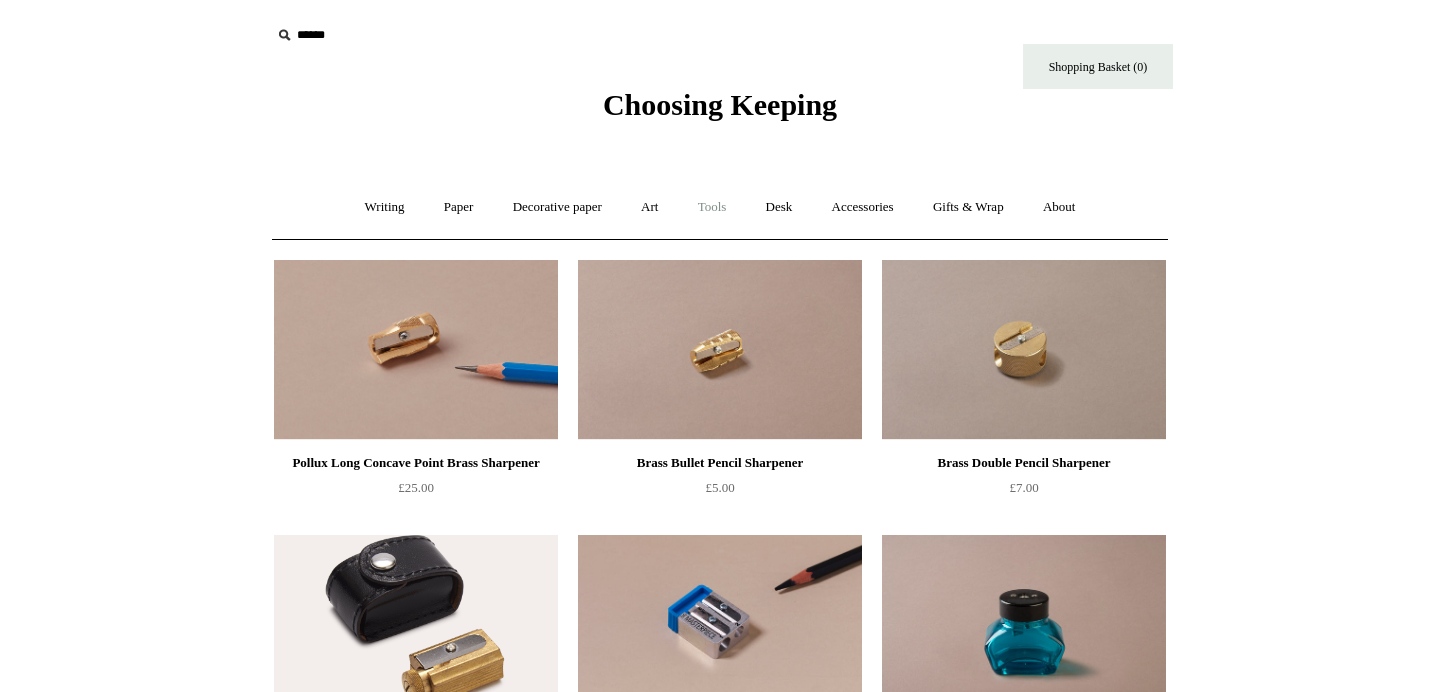 click on "Tools +" at bounding box center (712, 207) 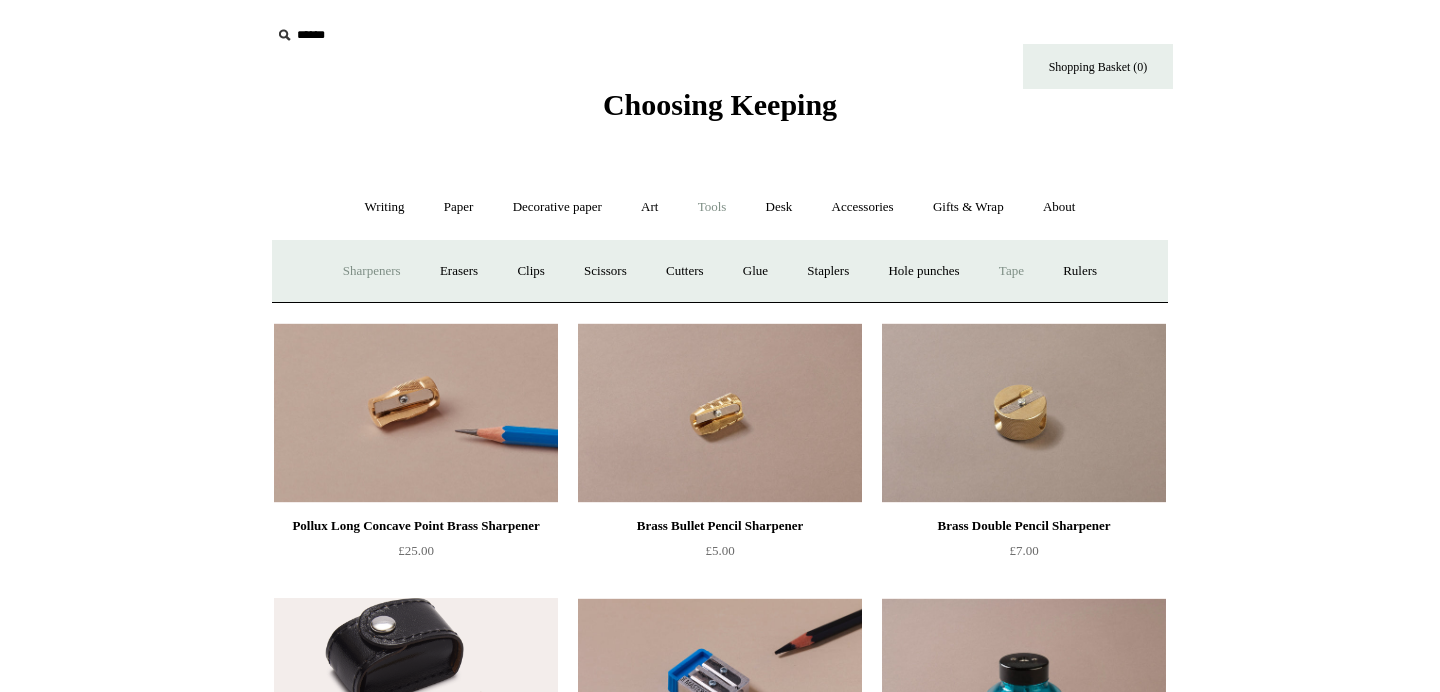 click on "Tape +" at bounding box center [1011, 271] 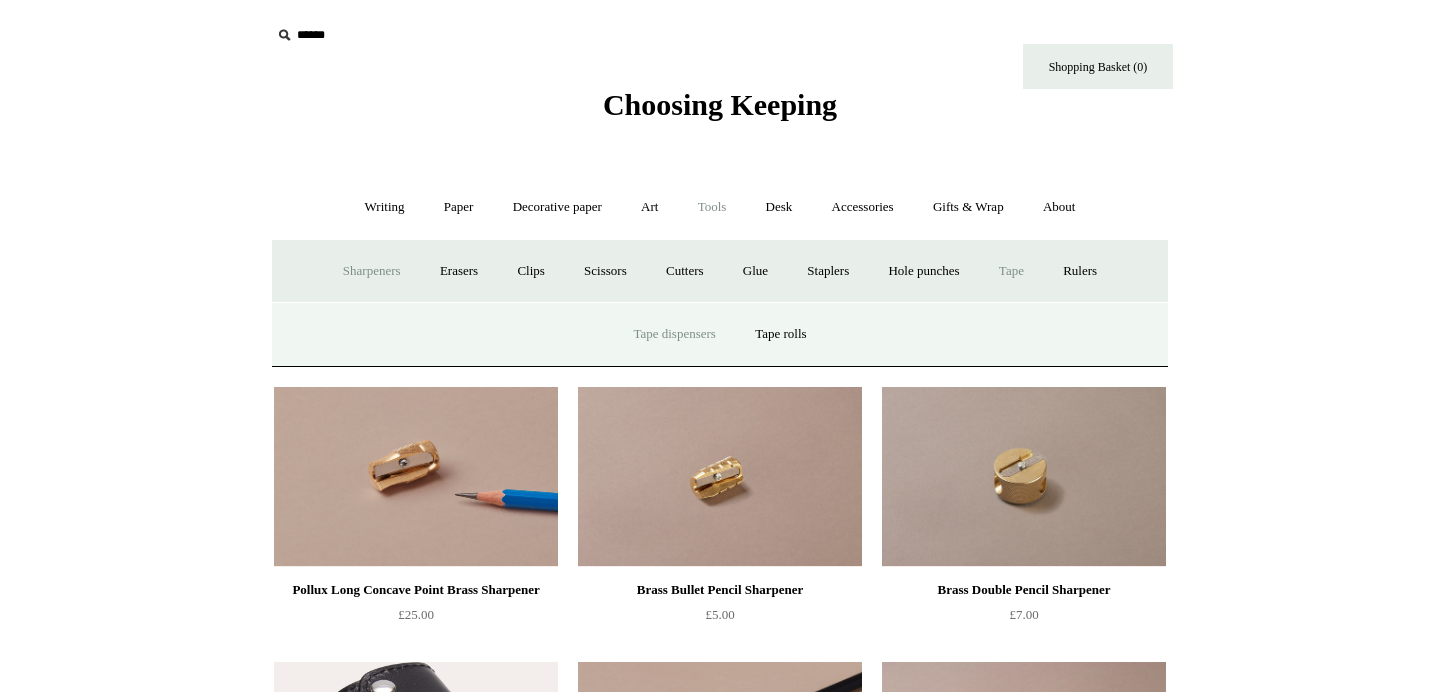 click on "Tape dispensers" at bounding box center (674, 334) 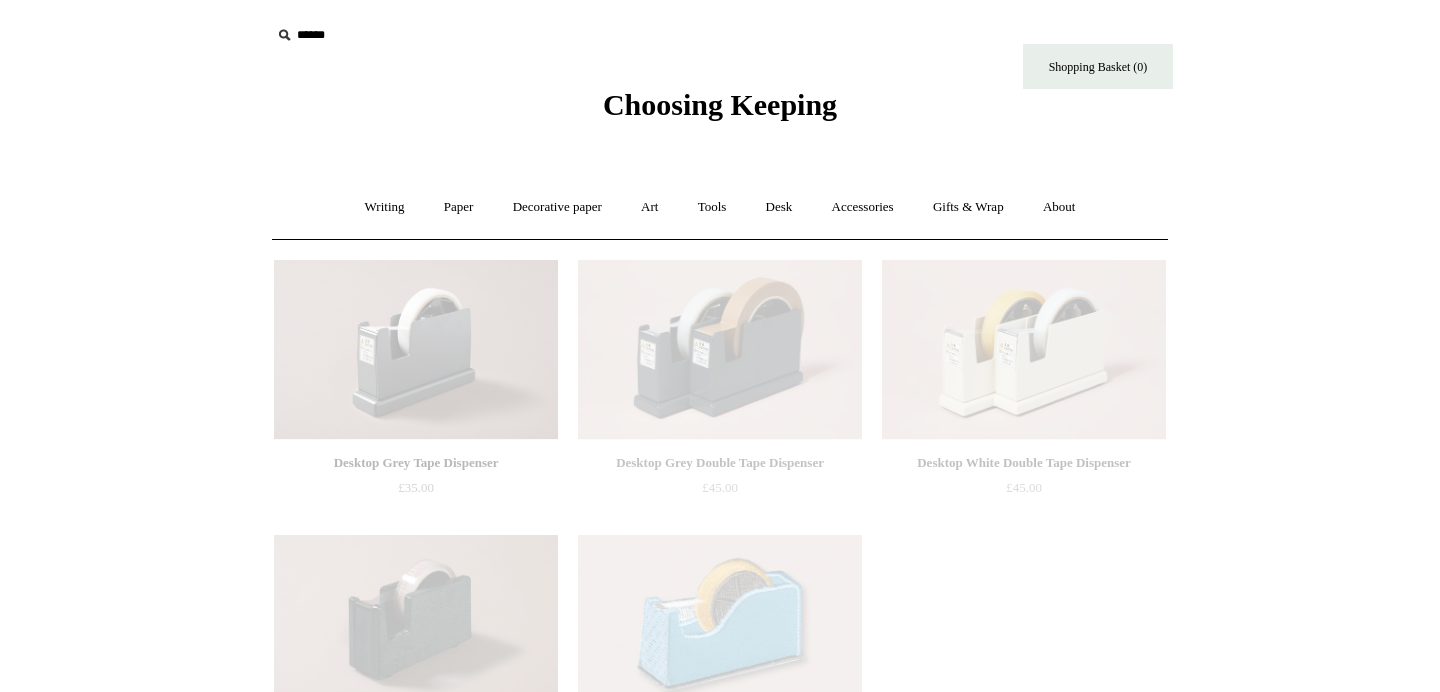 scroll, scrollTop: 0, scrollLeft: 0, axis: both 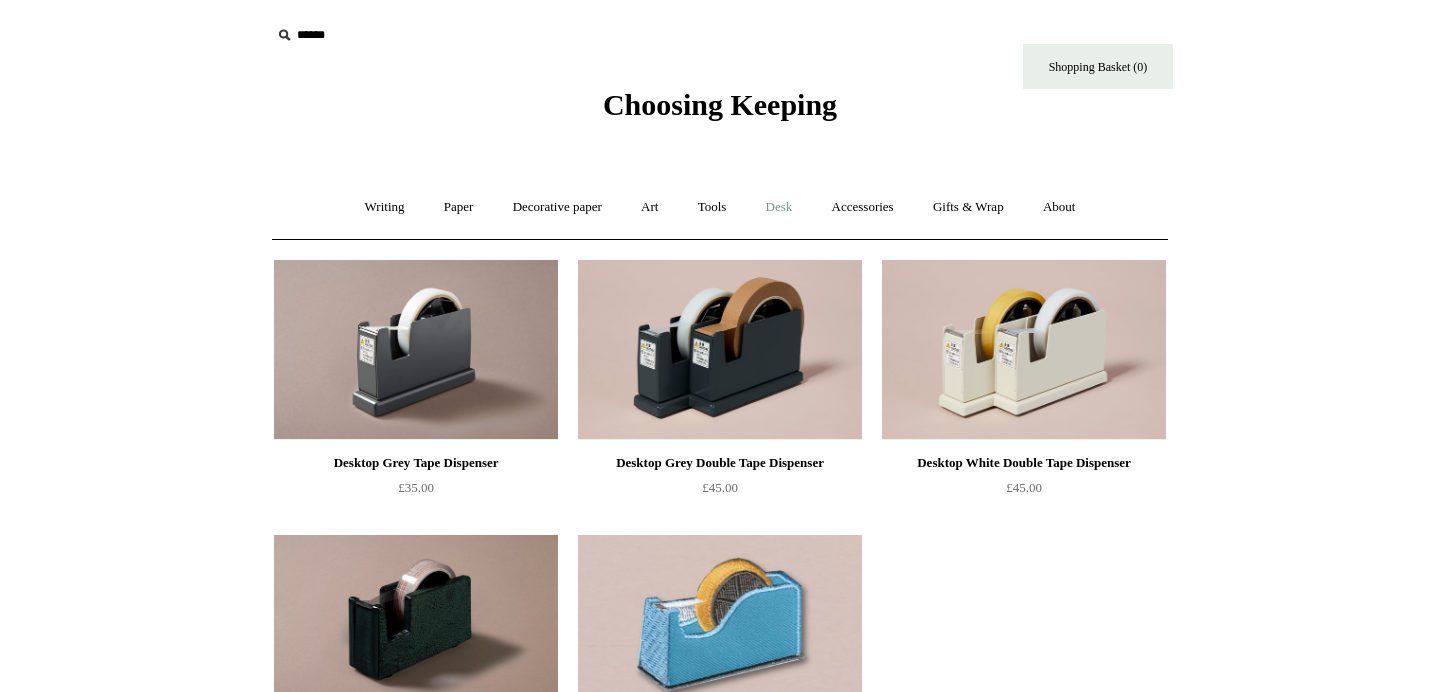 click on "Desk +" at bounding box center (779, 207) 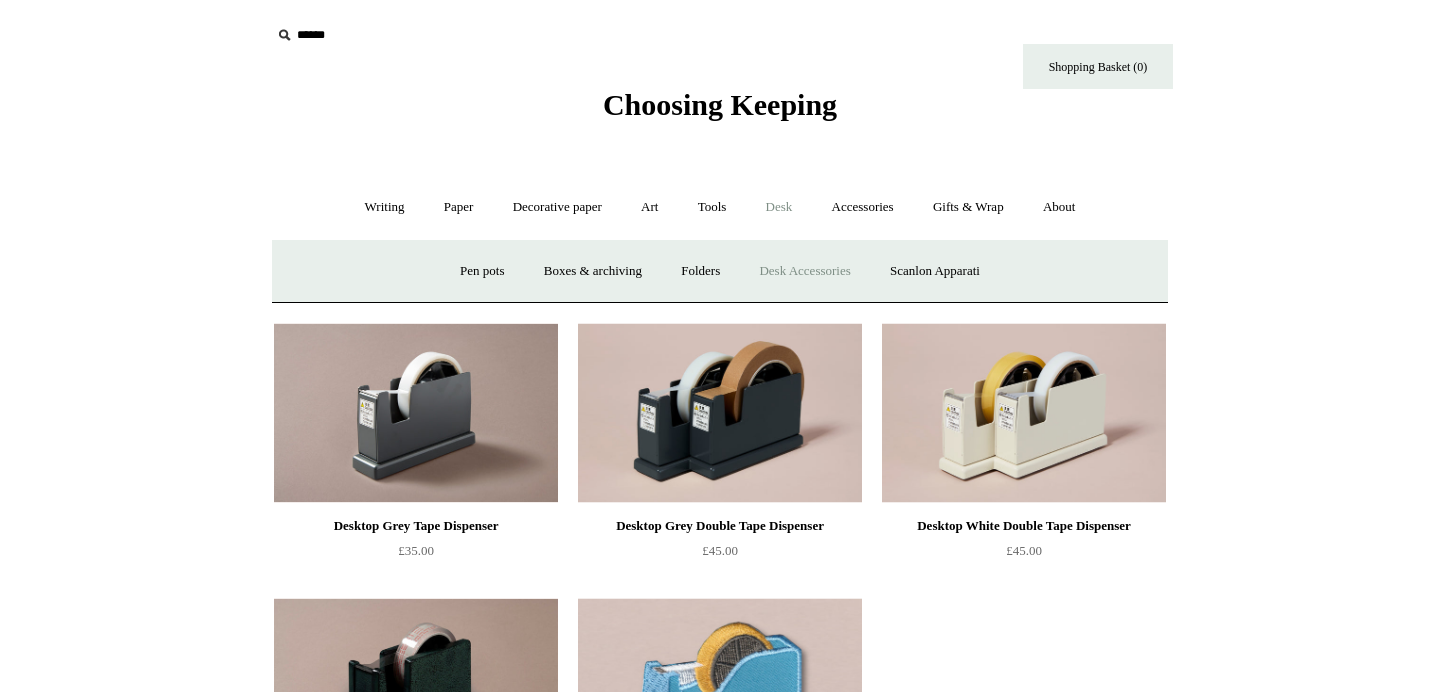 click on "Desk Accessories" at bounding box center [804, 271] 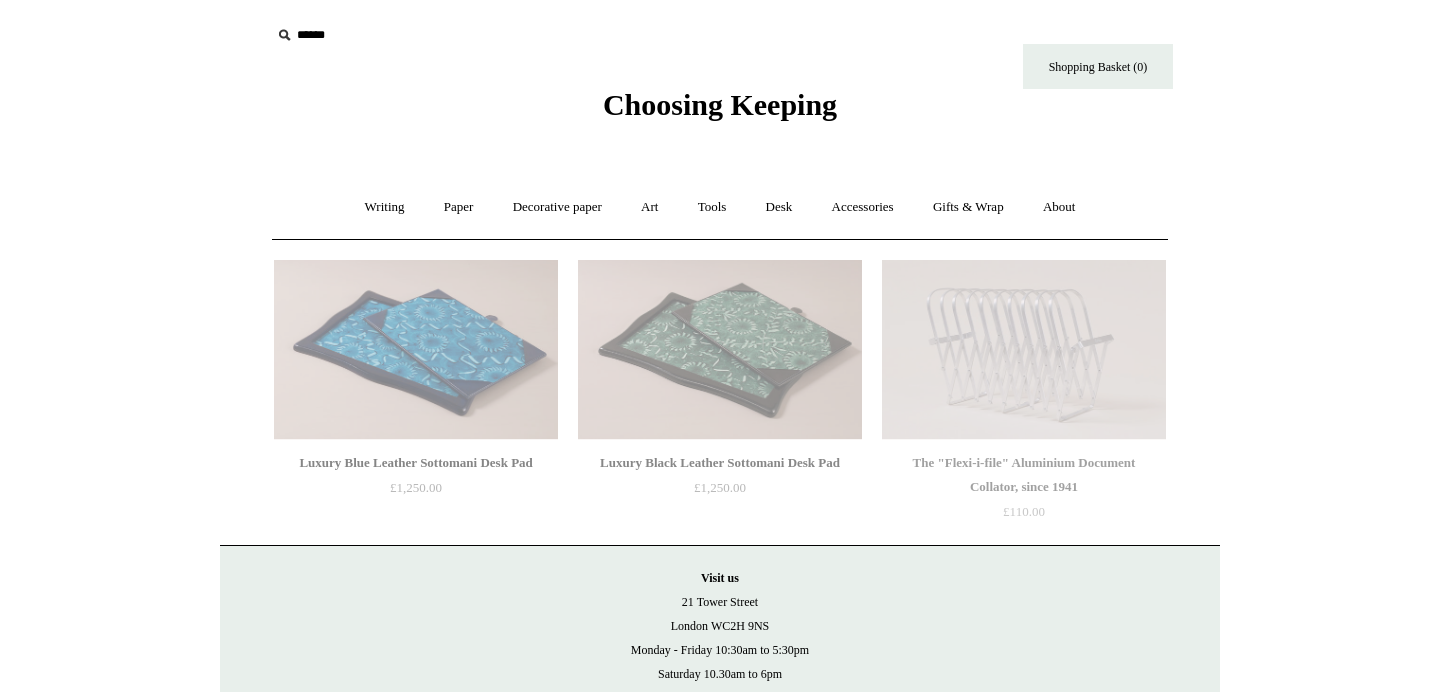 scroll, scrollTop: 0, scrollLeft: 0, axis: both 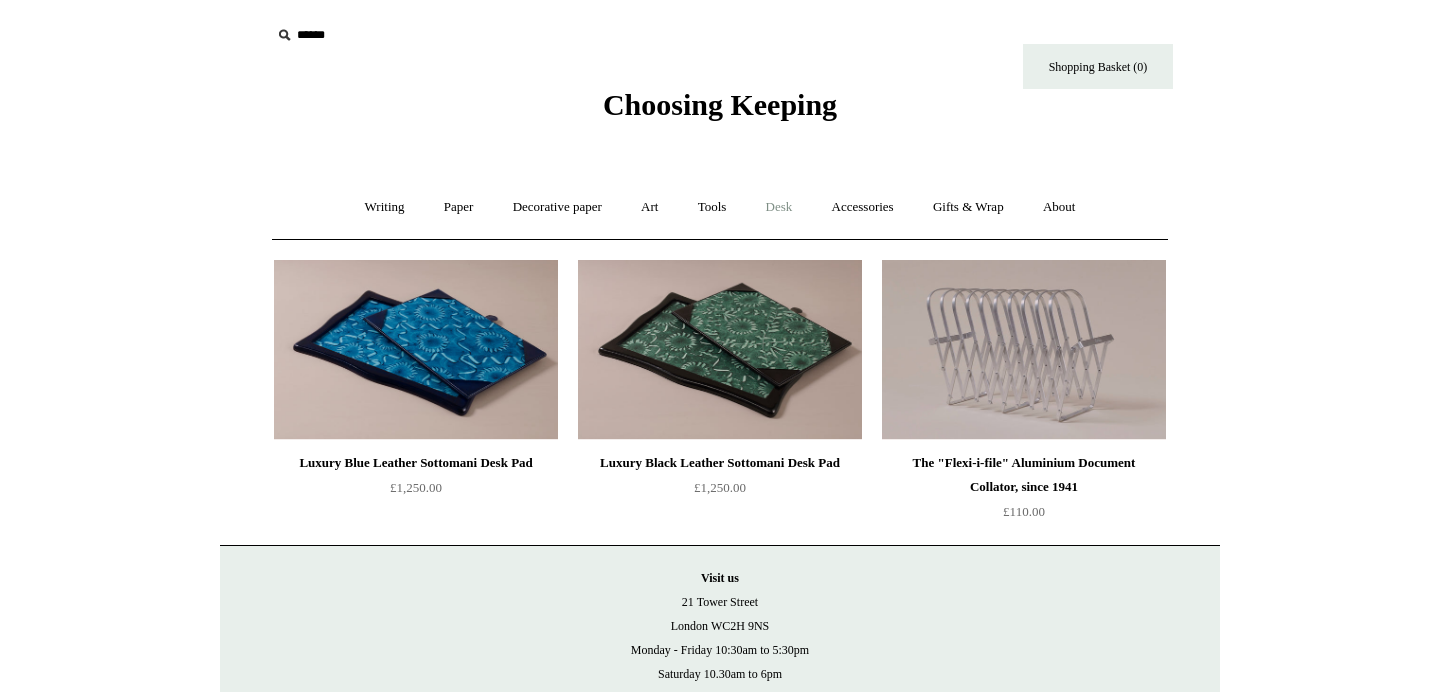 click on "Desk +" at bounding box center (779, 207) 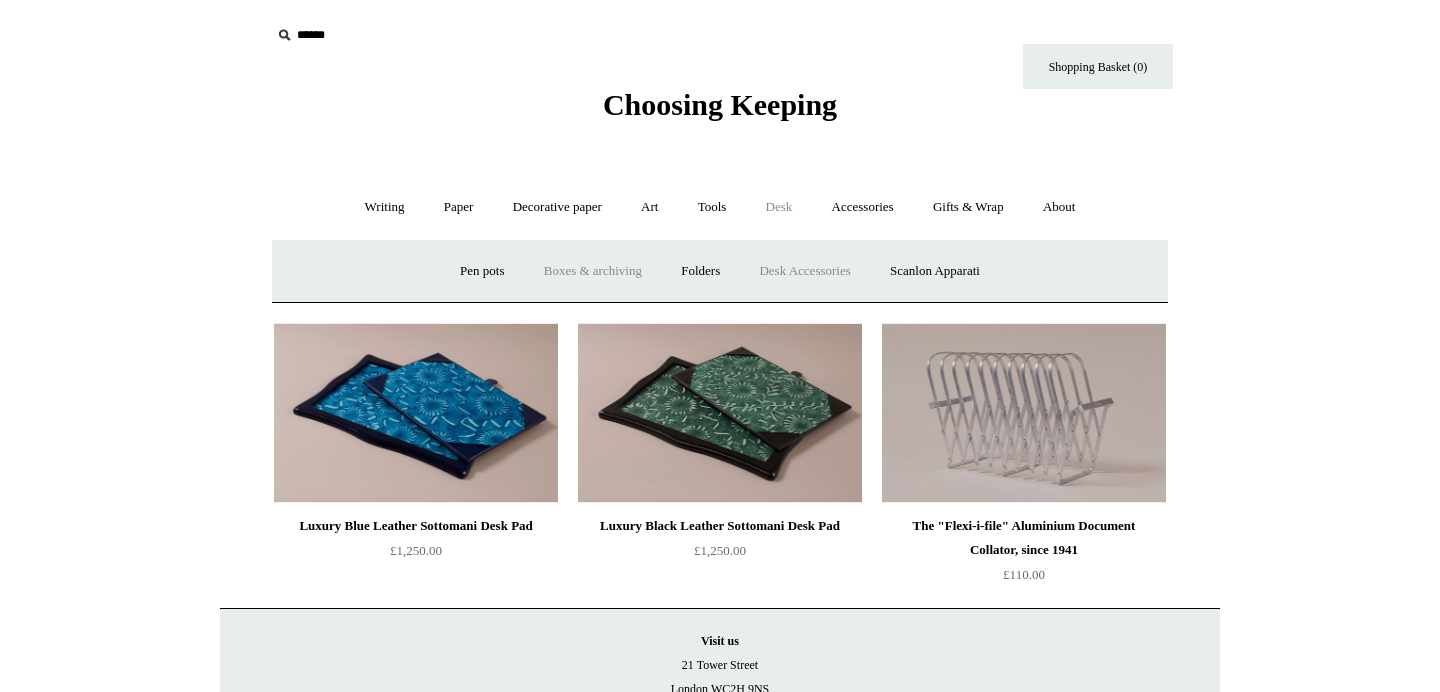 click on "Boxes & archiving" at bounding box center [593, 271] 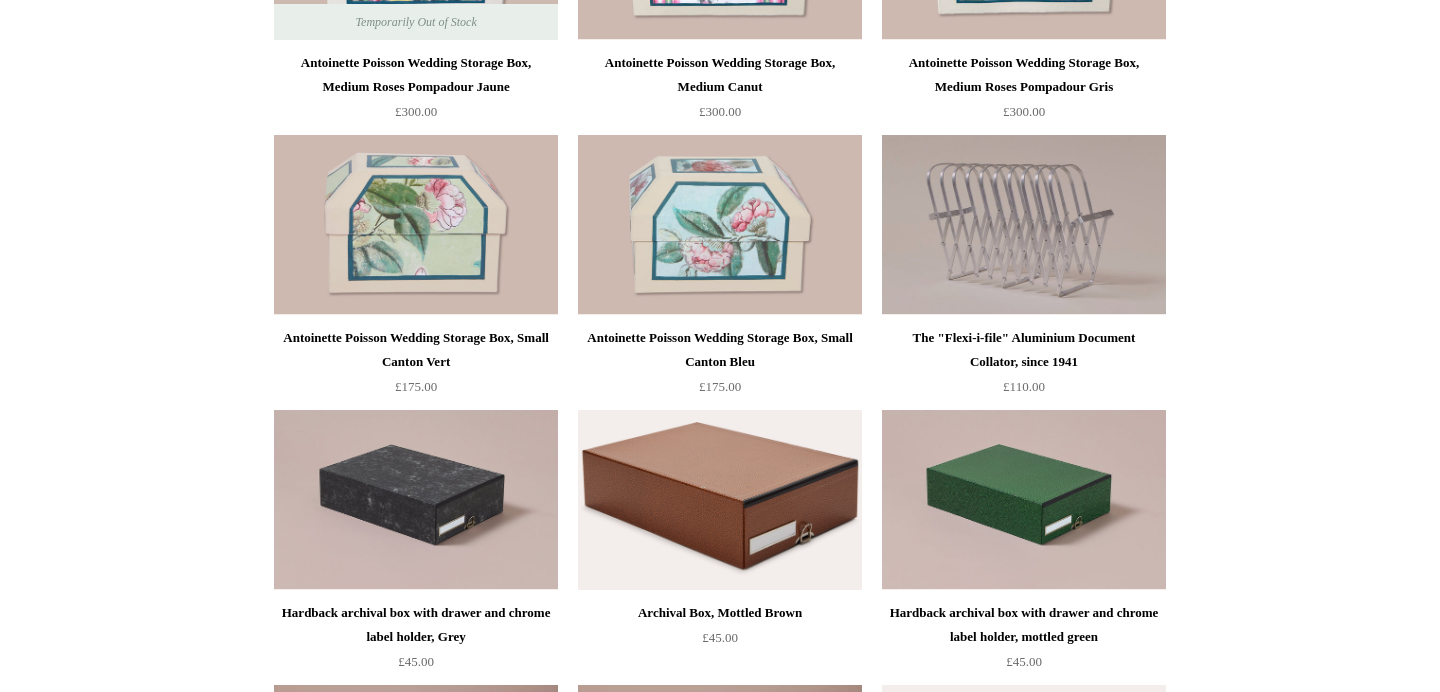 scroll, scrollTop: 0, scrollLeft: 0, axis: both 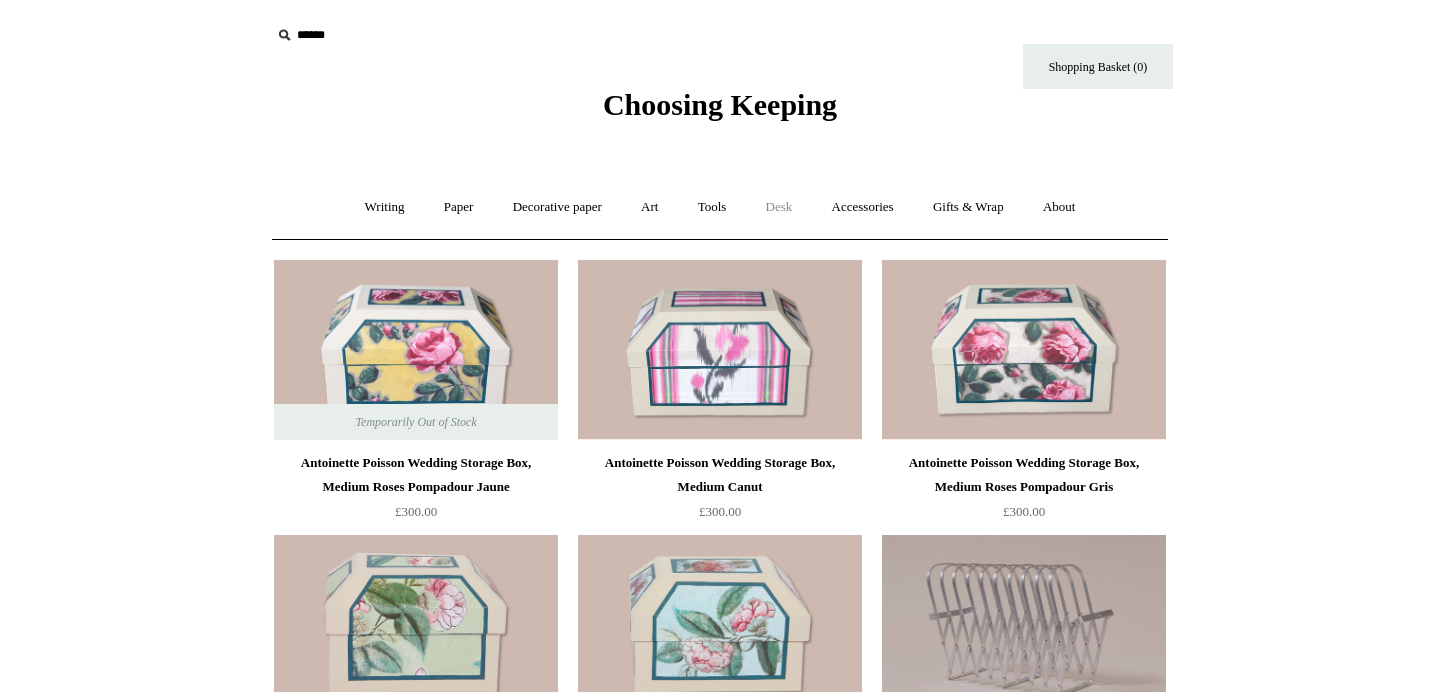 click on "Desk +" at bounding box center [779, 207] 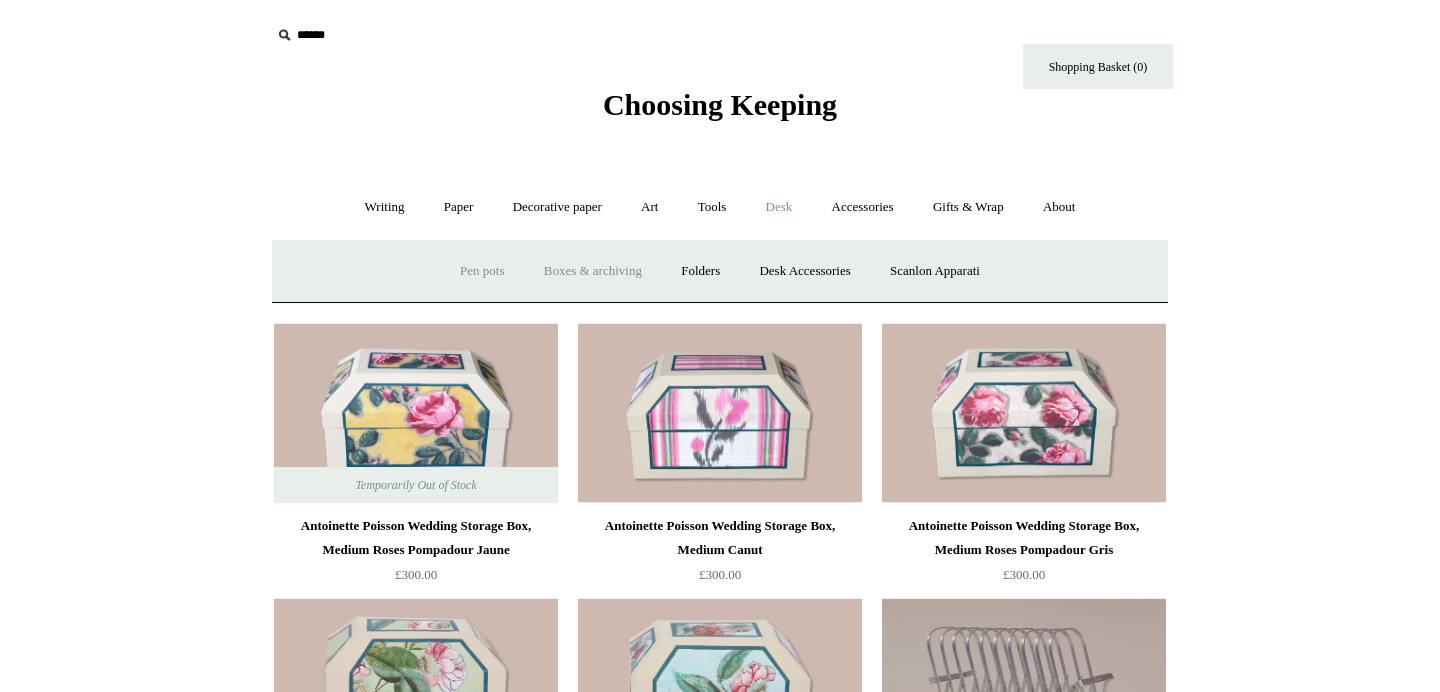 click on "Pen pots" at bounding box center (482, 271) 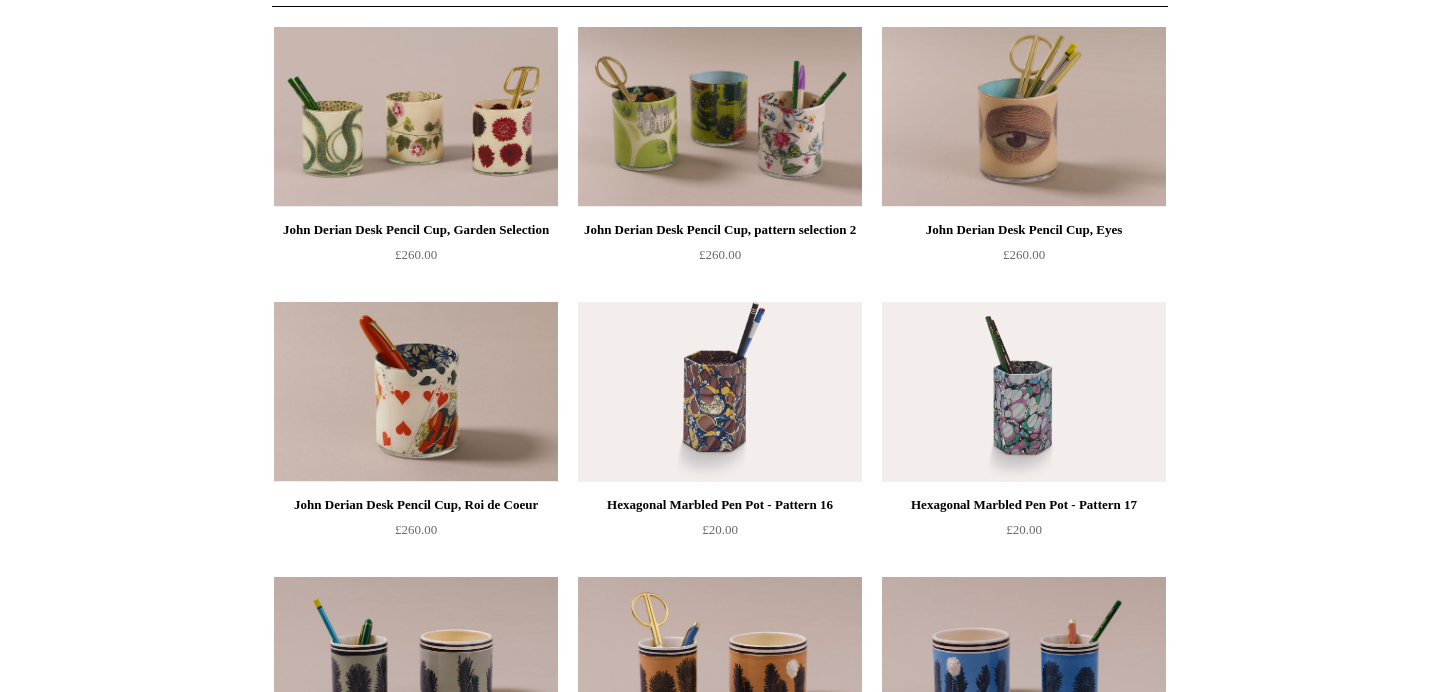 scroll, scrollTop: 0, scrollLeft: 0, axis: both 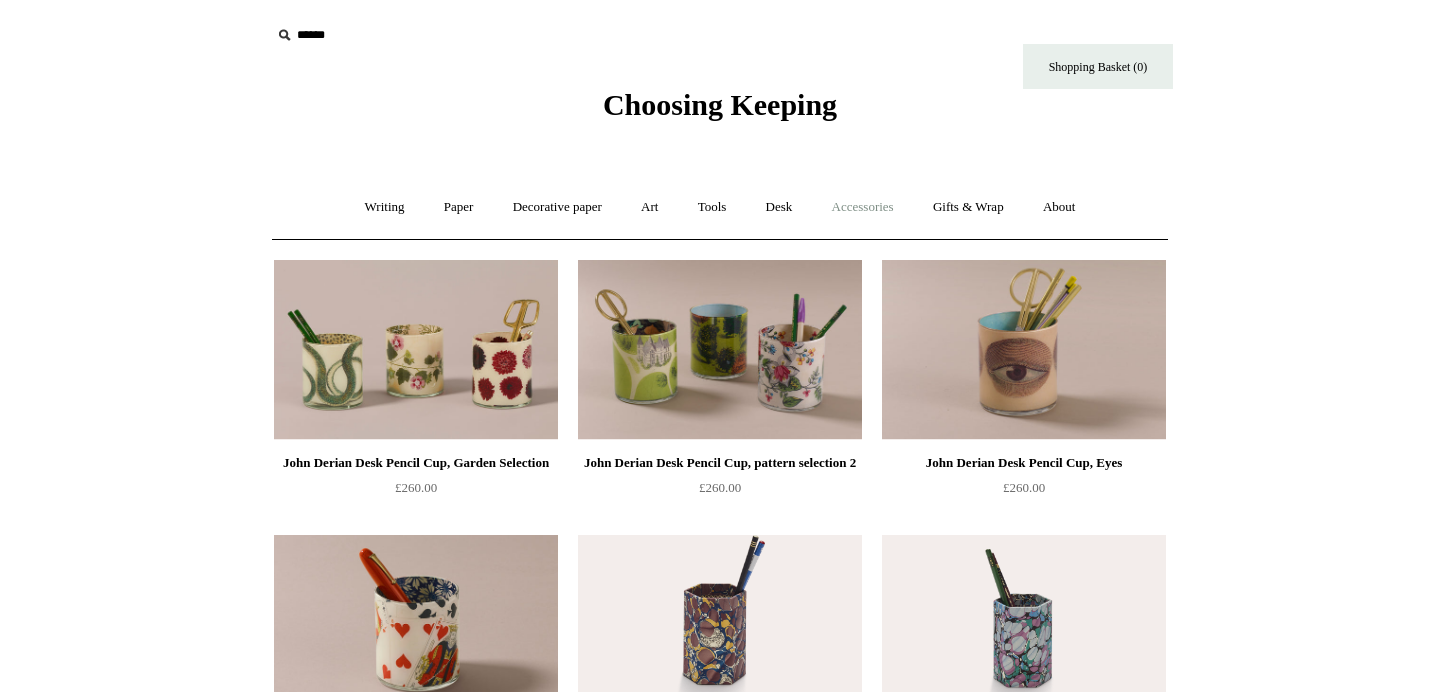 click on "Accessories +" at bounding box center [863, 207] 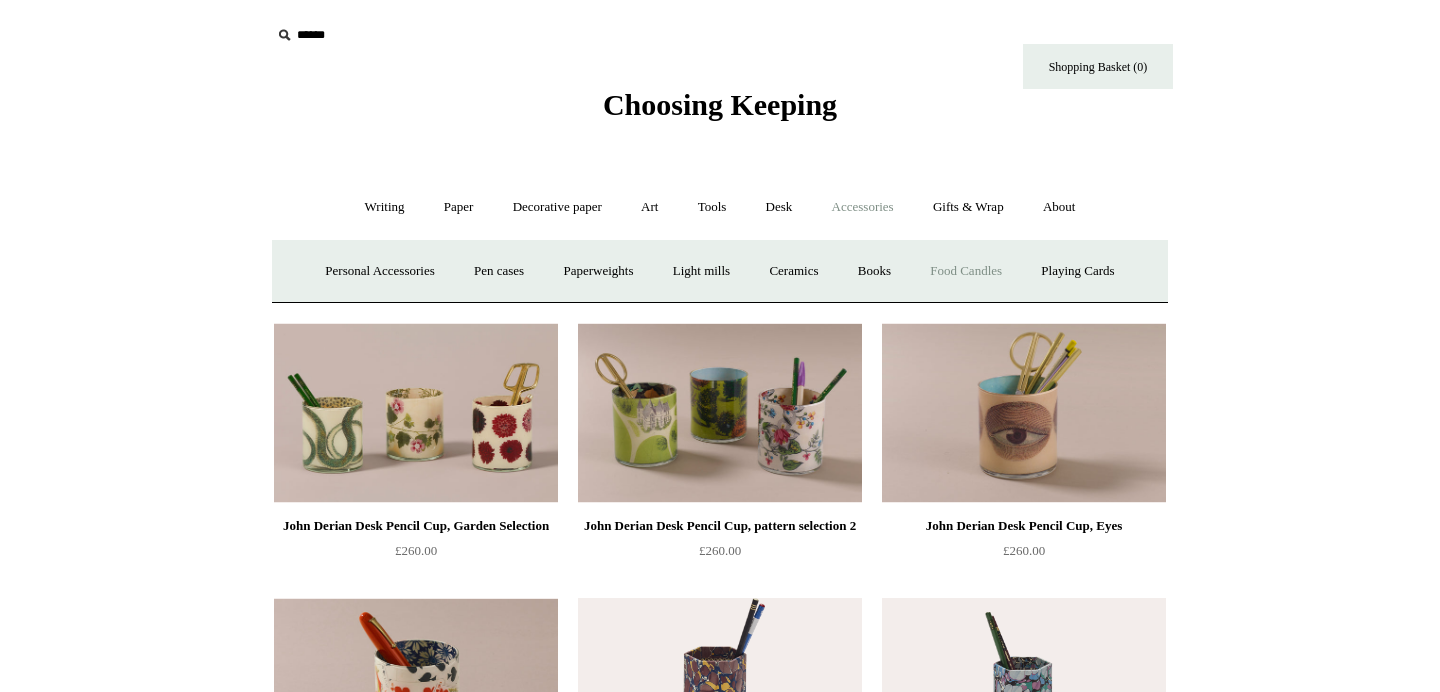 click on "Food Candles" at bounding box center [966, 271] 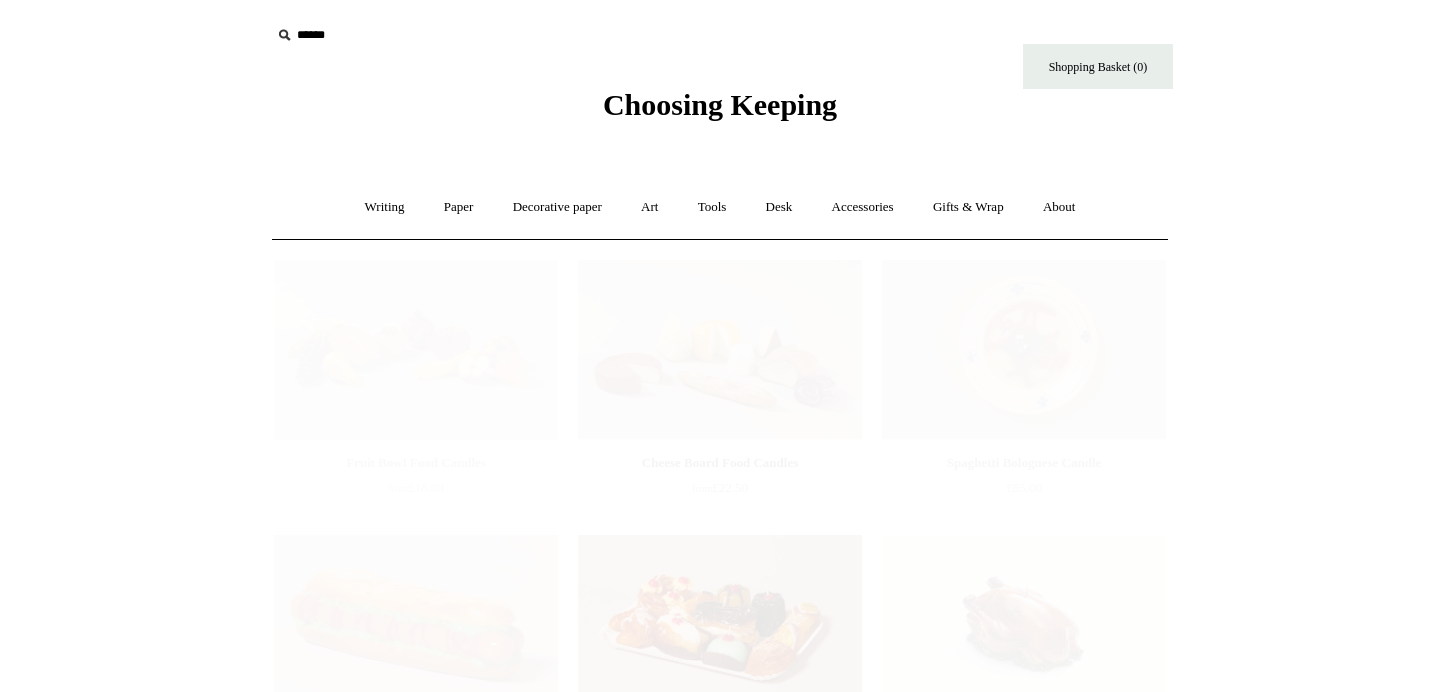 scroll, scrollTop: 0, scrollLeft: 0, axis: both 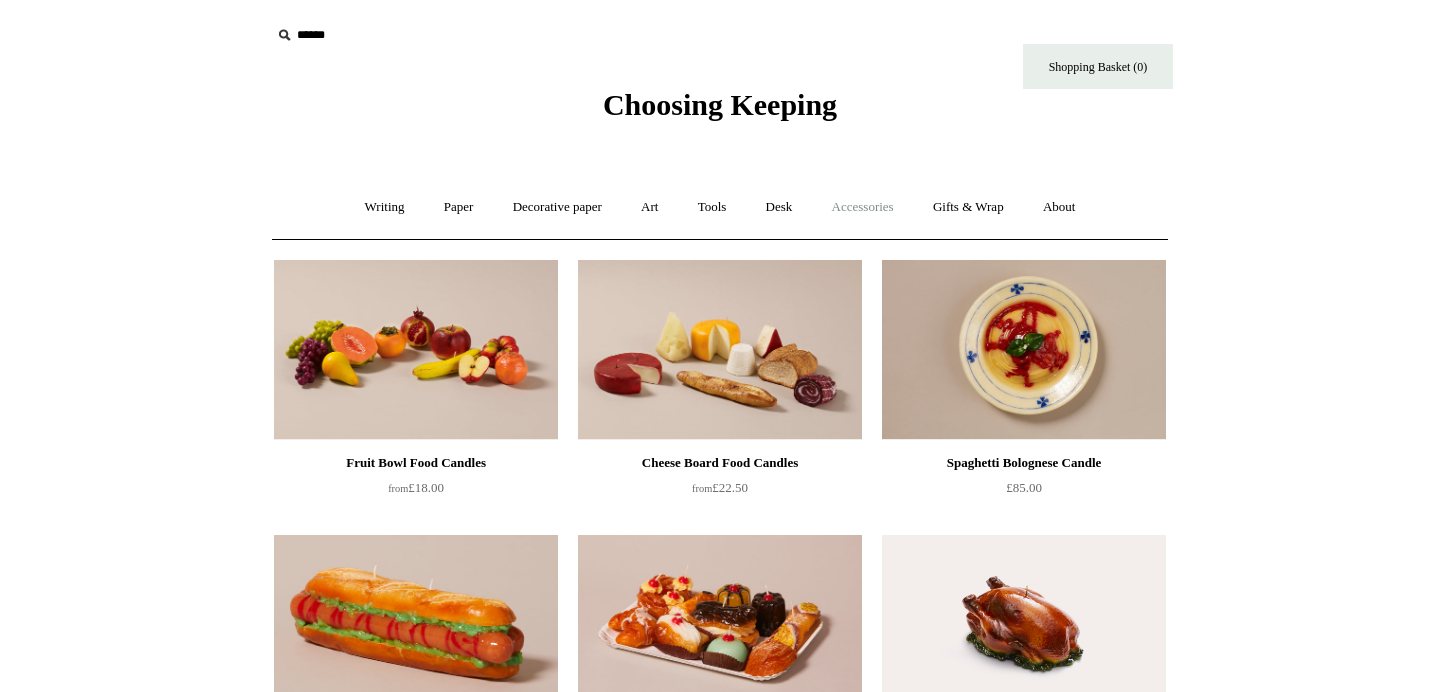 click on "Accessories +" at bounding box center (863, 207) 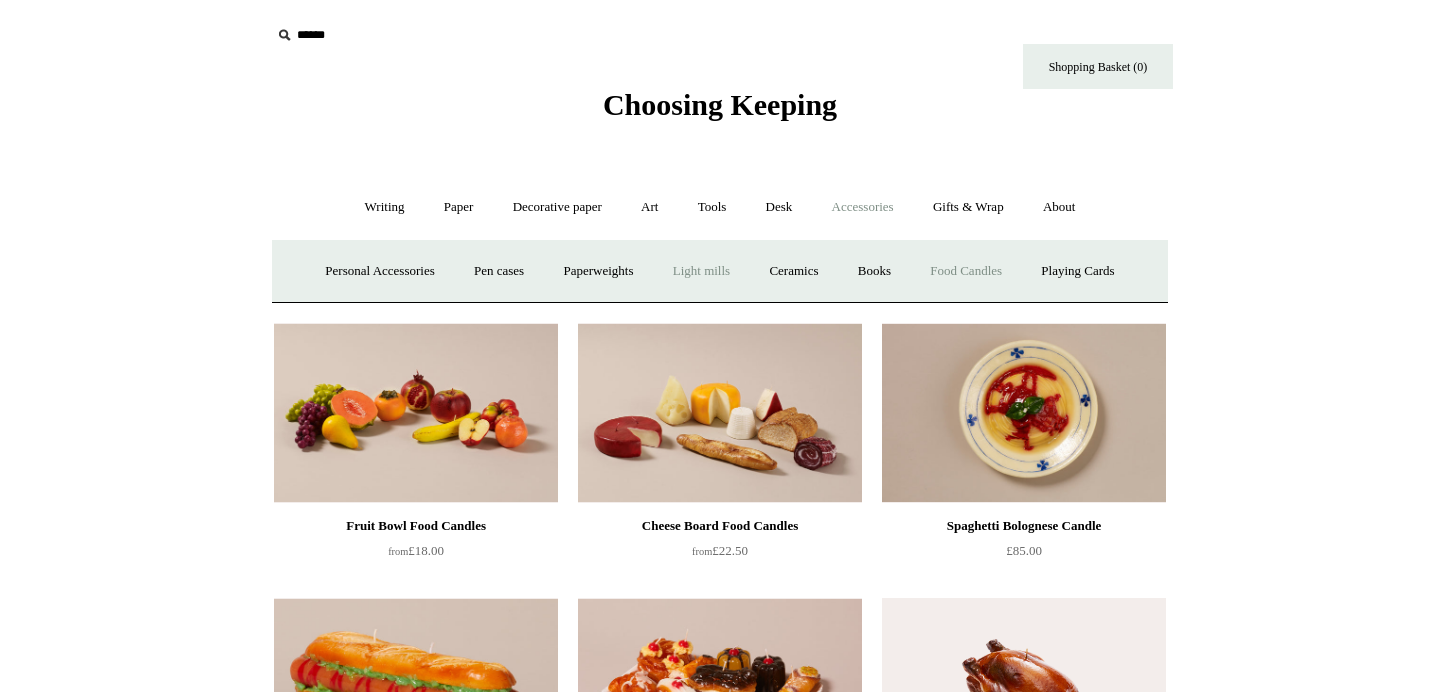 click on "Light mills" at bounding box center (701, 271) 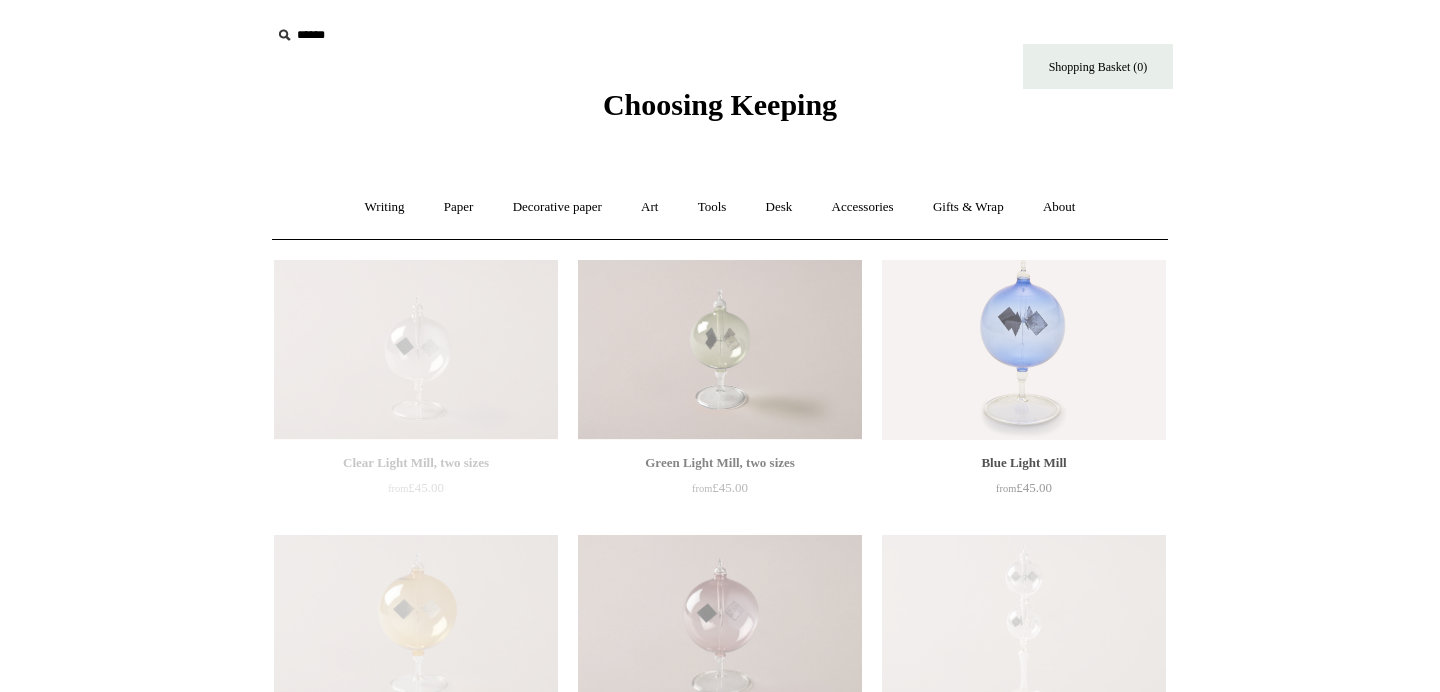 scroll, scrollTop: 0, scrollLeft: 0, axis: both 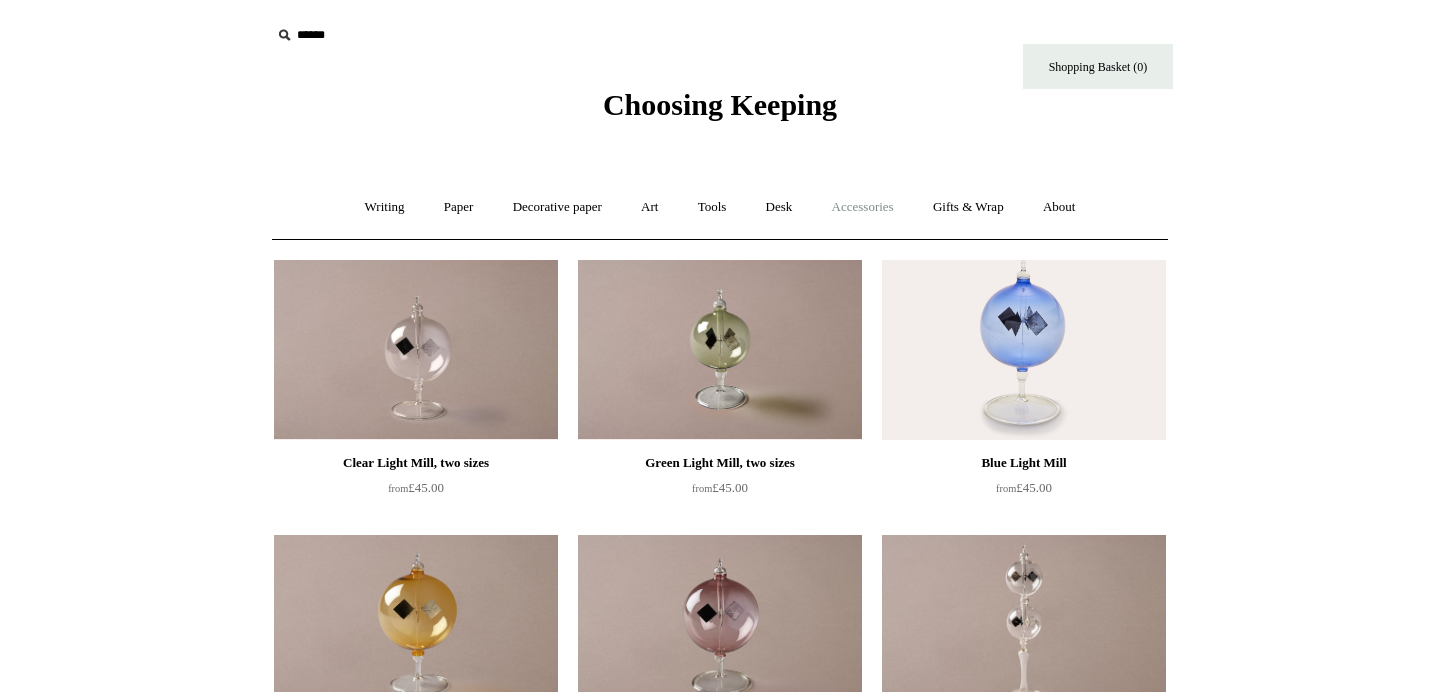 click on "Accessories +" at bounding box center (863, 207) 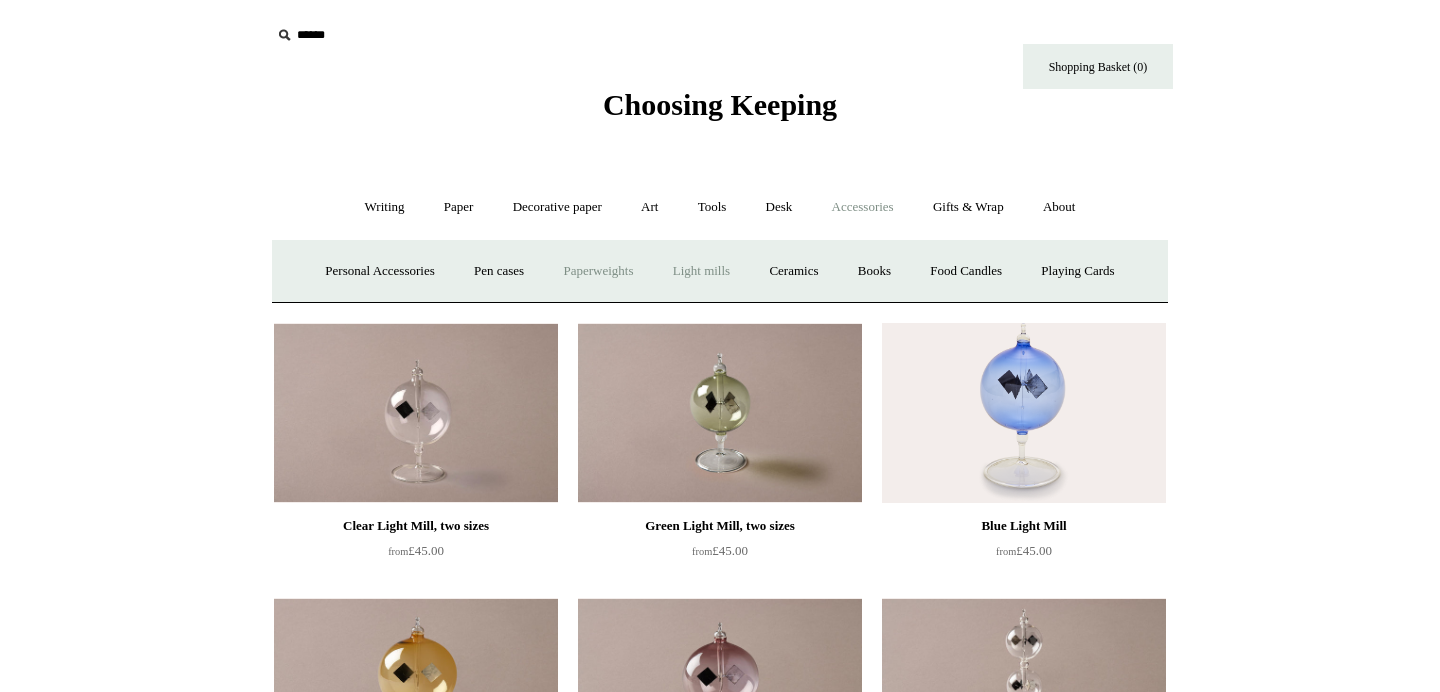 click on "Paperweights +" at bounding box center [598, 271] 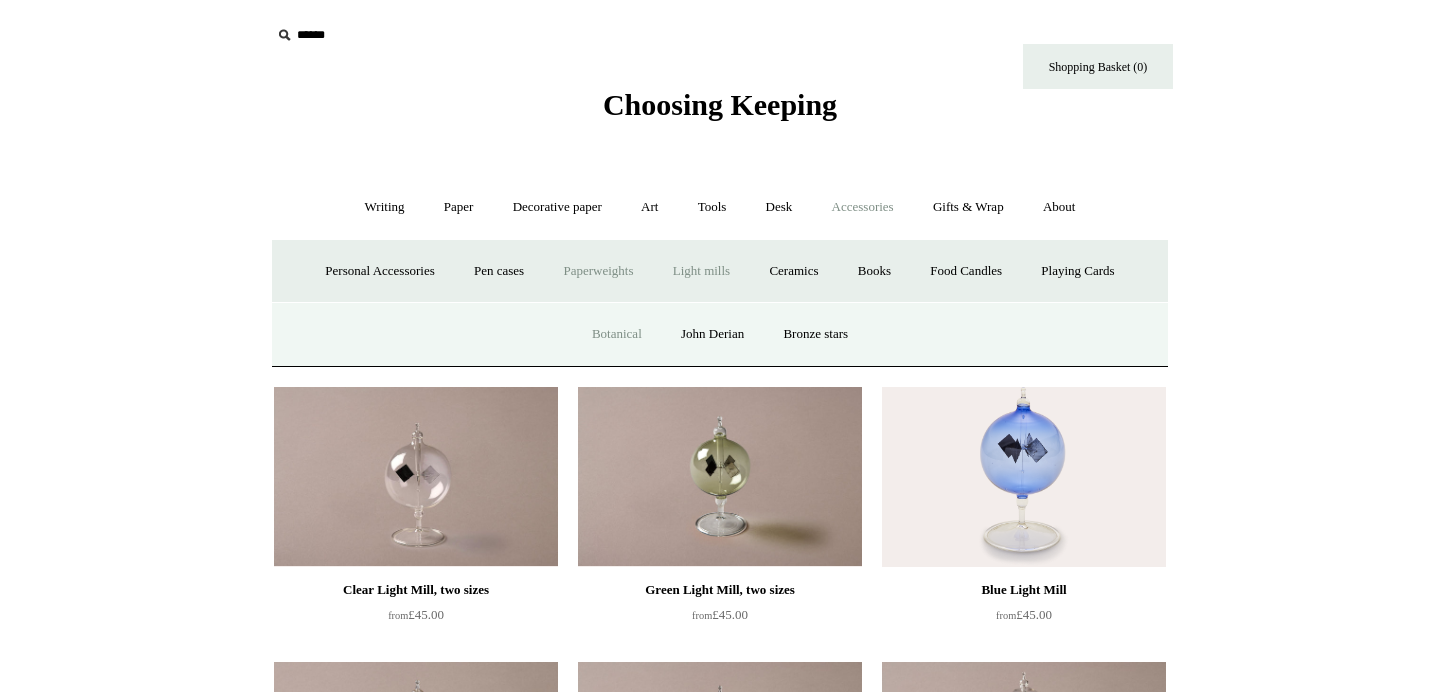 click on "Botanical" at bounding box center [617, 334] 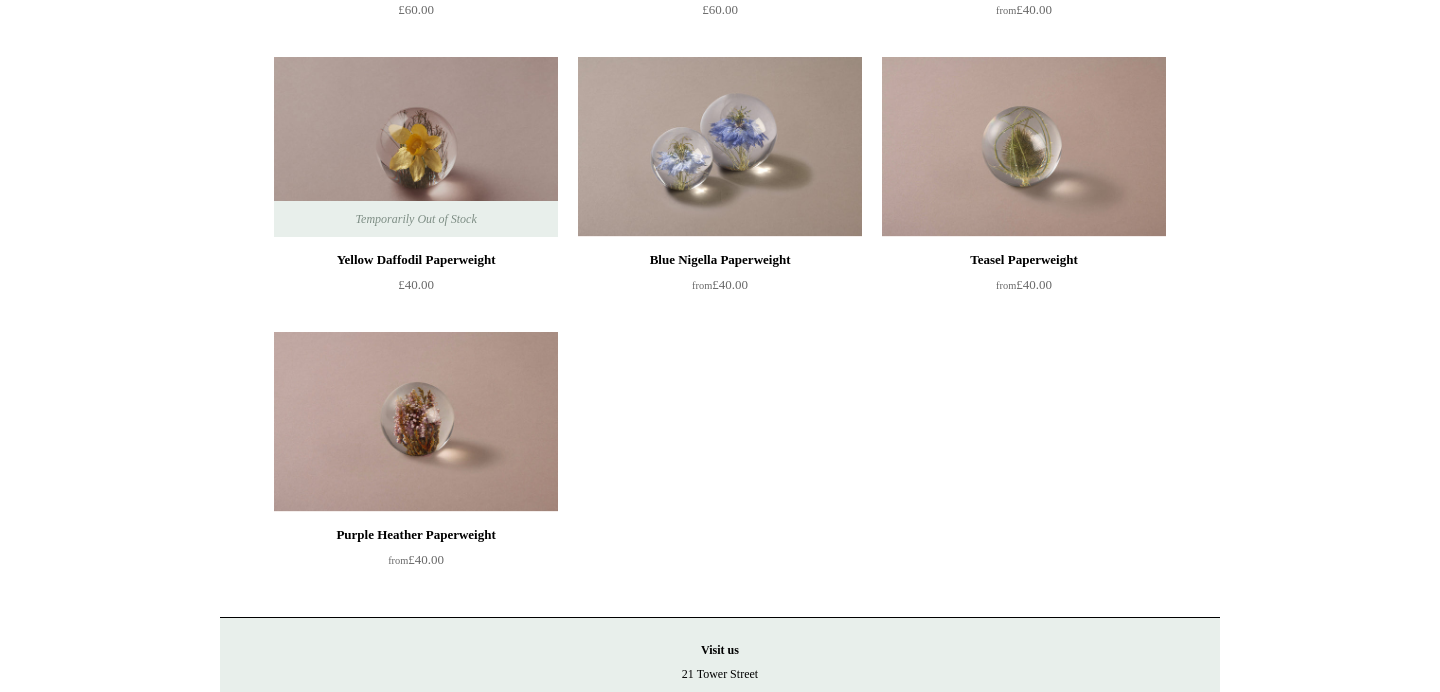 scroll, scrollTop: 991, scrollLeft: 0, axis: vertical 